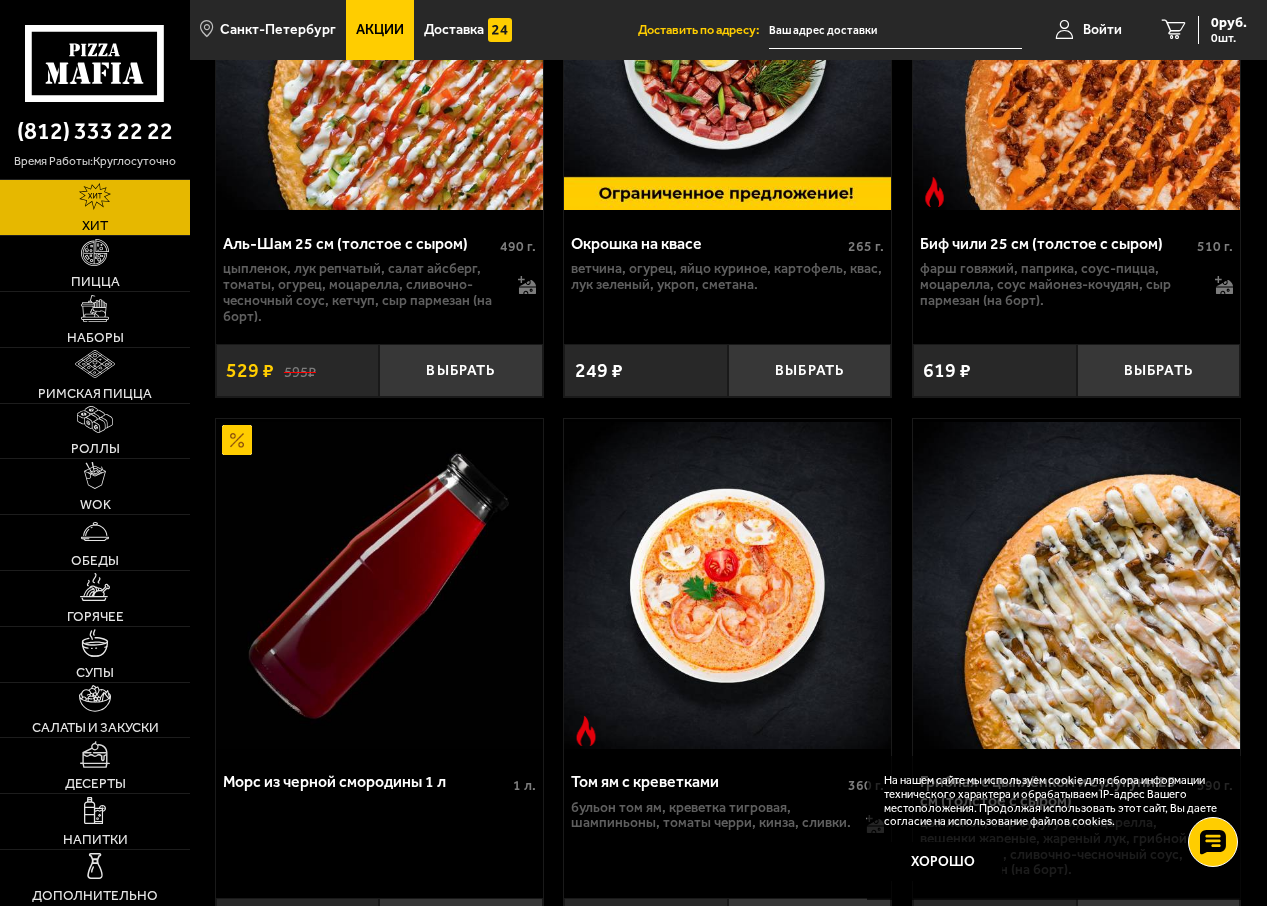 scroll, scrollTop: 400, scrollLeft: 0, axis: vertical 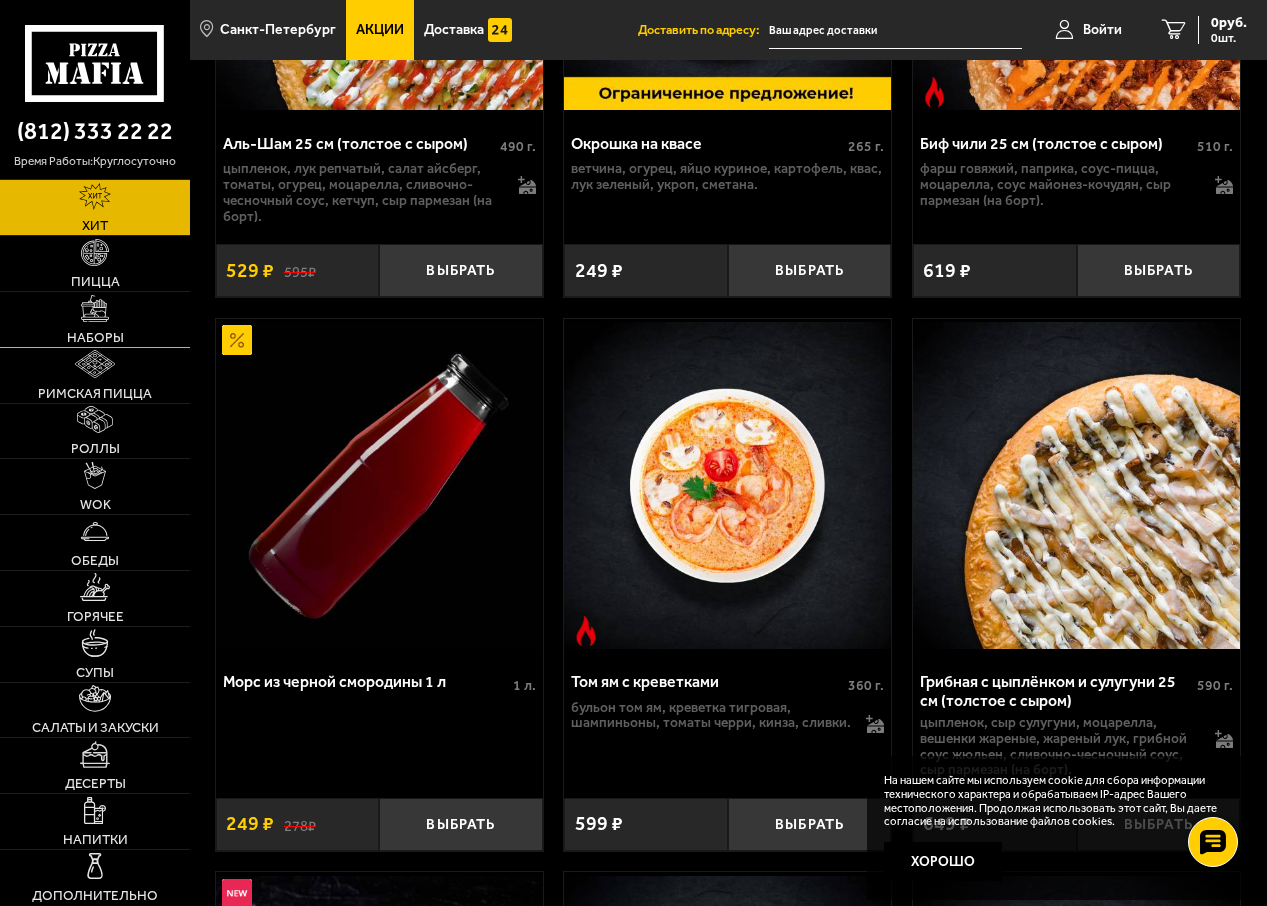 click on "Наборы" at bounding box center [95, 338] 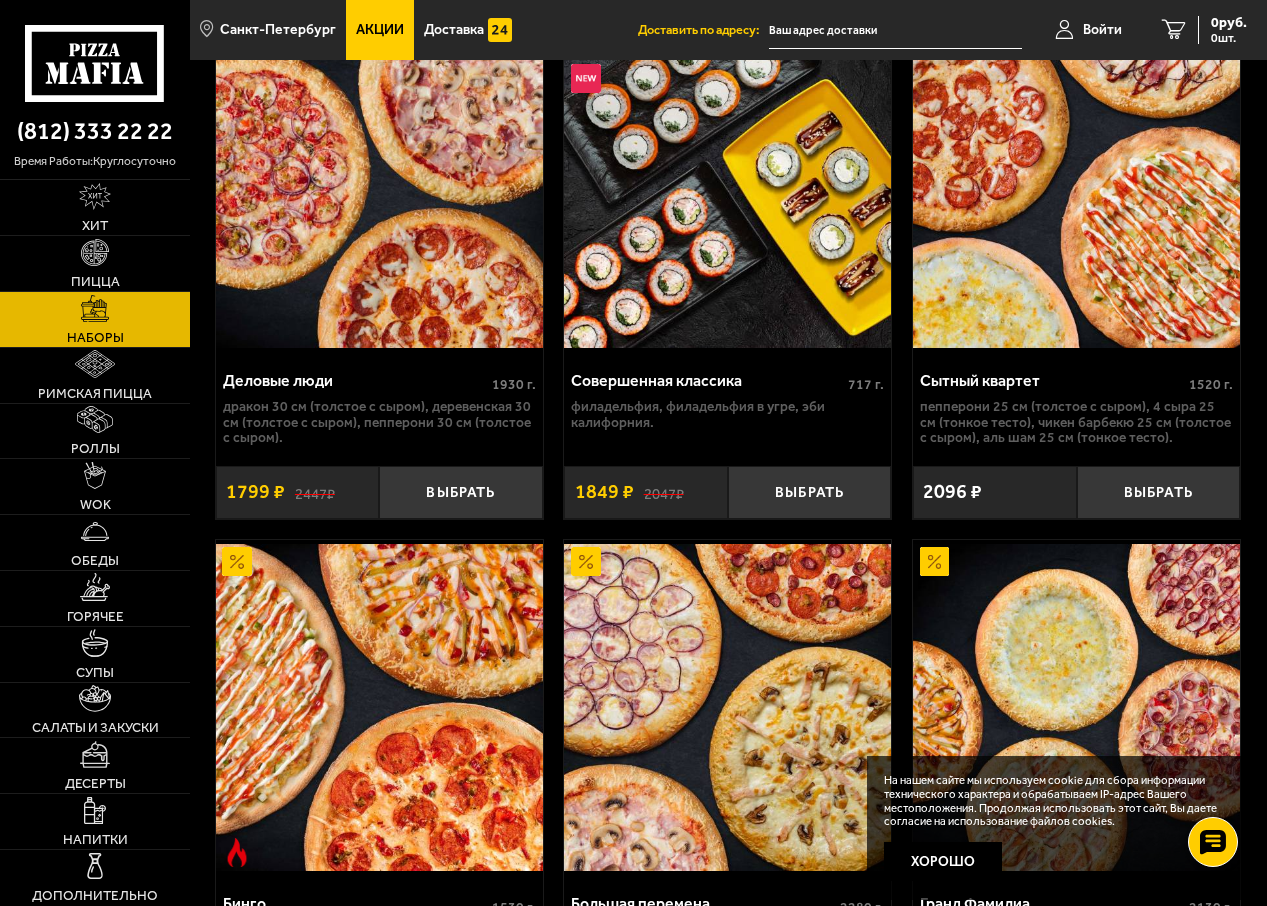 scroll, scrollTop: 3900, scrollLeft: 0, axis: vertical 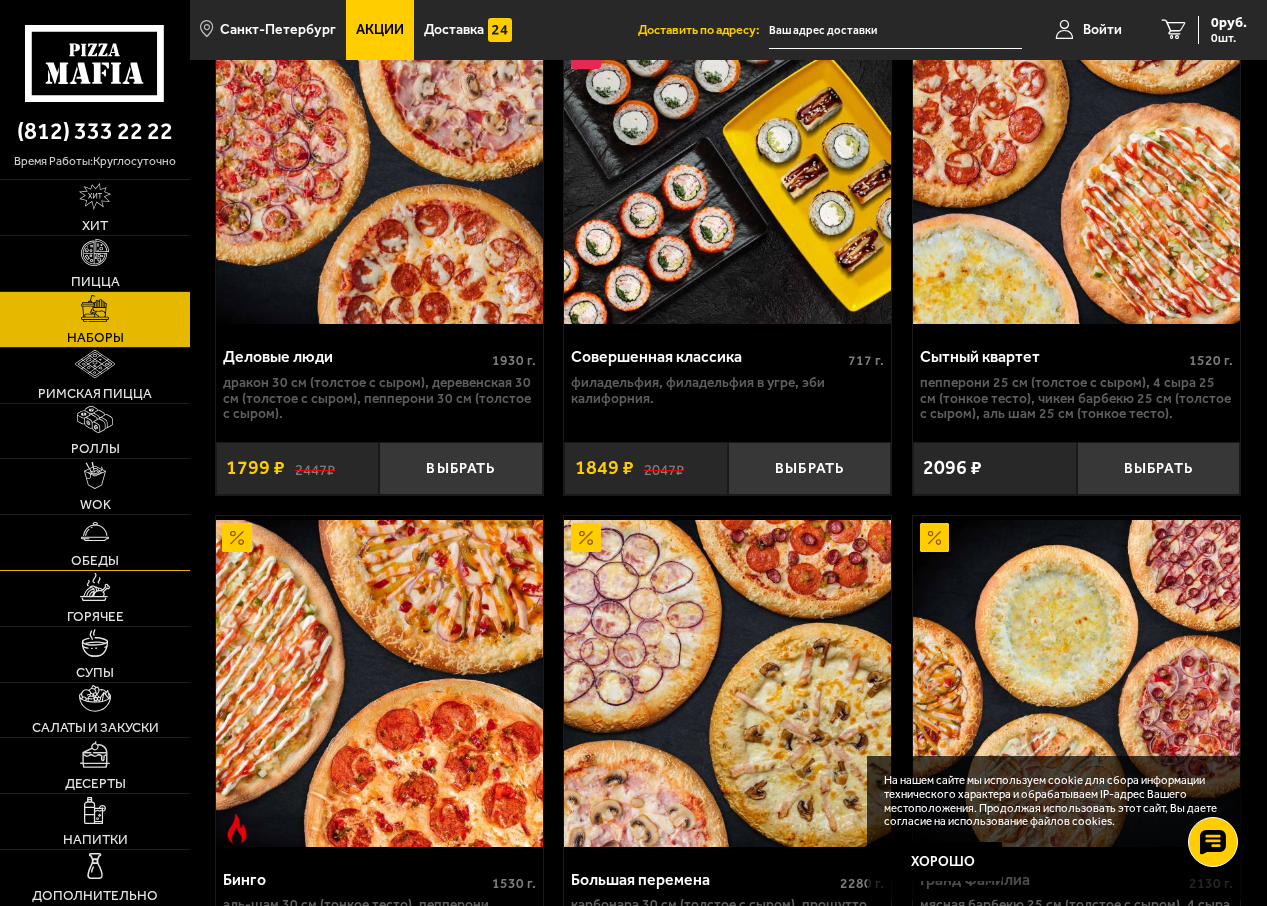 click on "Обеды" at bounding box center [95, 542] 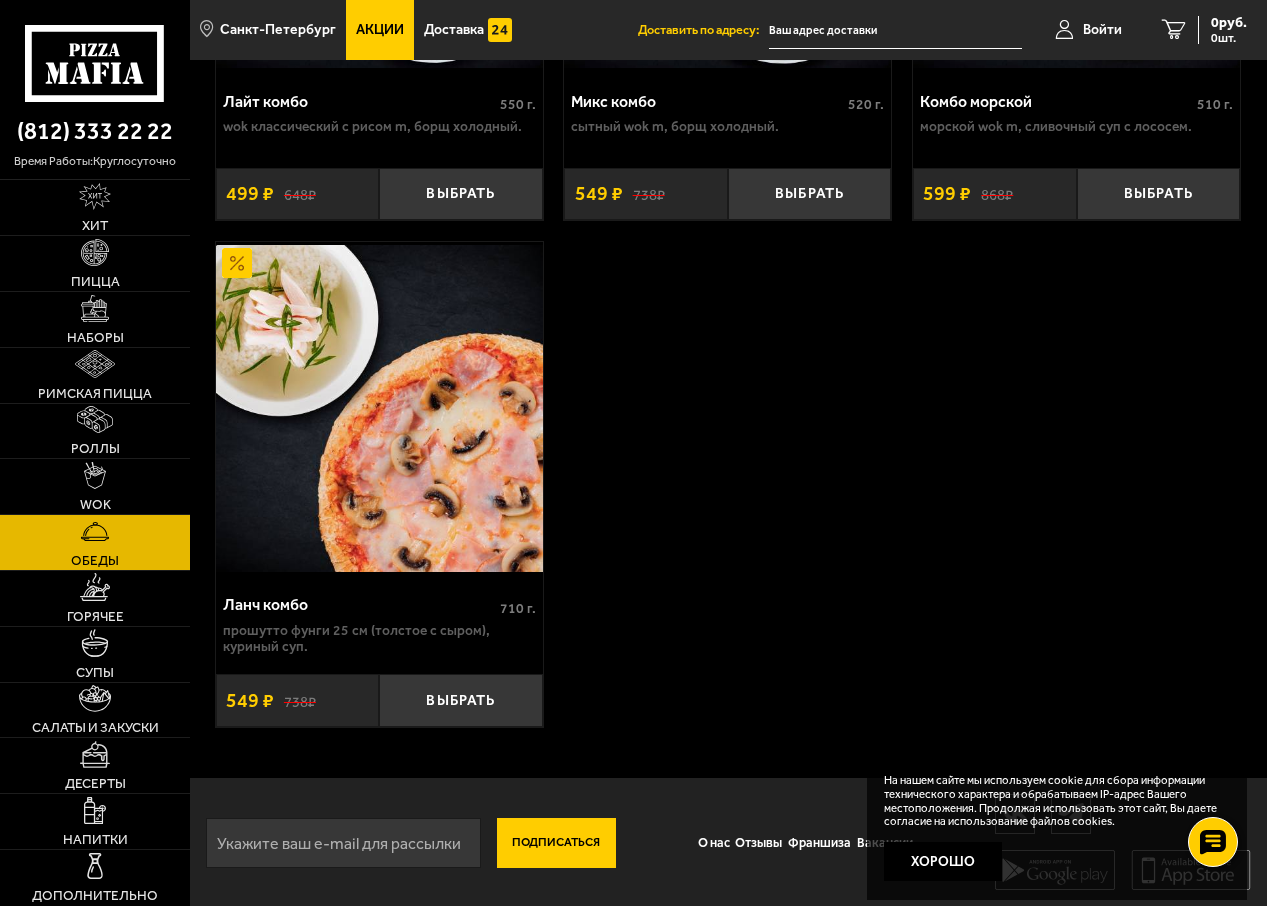 scroll, scrollTop: 465, scrollLeft: 0, axis: vertical 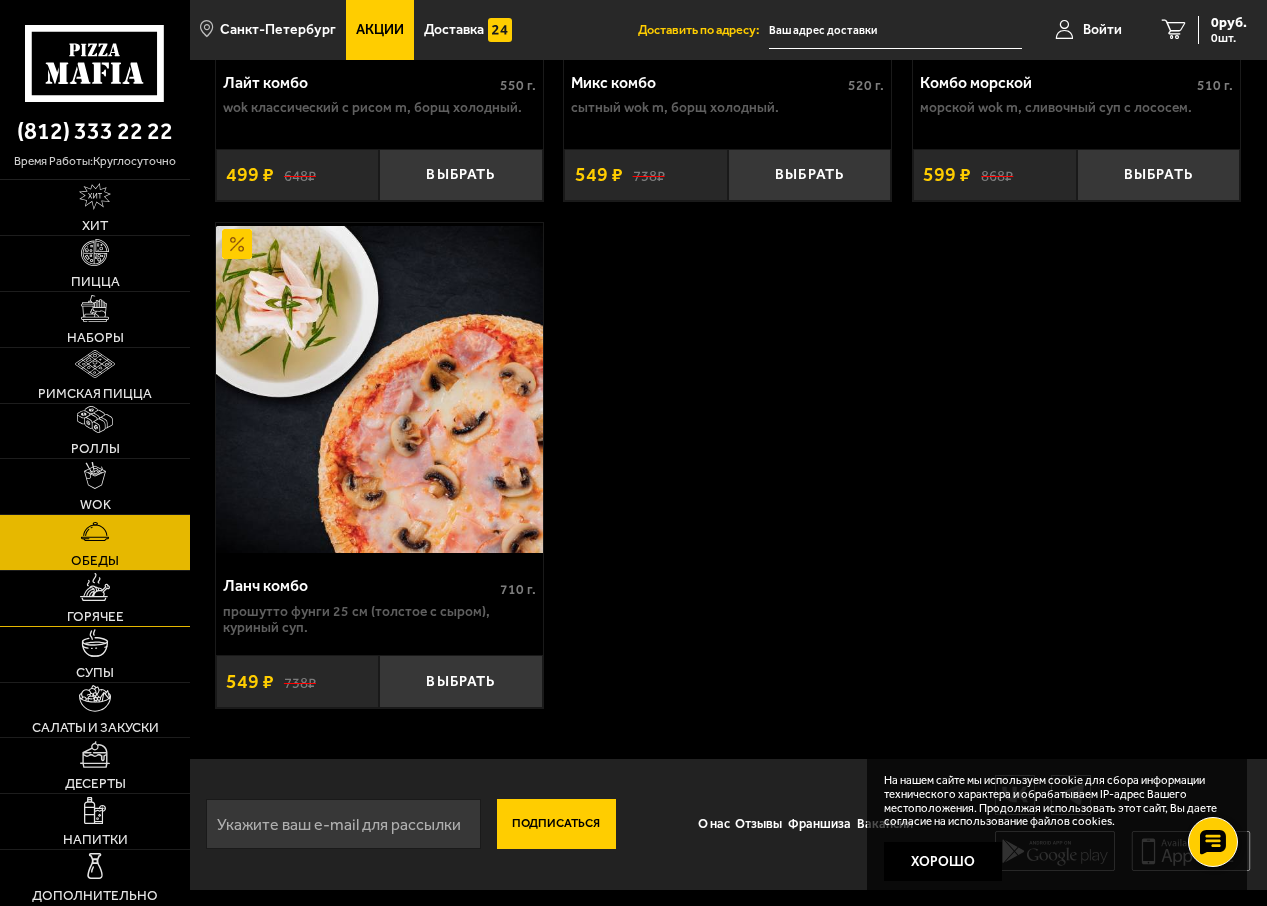click on "Горячее" at bounding box center [95, 598] 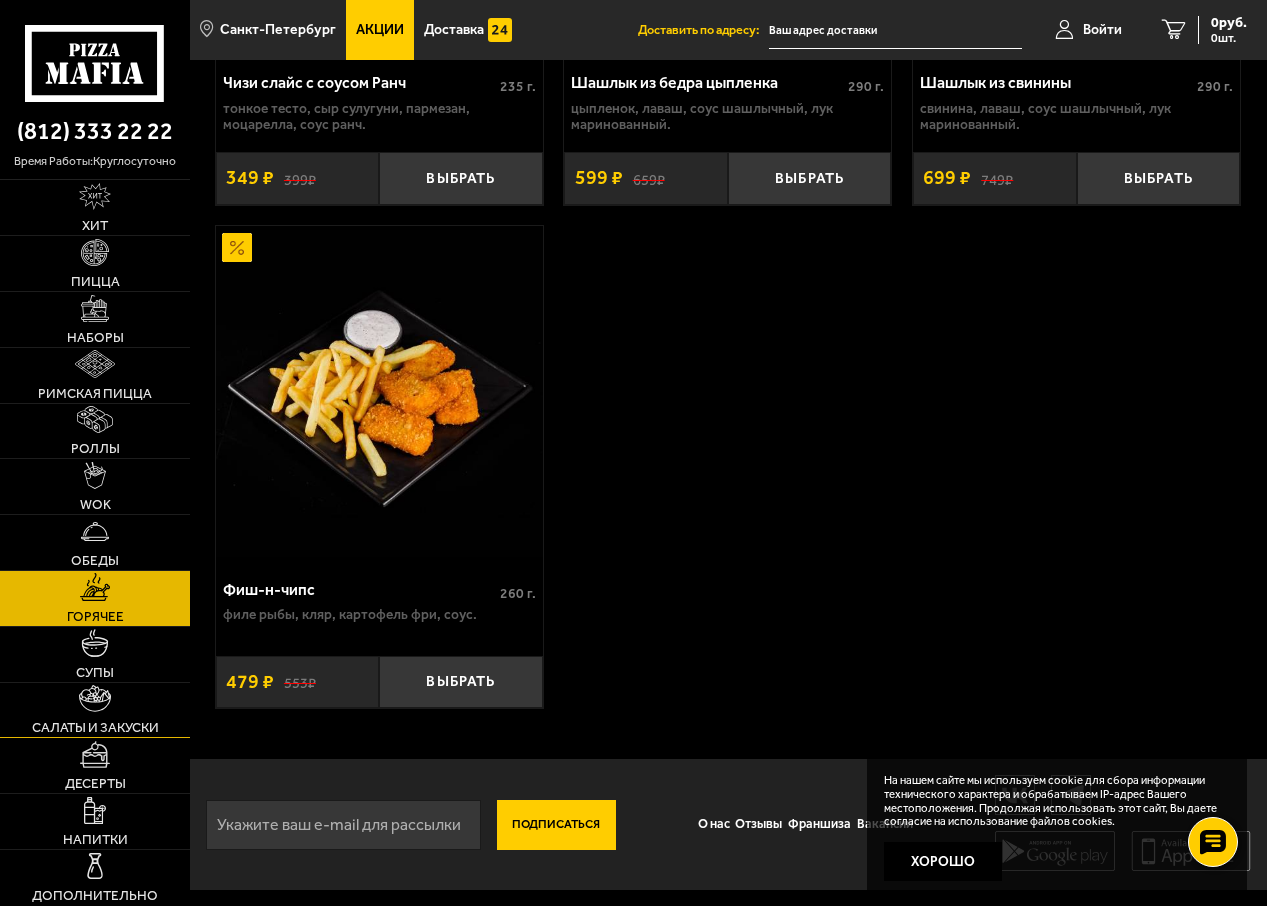 scroll, scrollTop: 2737, scrollLeft: 0, axis: vertical 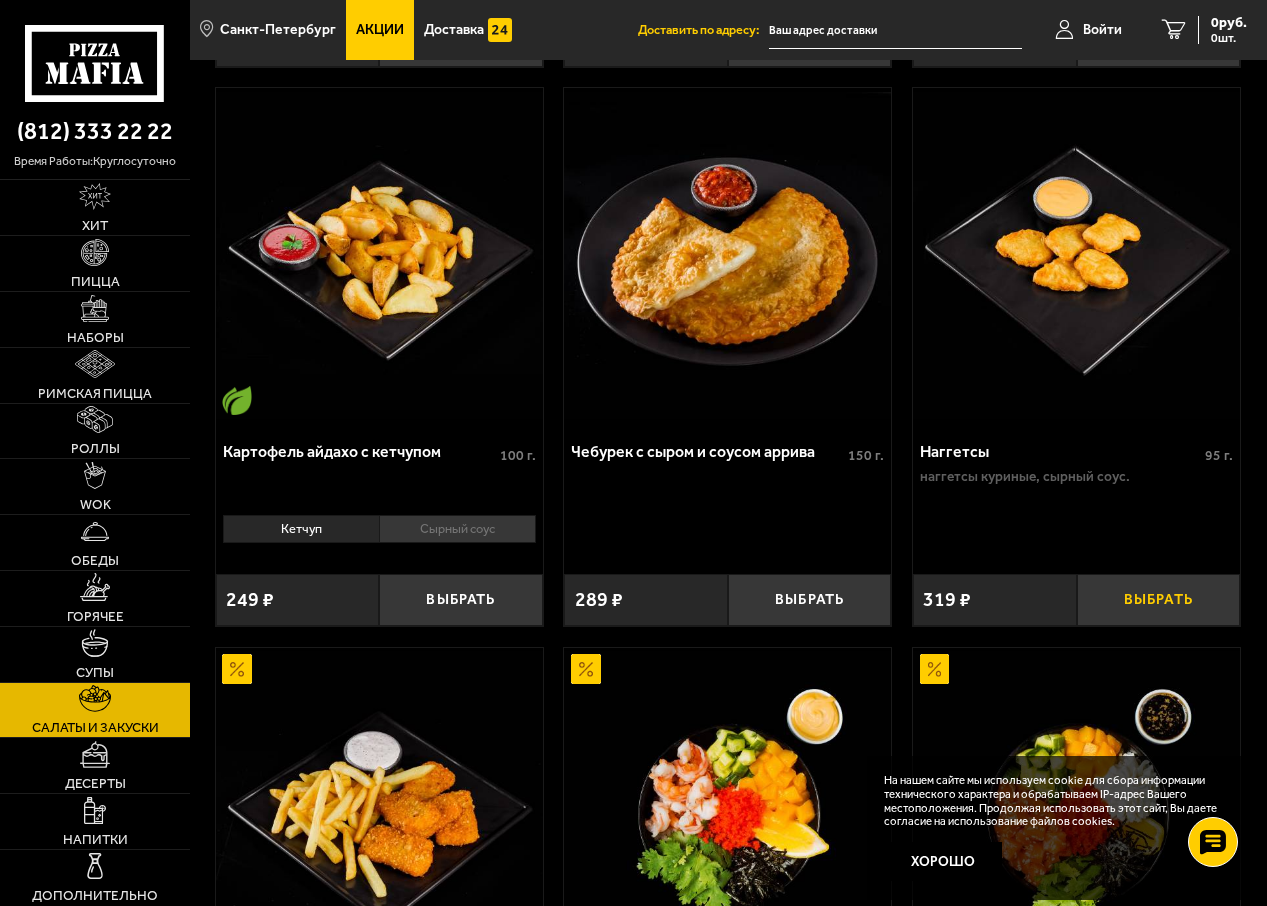 click on "Выбрать" at bounding box center (1158, 600) 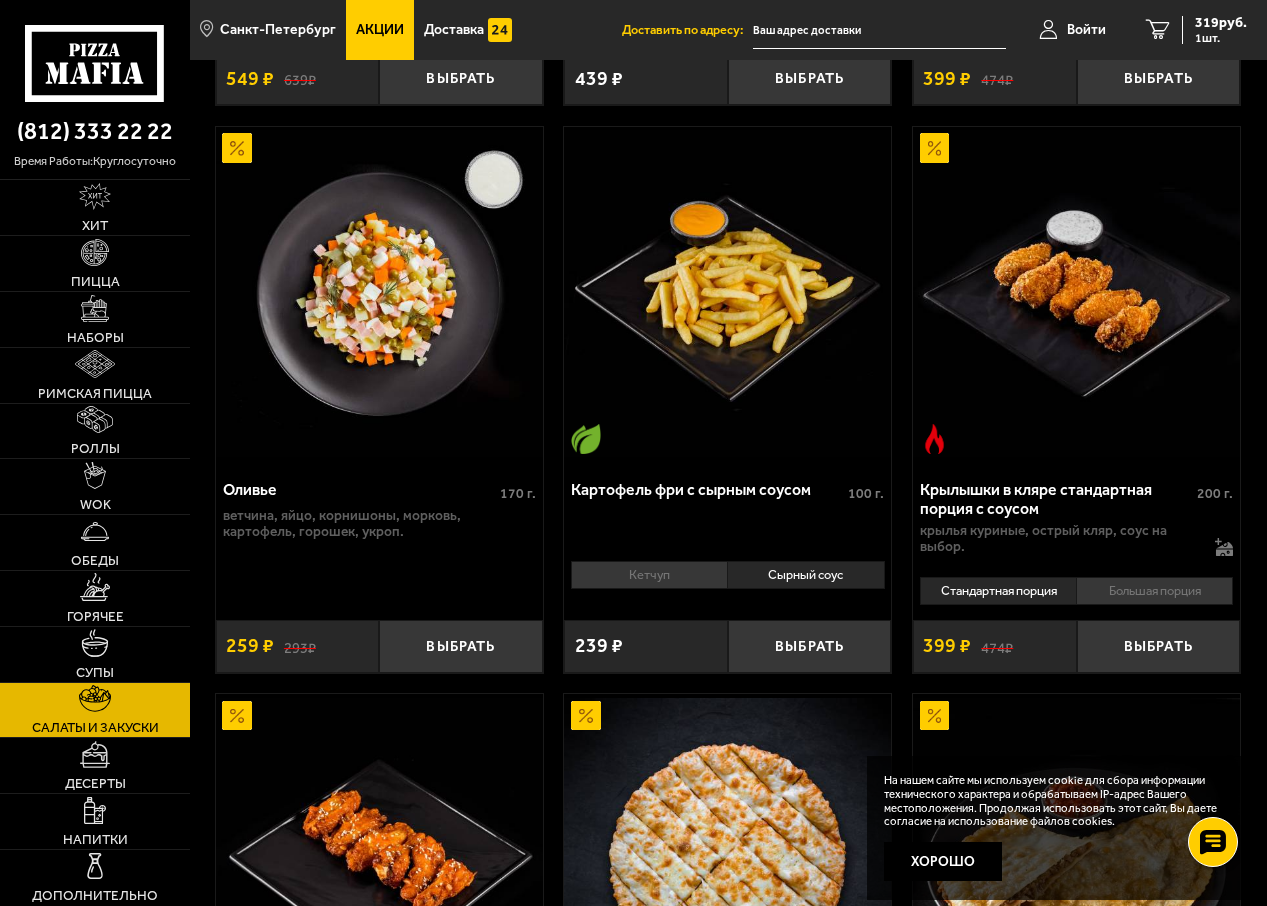 scroll, scrollTop: 600, scrollLeft: 0, axis: vertical 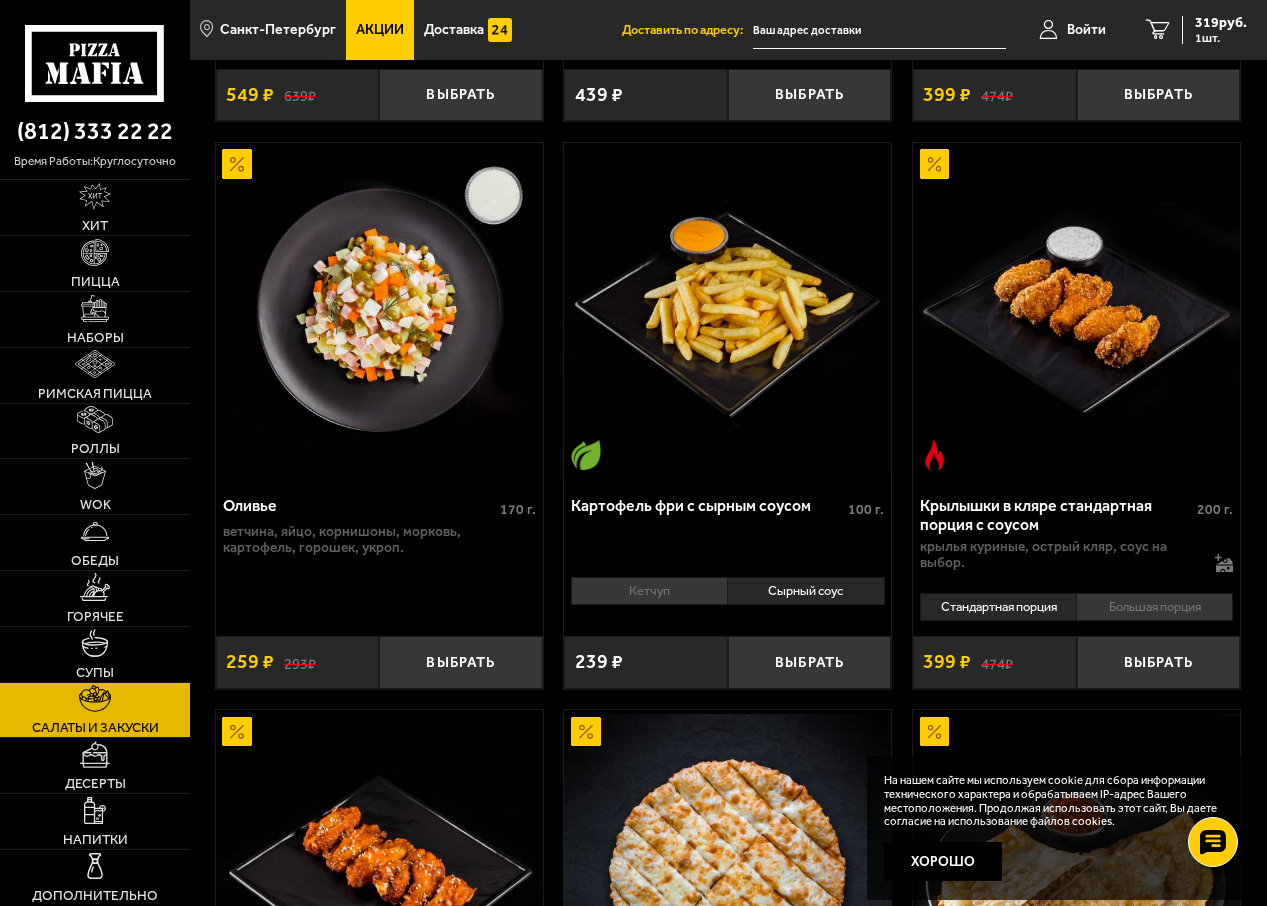 click on "Кетчуп" at bounding box center [649, 591] 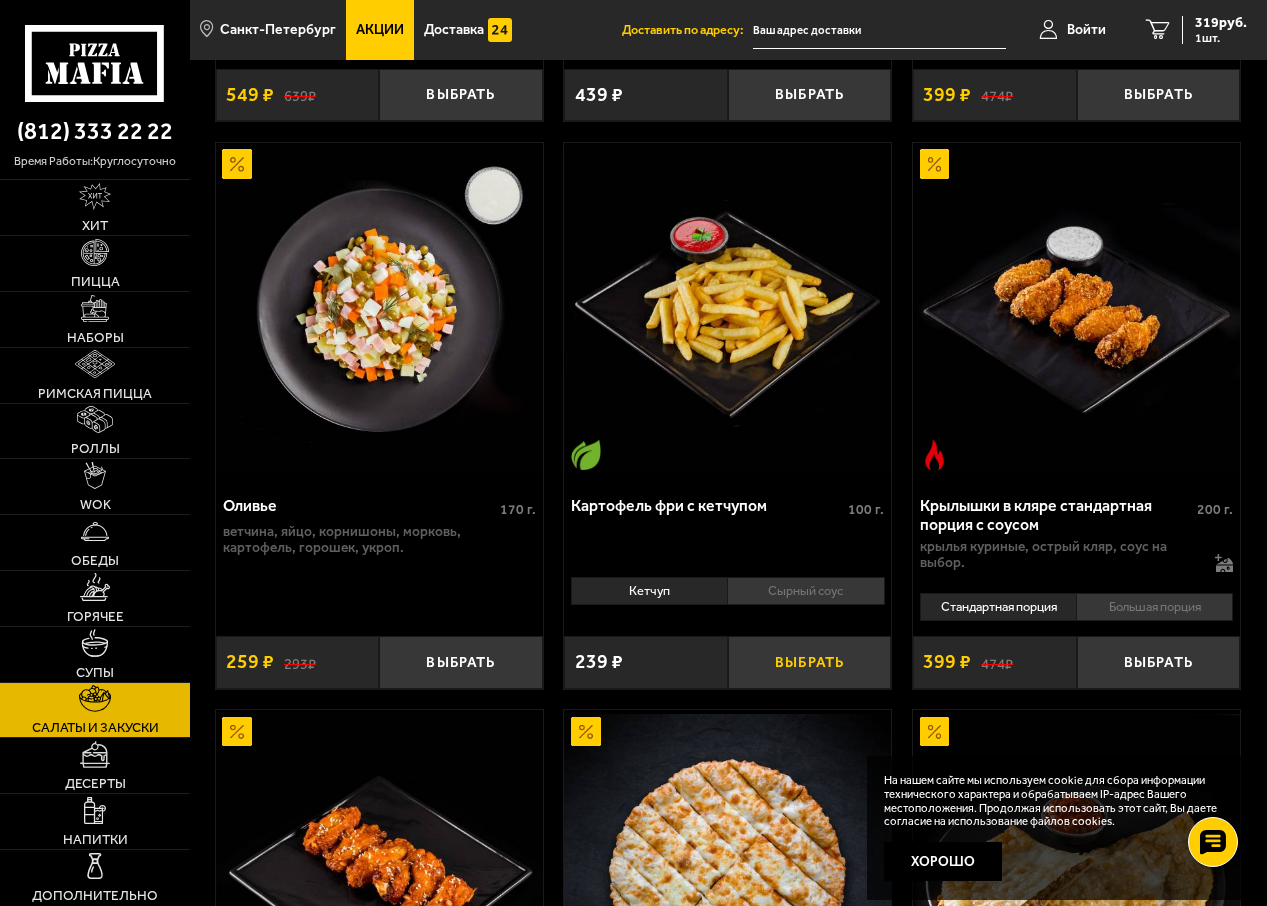 click on "Выбрать" at bounding box center [809, 662] 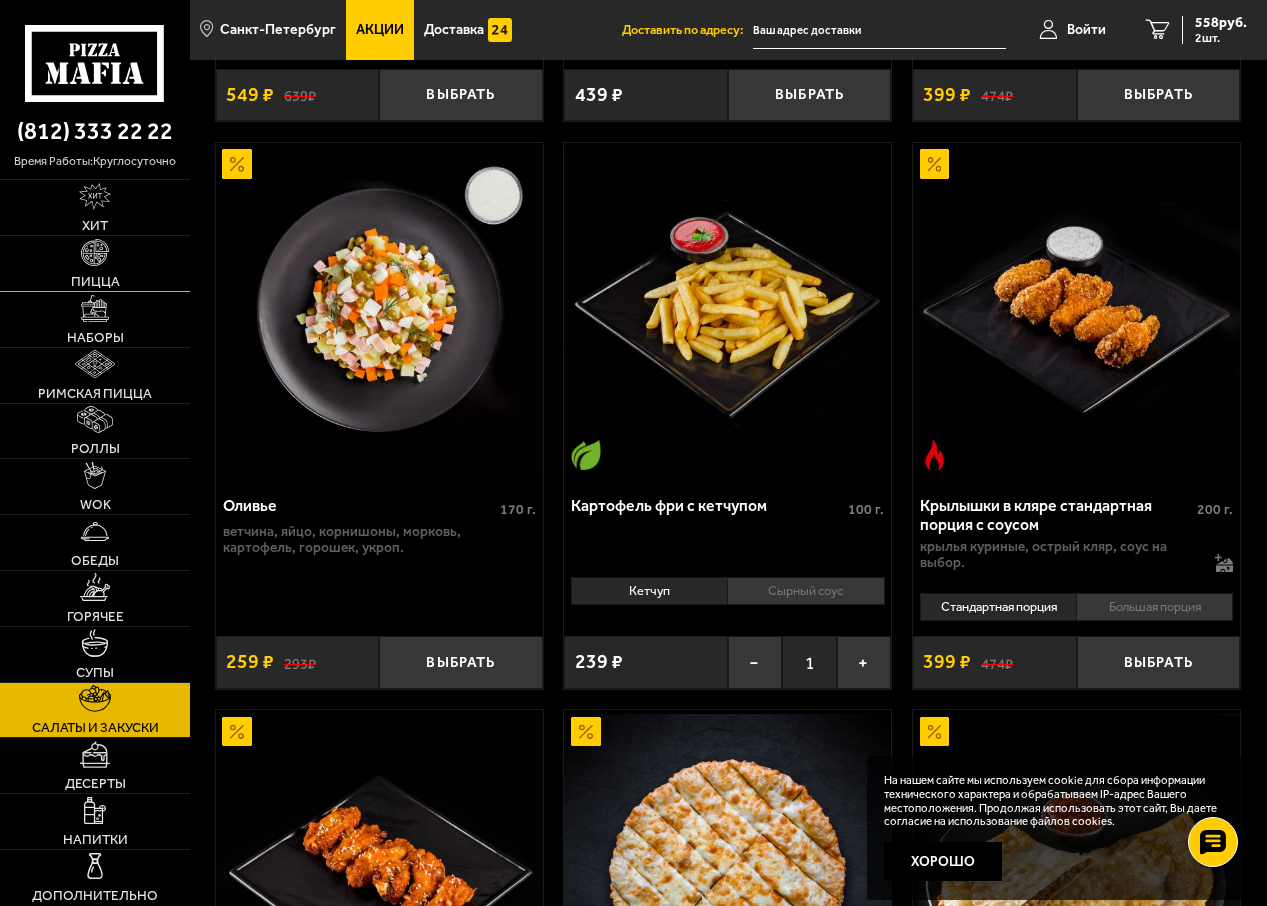 drag, startPoint x: 98, startPoint y: 277, endPoint x: 110, endPoint y: 277, distance: 12 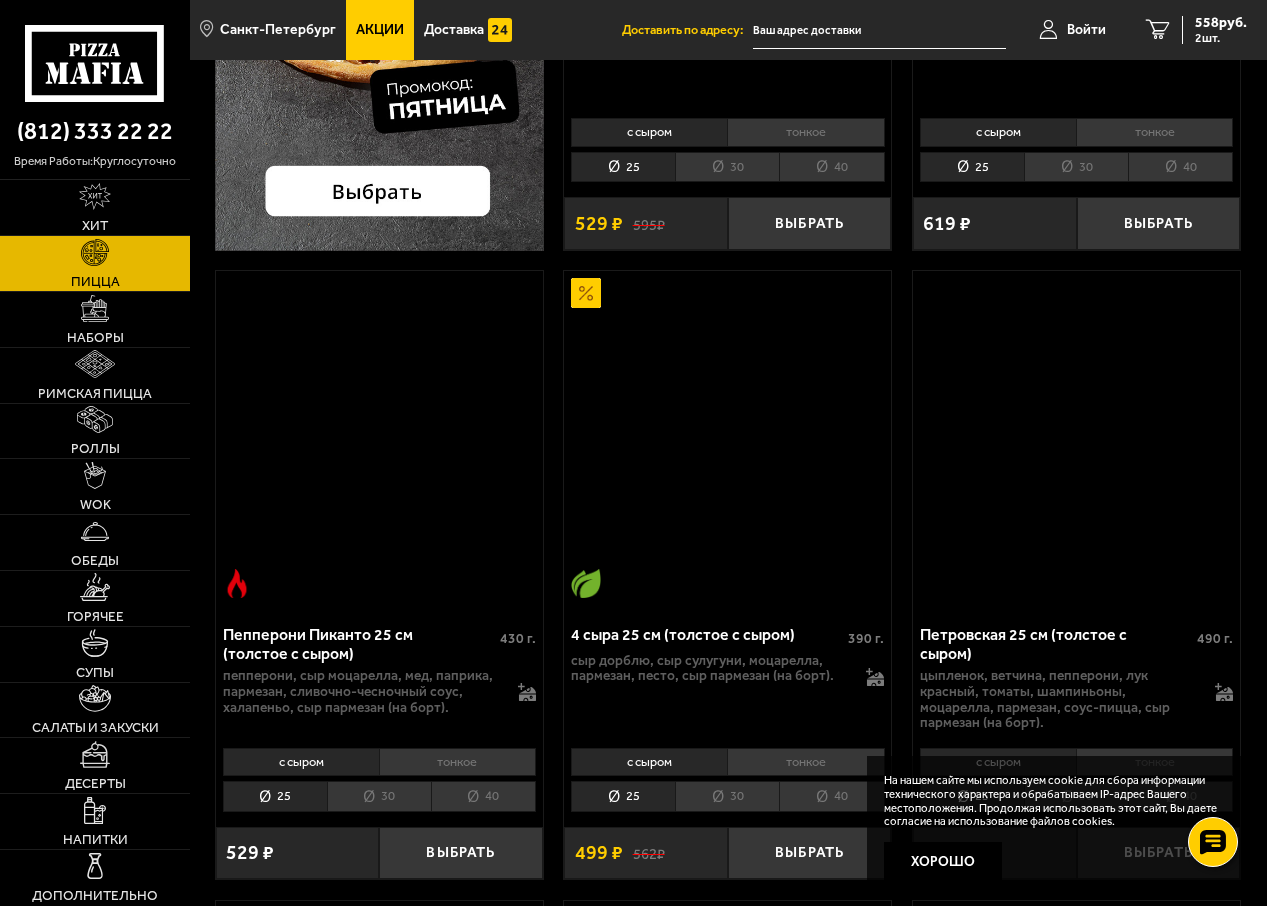 scroll, scrollTop: 0, scrollLeft: 0, axis: both 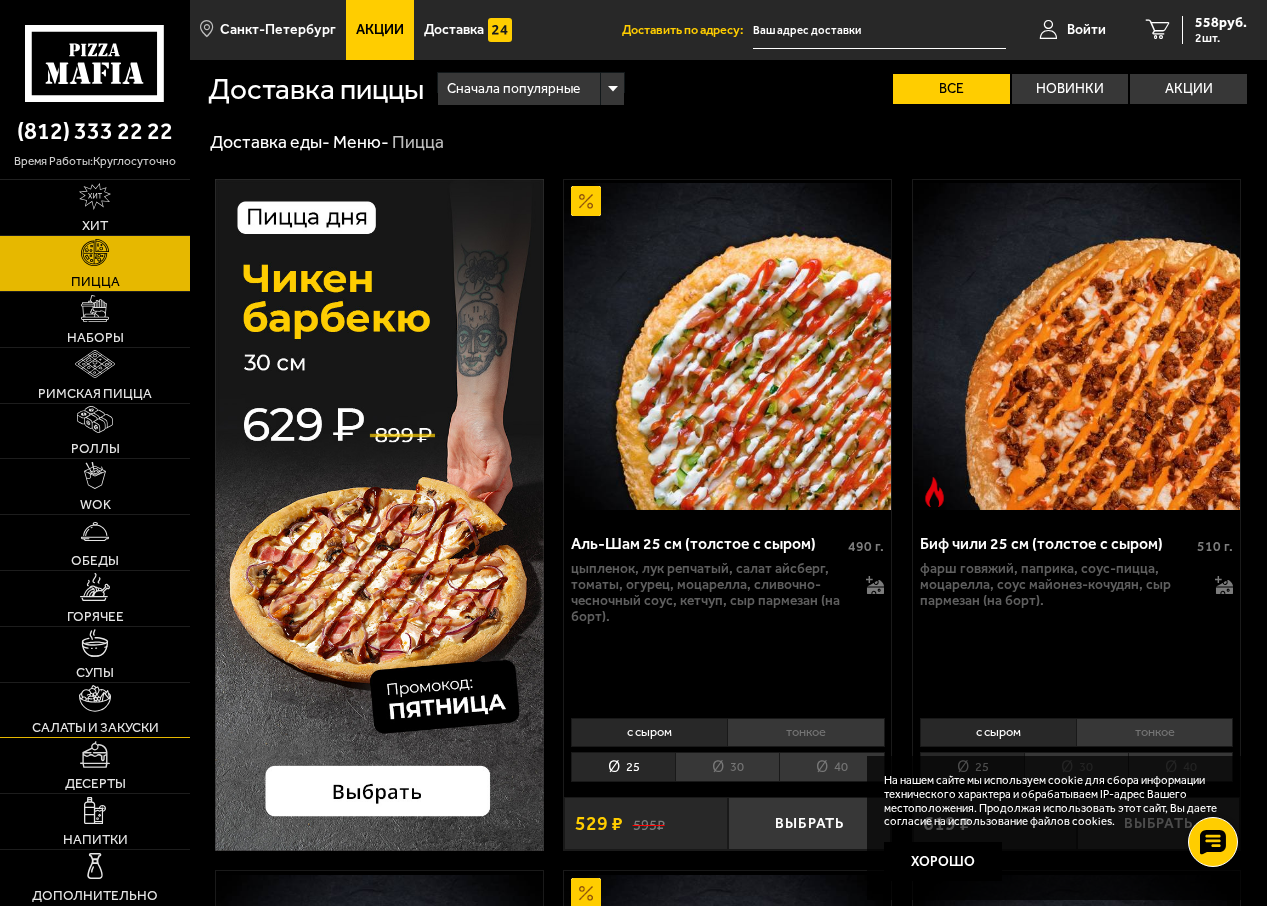 click on "Салаты и закуски" at bounding box center [95, 728] 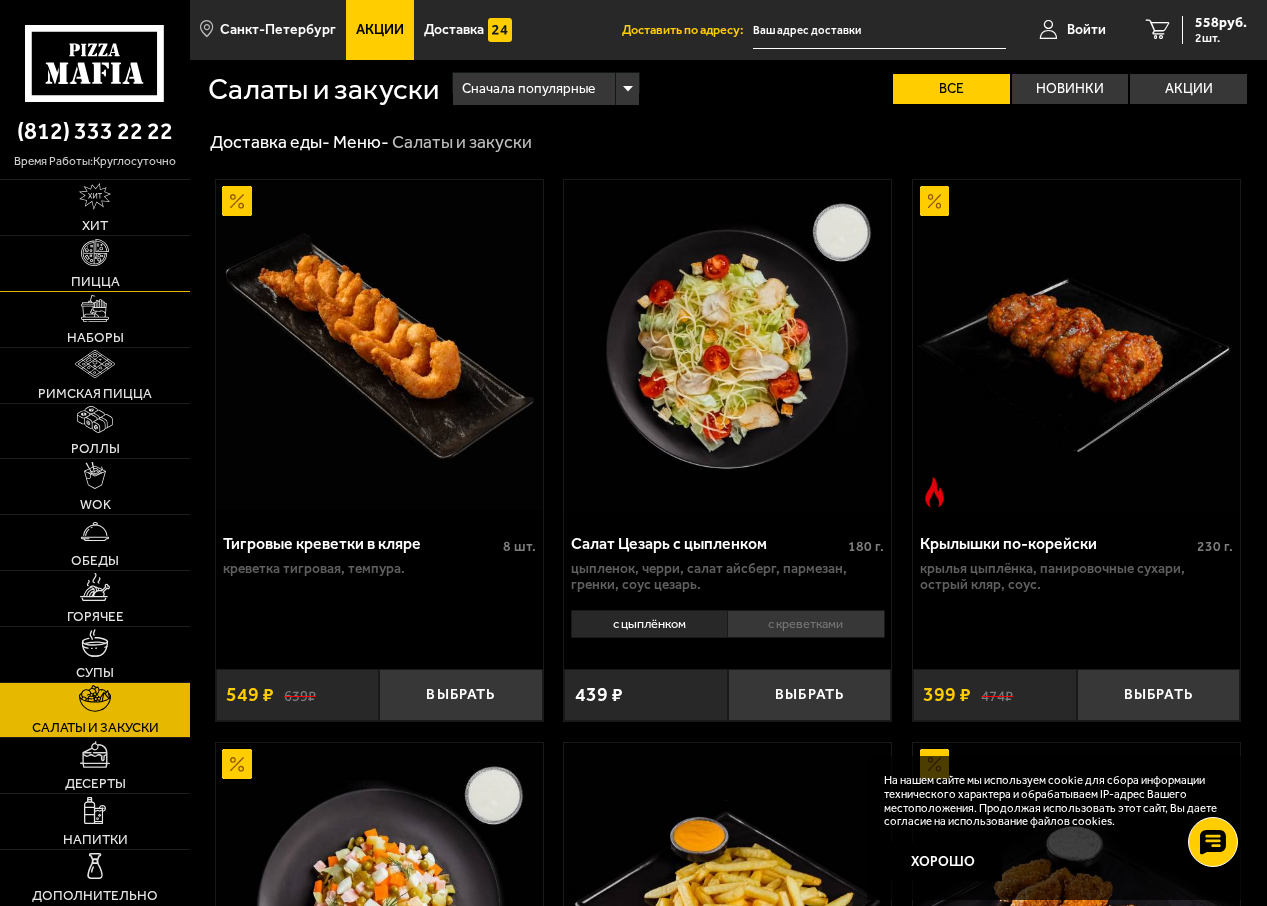 click on "Пицца" at bounding box center (95, 282) 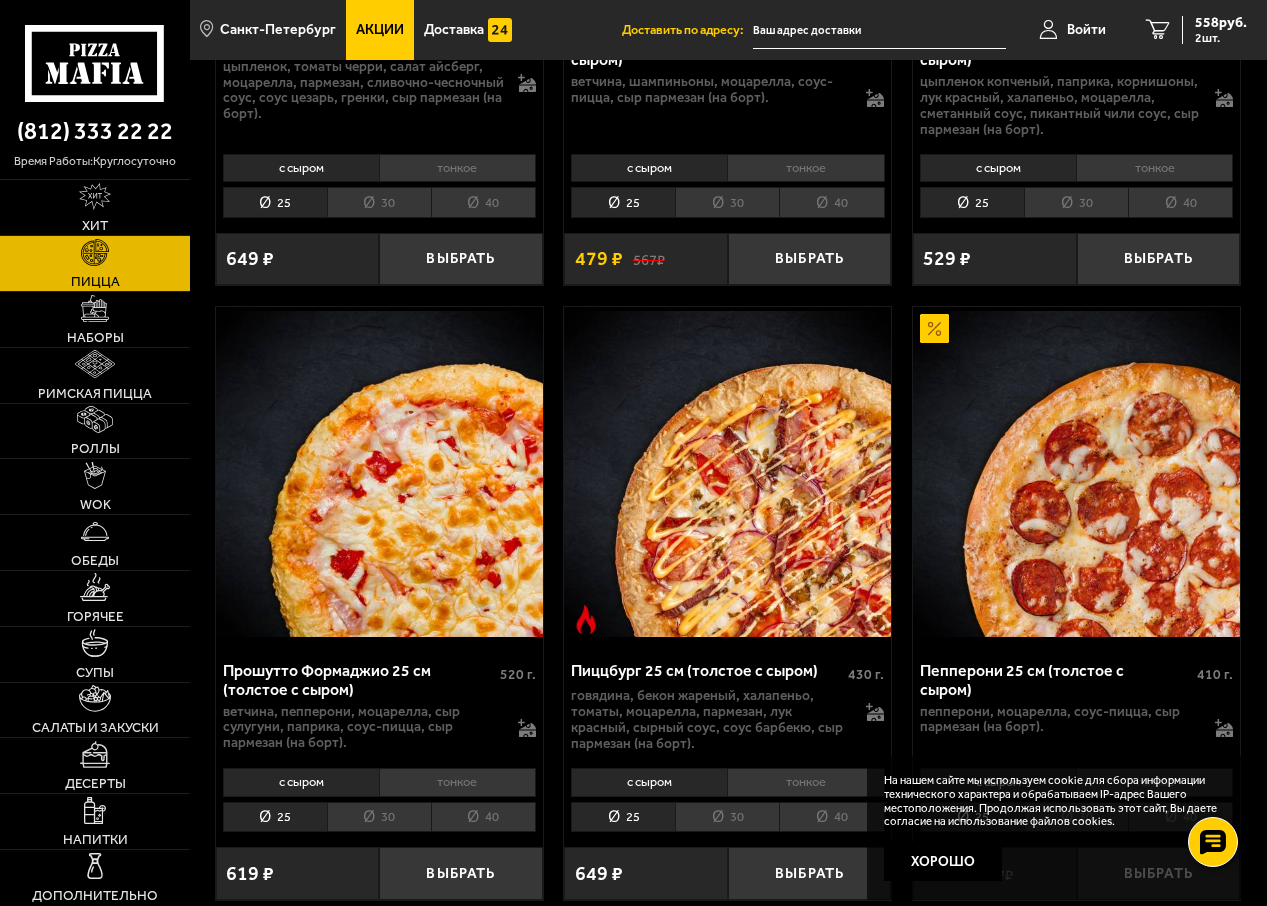 scroll, scrollTop: 2500, scrollLeft: 0, axis: vertical 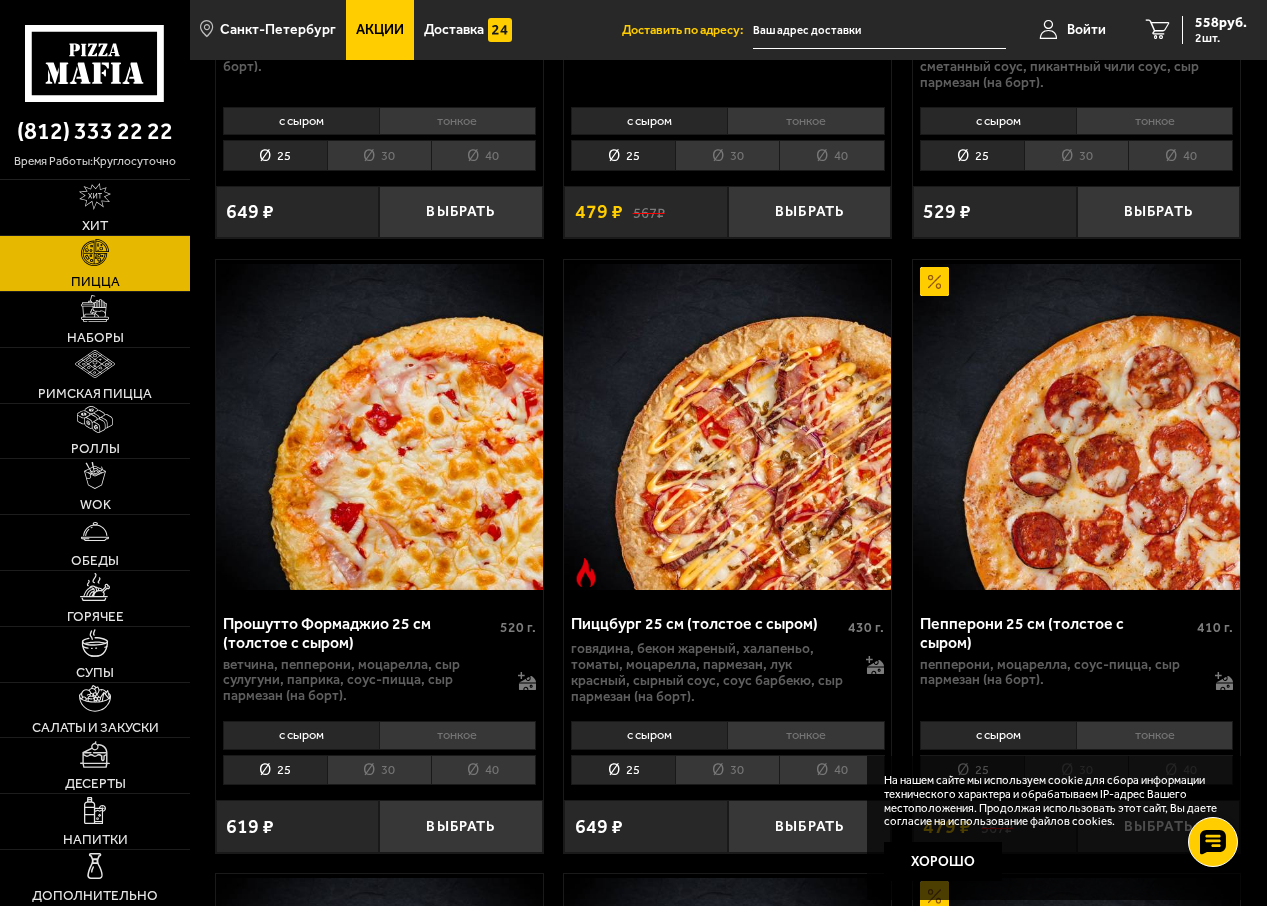 click on "тонкое" at bounding box center [457, 735] 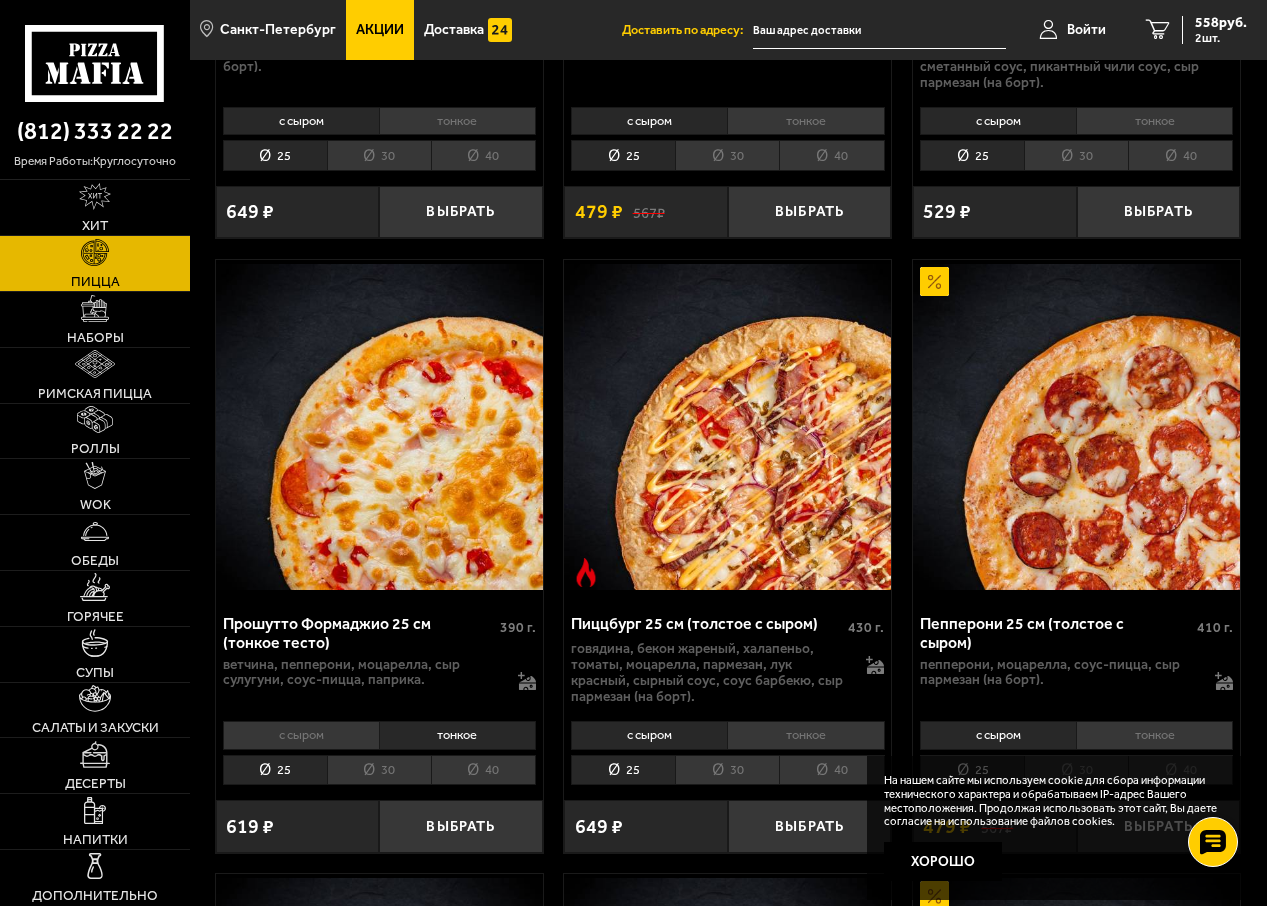 click on "с сыром" at bounding box center [301, 735] 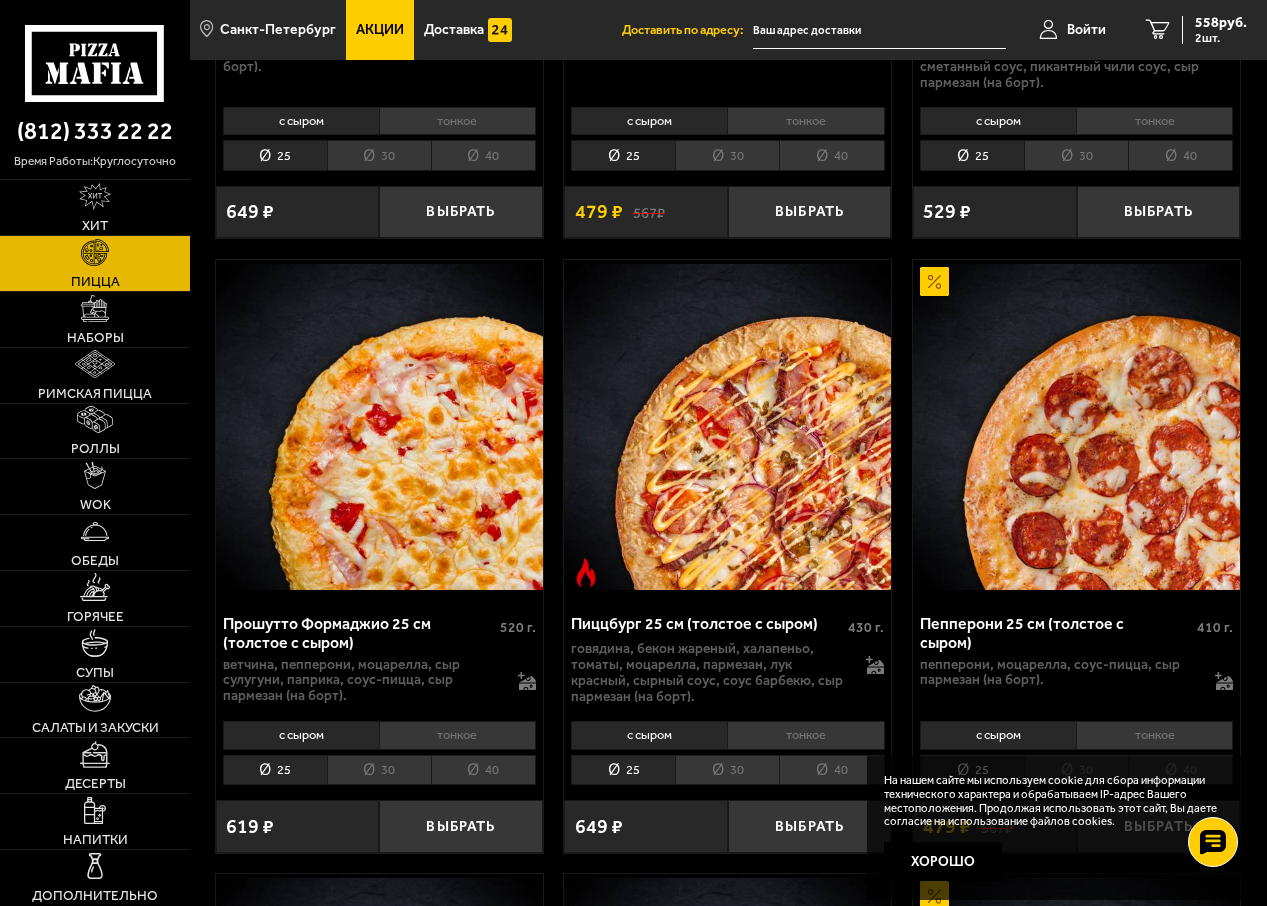 click on "тонкое" at bounding box center (457, 735) 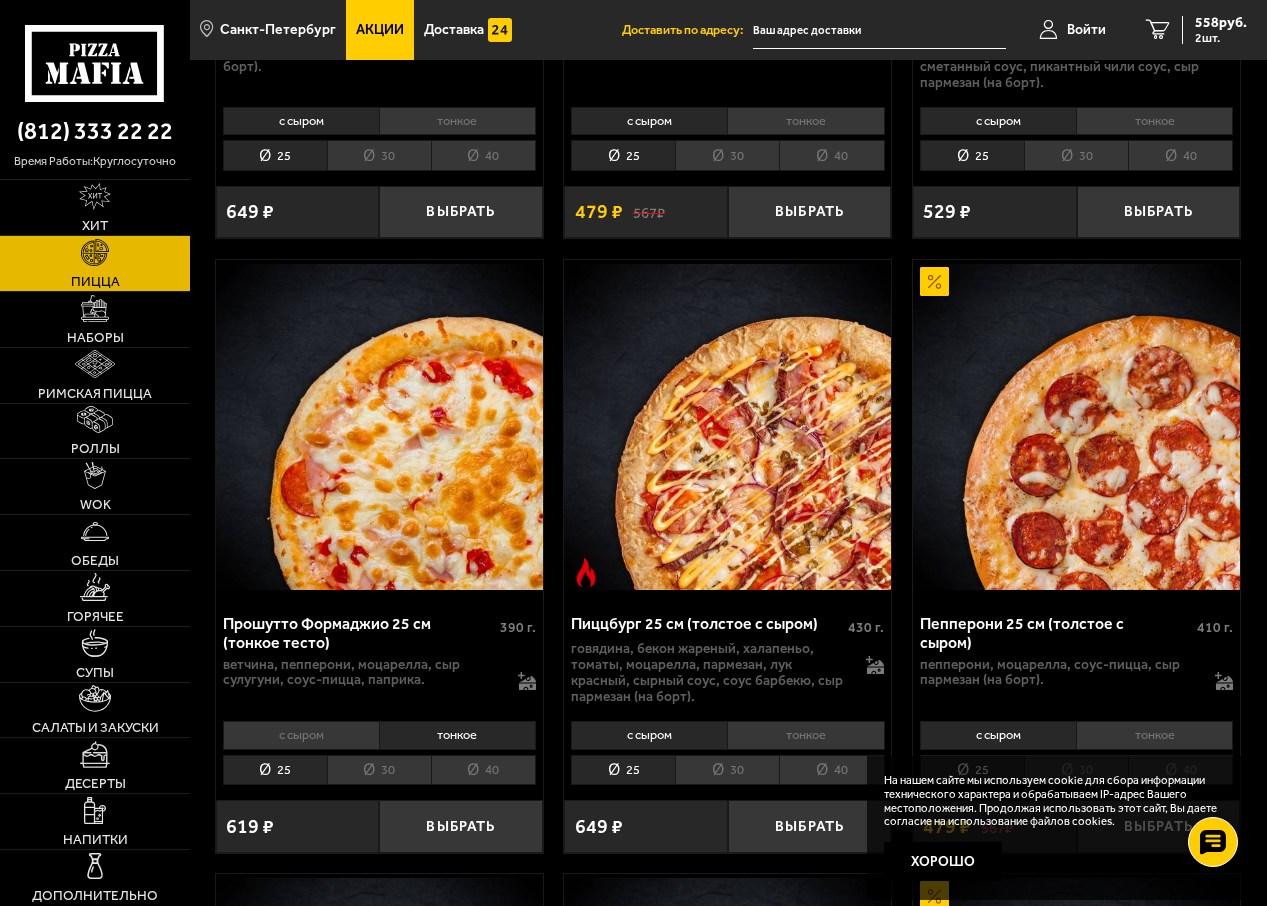 click on "с сыром" at bounding box center [301, 735] 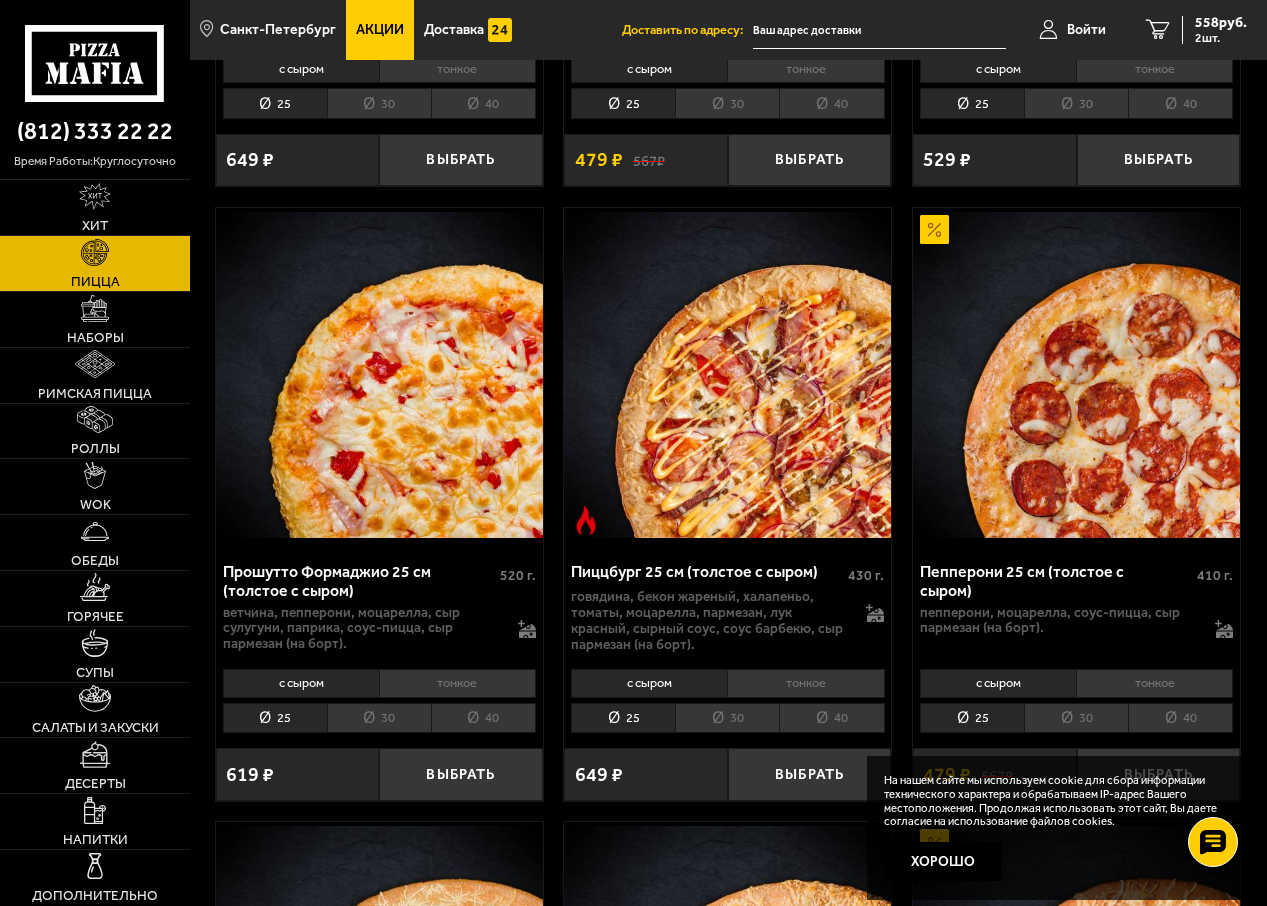 scroll, scrollTop: 2600, scrollLeft: 0, axis: vertical 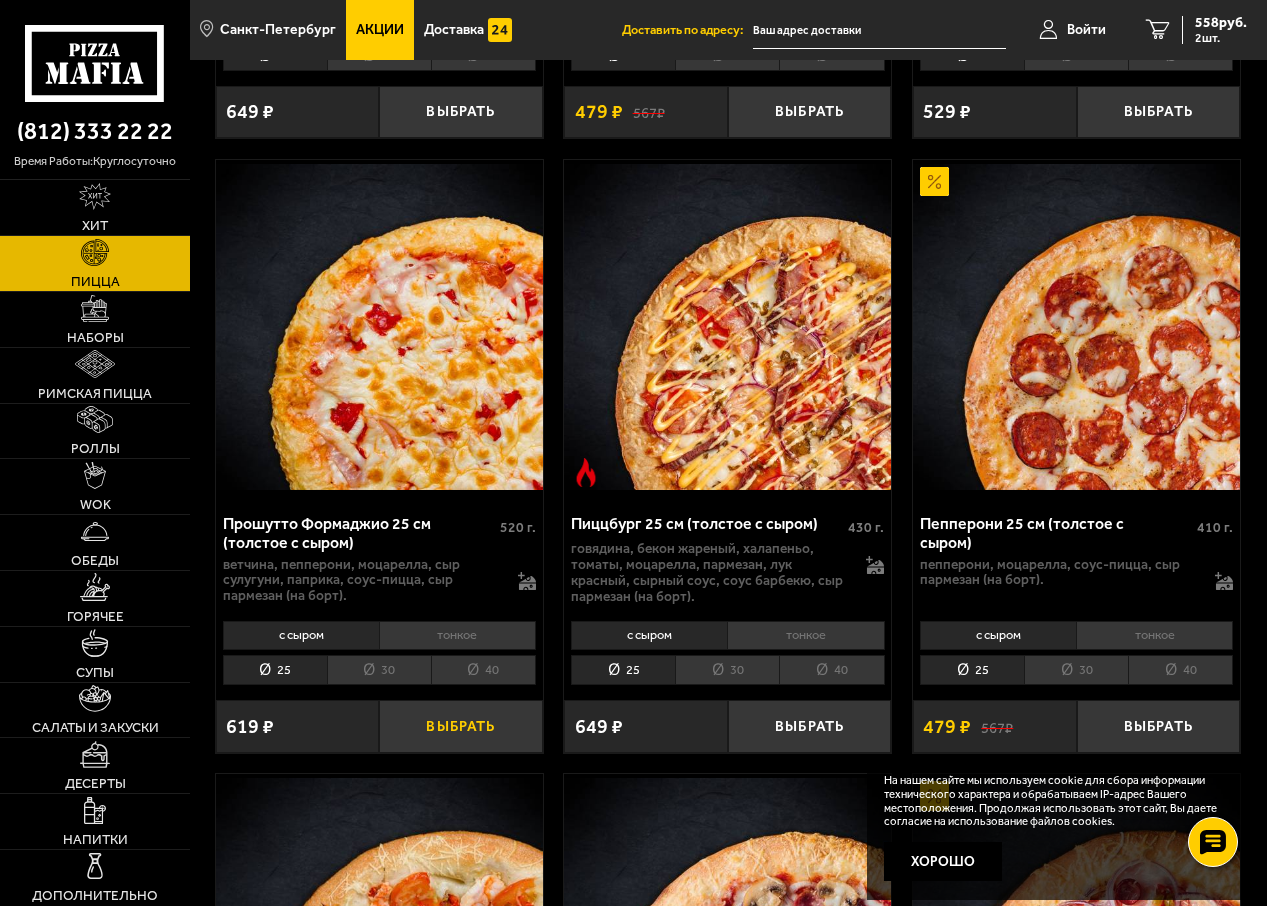 click on "Выбрать" at bounding box center (460, 726) 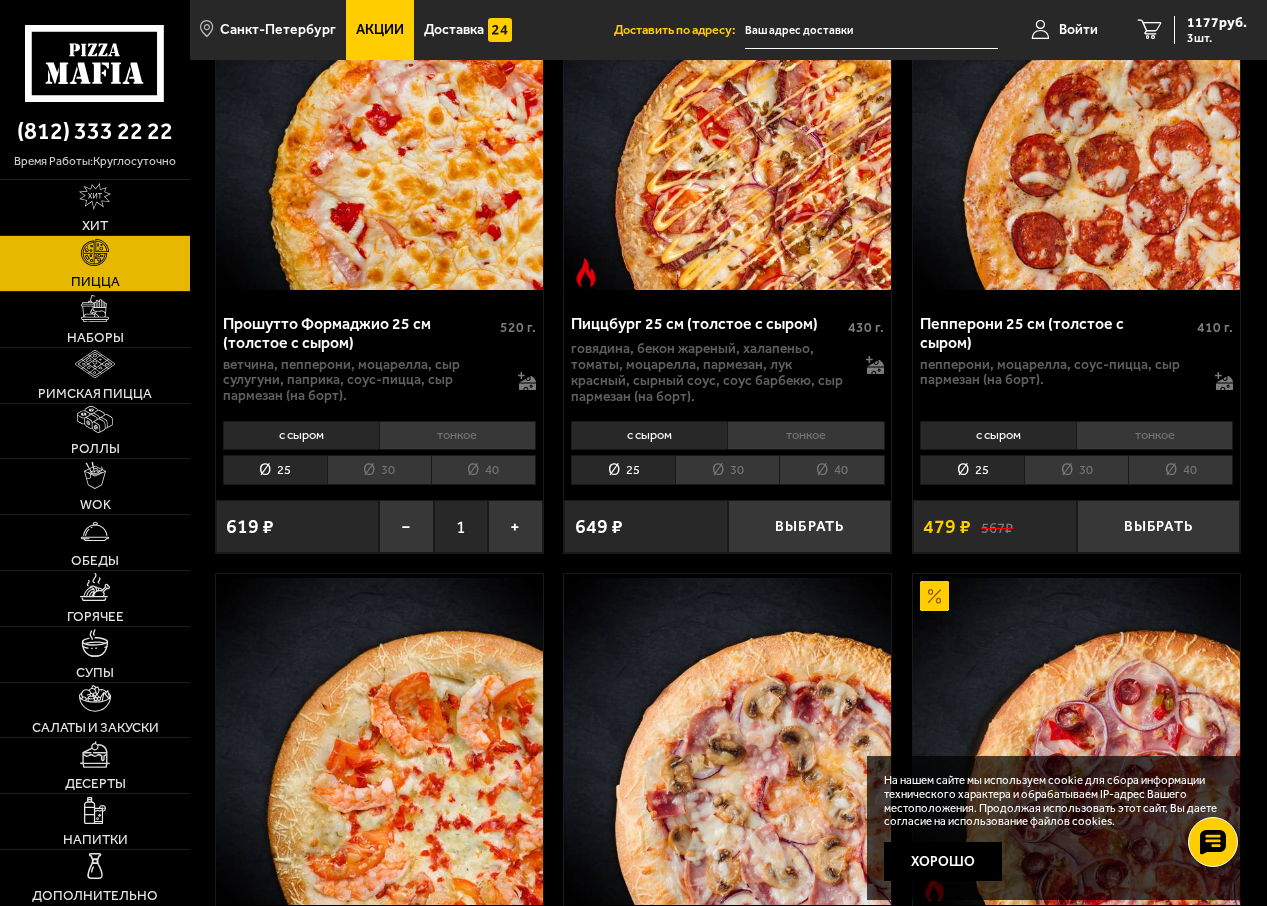 scroll, scrollTop: 2700, scrollLeft: 0, axis: vertical 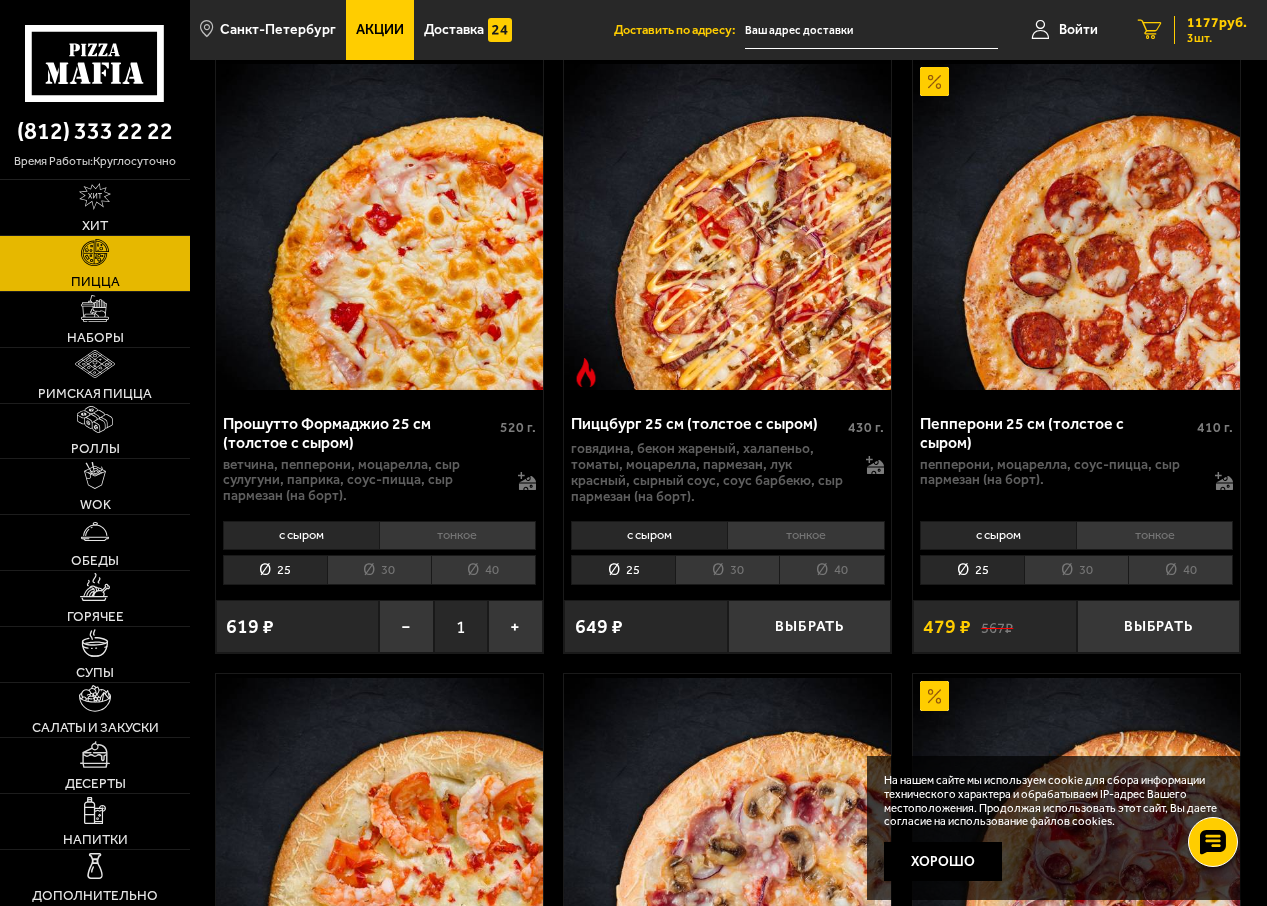 click on "1177  руб. 3  шт." at bounding box center [1210, 30] 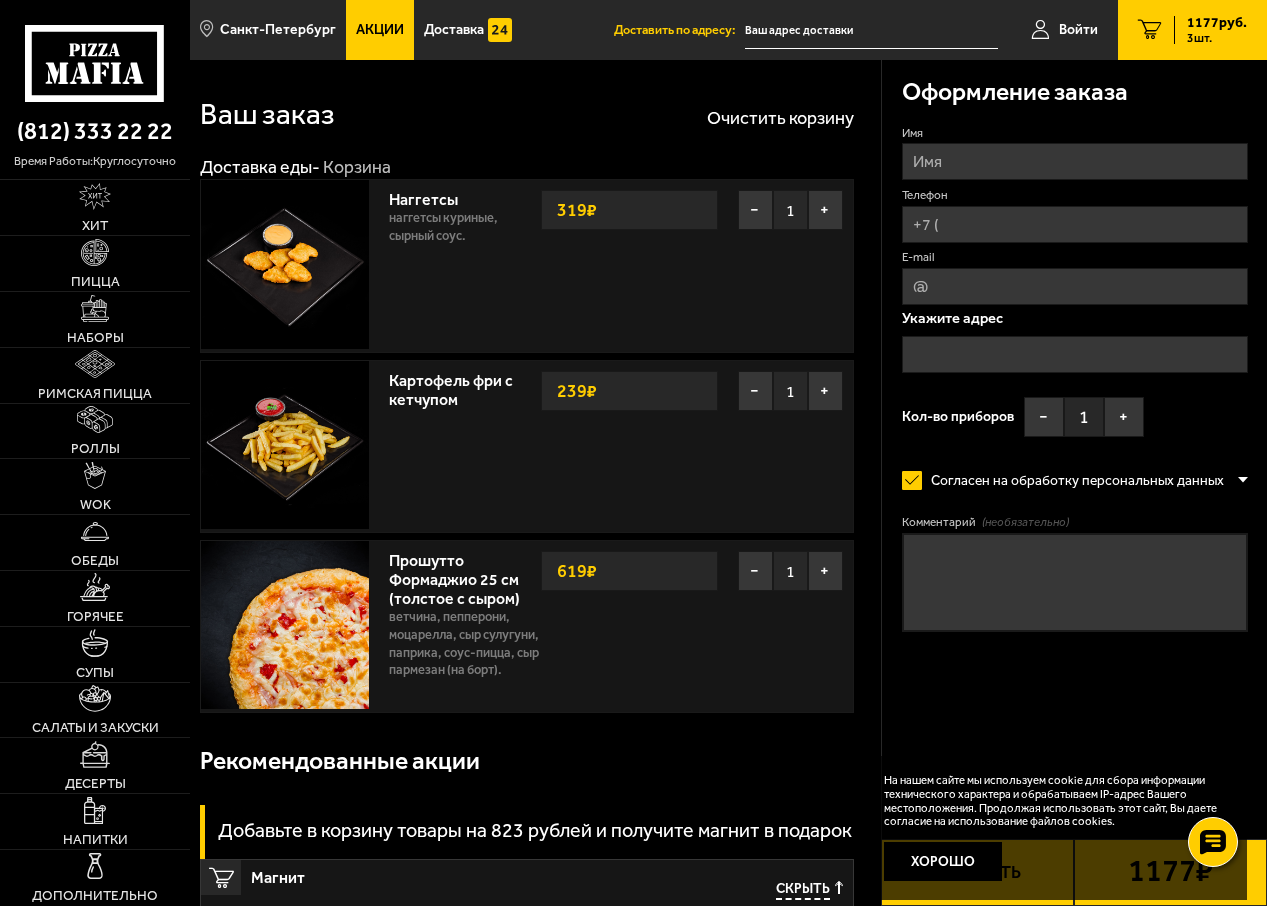 click on "Имя" at bounding box center (1075, 161) 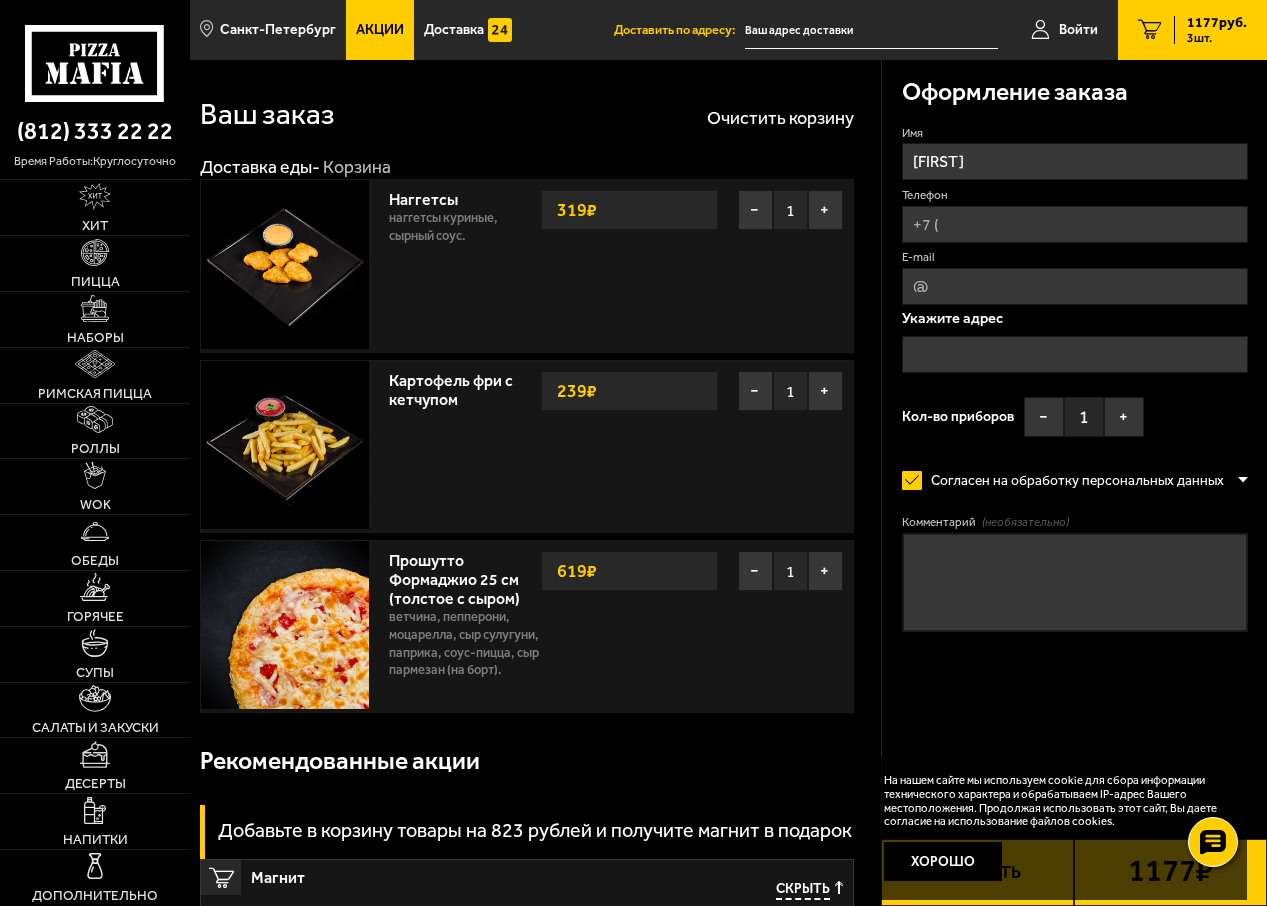 type on "+7 (555) 406-41-75" 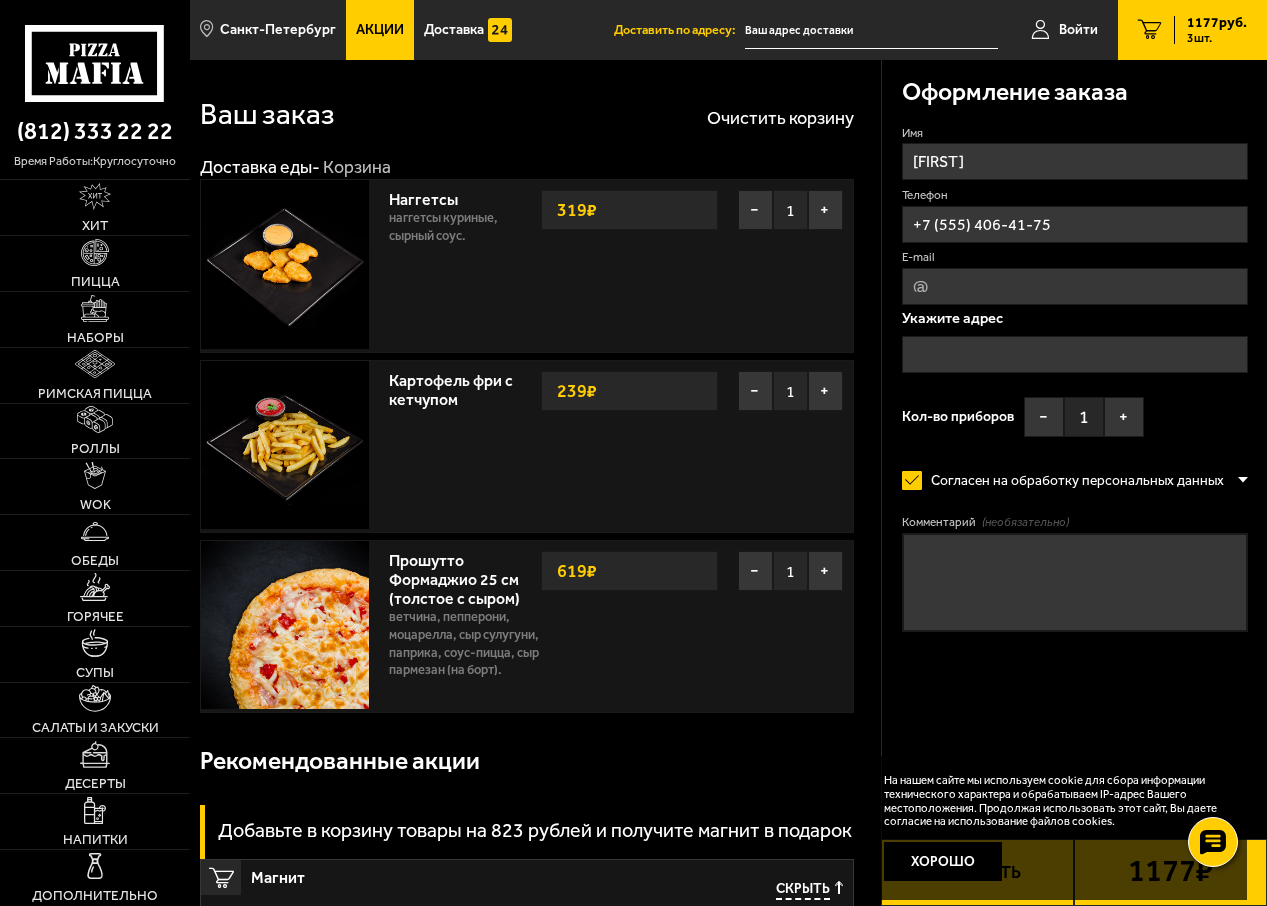 type on "ava@example.com" 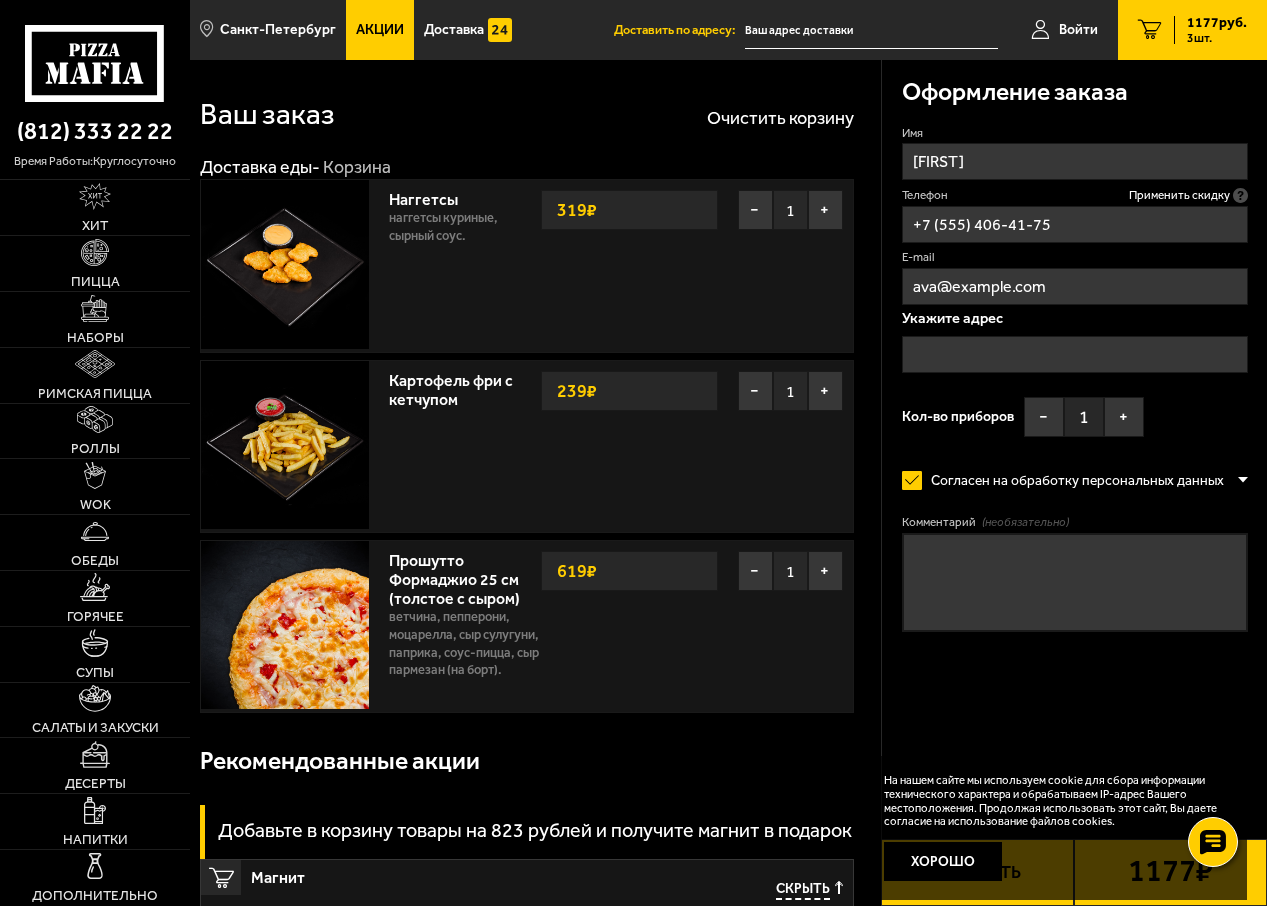 click at bounding box center (1075, 354) 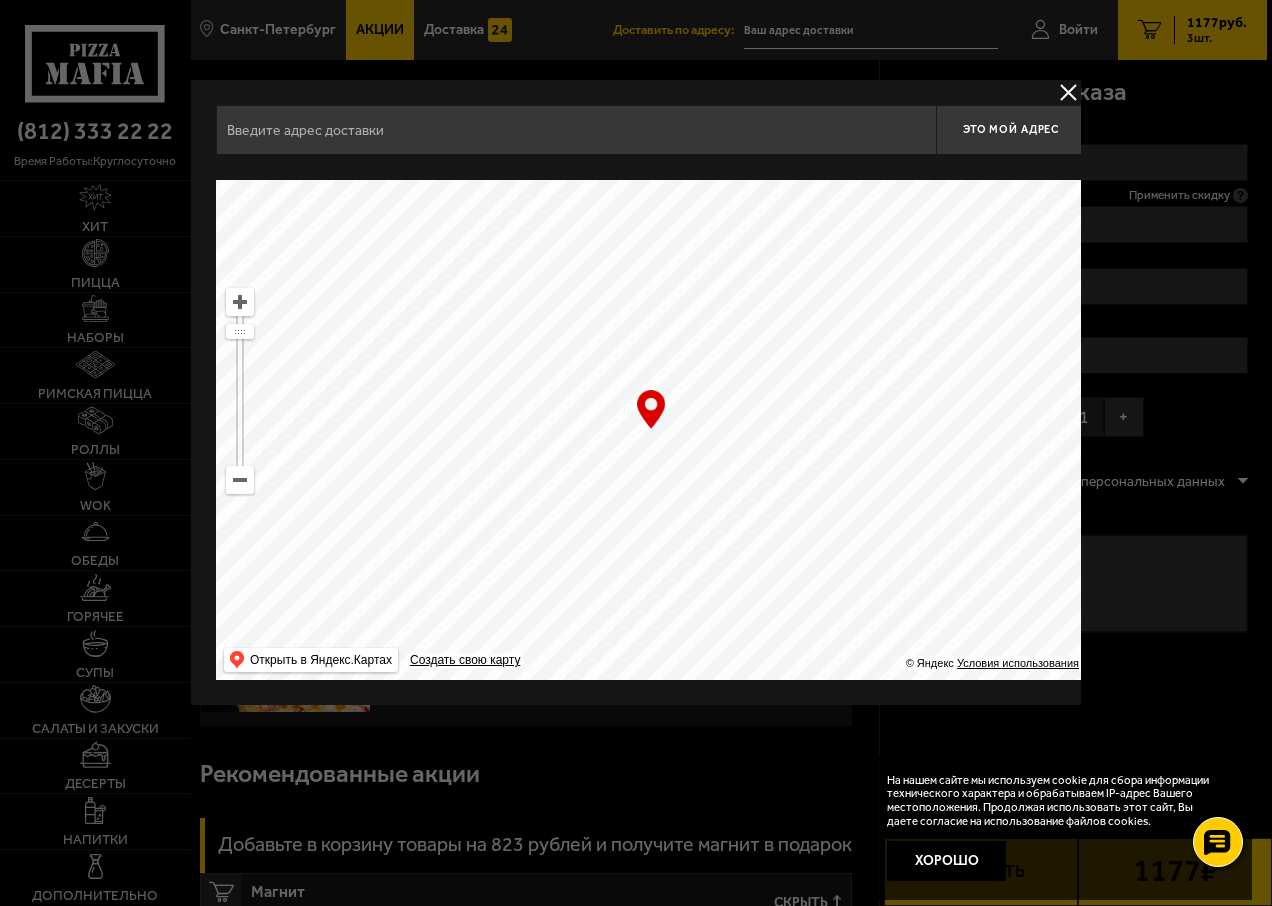 drag, startPoint x: 534, startPoint y: 293, endPoint x: 935, endPoint y: 579, distance: 492.54138 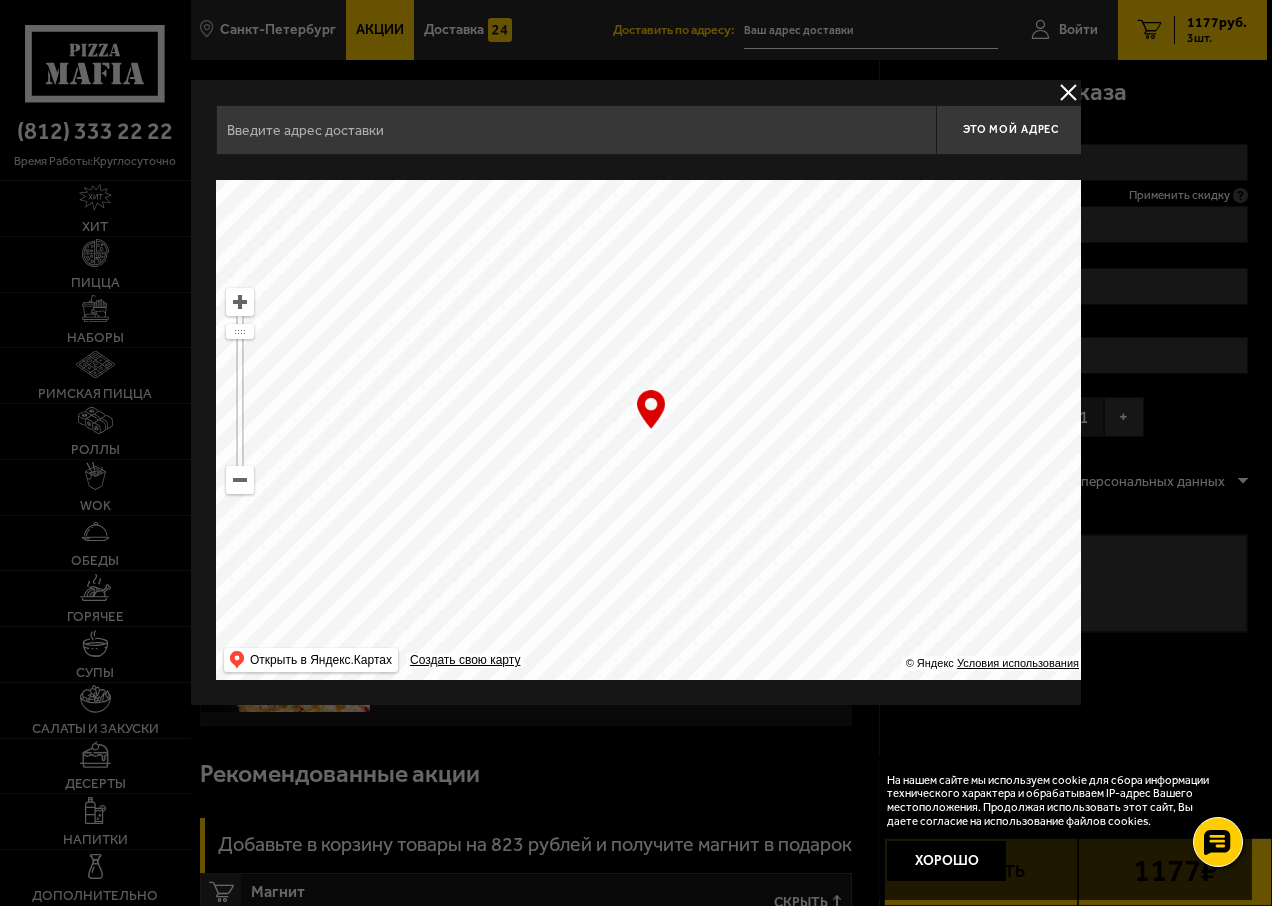 drag, startPoint x: 422, startPoint y: 296, endPoint x: 539, endPoint y: 585, distance: 311.7852 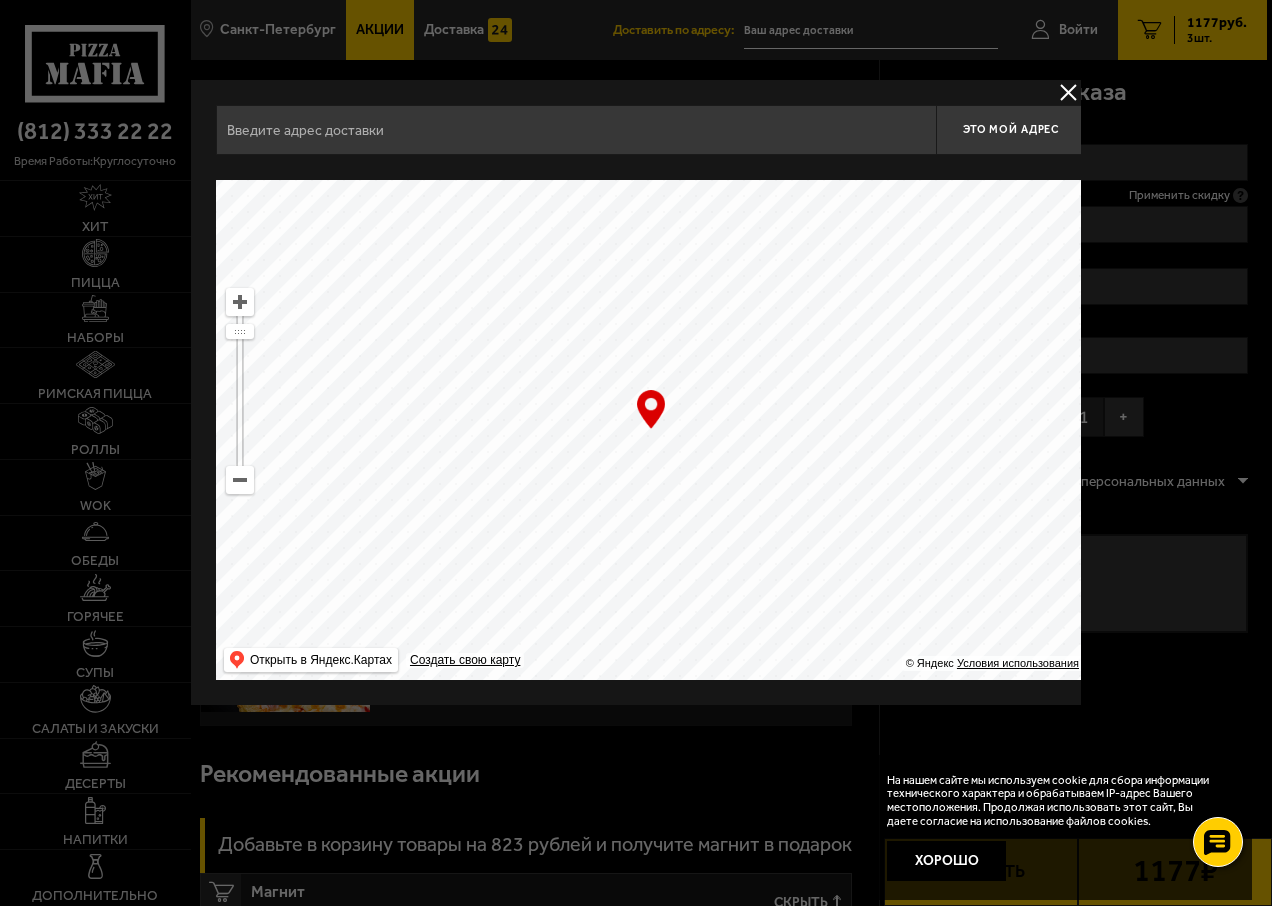 drag, startPoint x: 517, startPoint y: 273, endPoint x: 1275, endPoint y: 251, distance: 758.3192 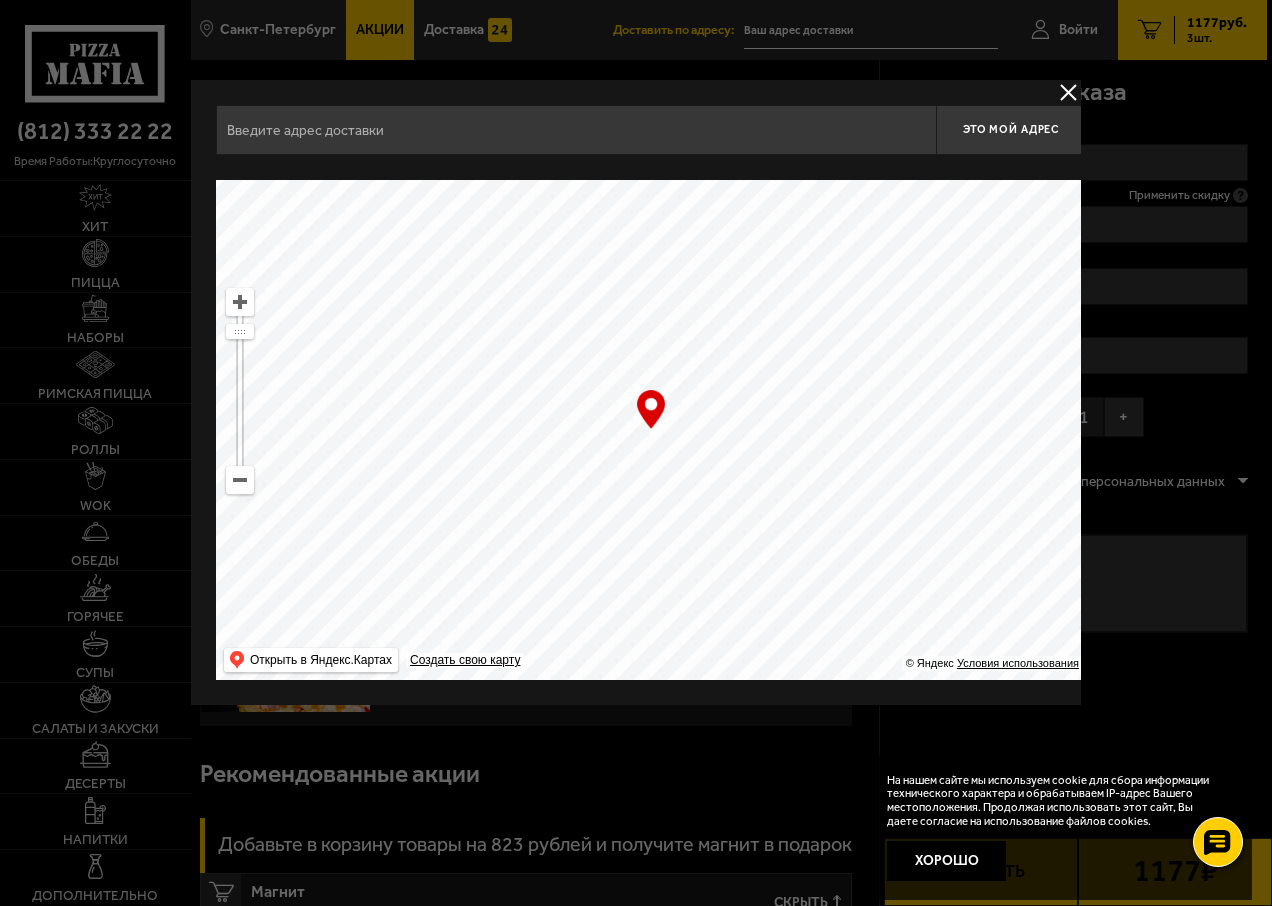 type on "[STREET_NAME], [NUMBER]" 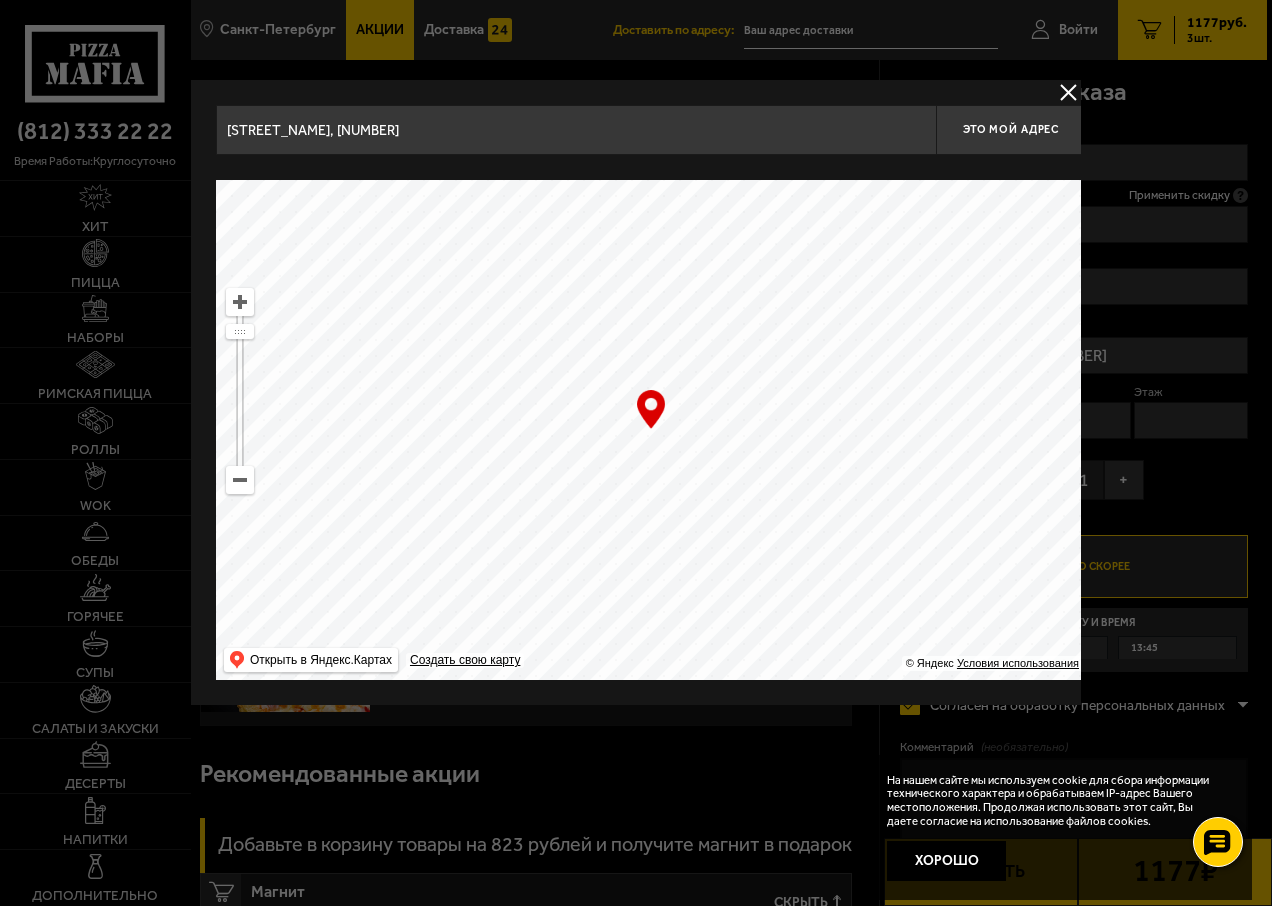 drag, startPoint x: 437, startPoint y: 356, endPoint x: 600, endPoint y: 605, distance: 297.60712 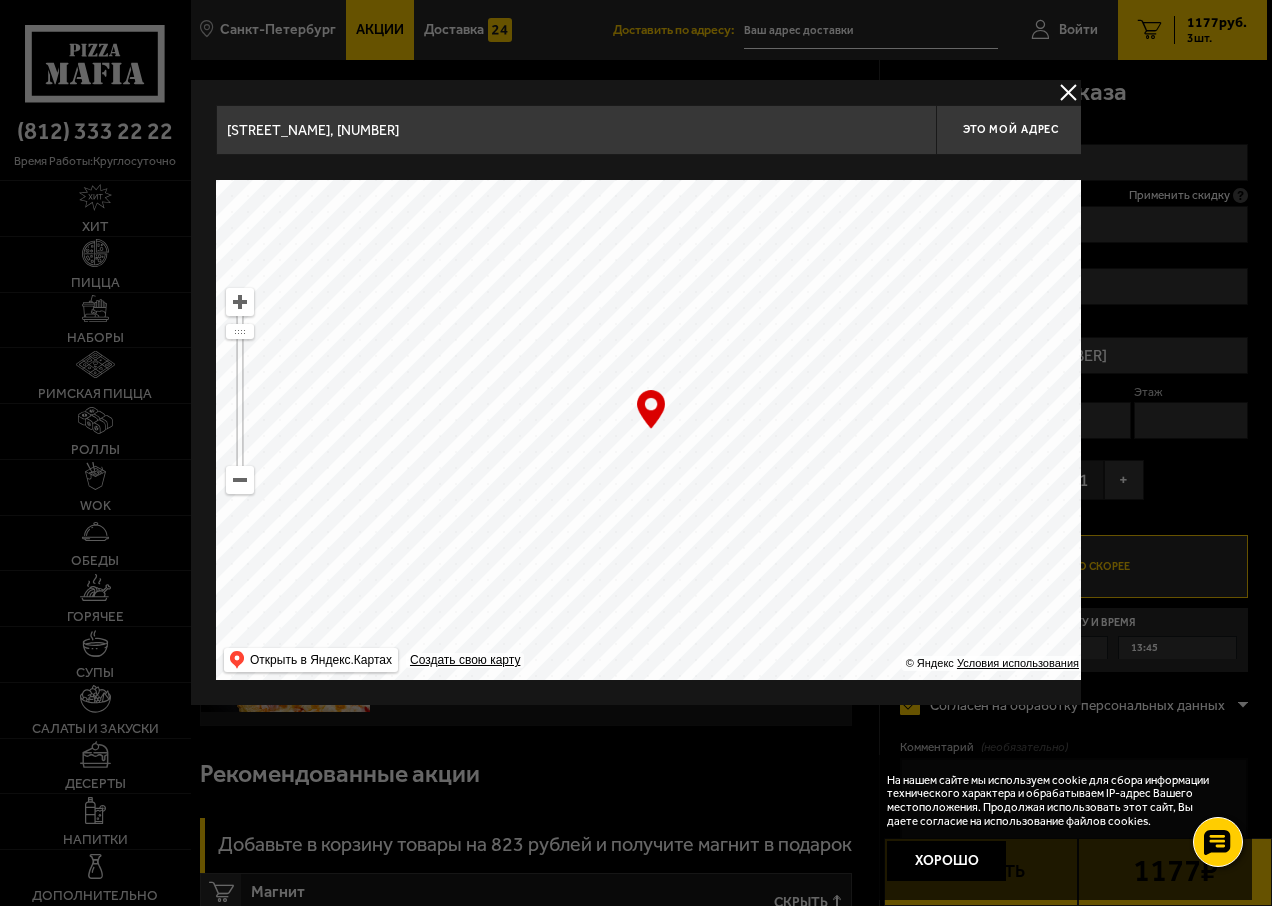 drag, startPoint x: 824, startPoint y: 343, endPoint x: 371, endPoint y: 651, distance: 547.7892 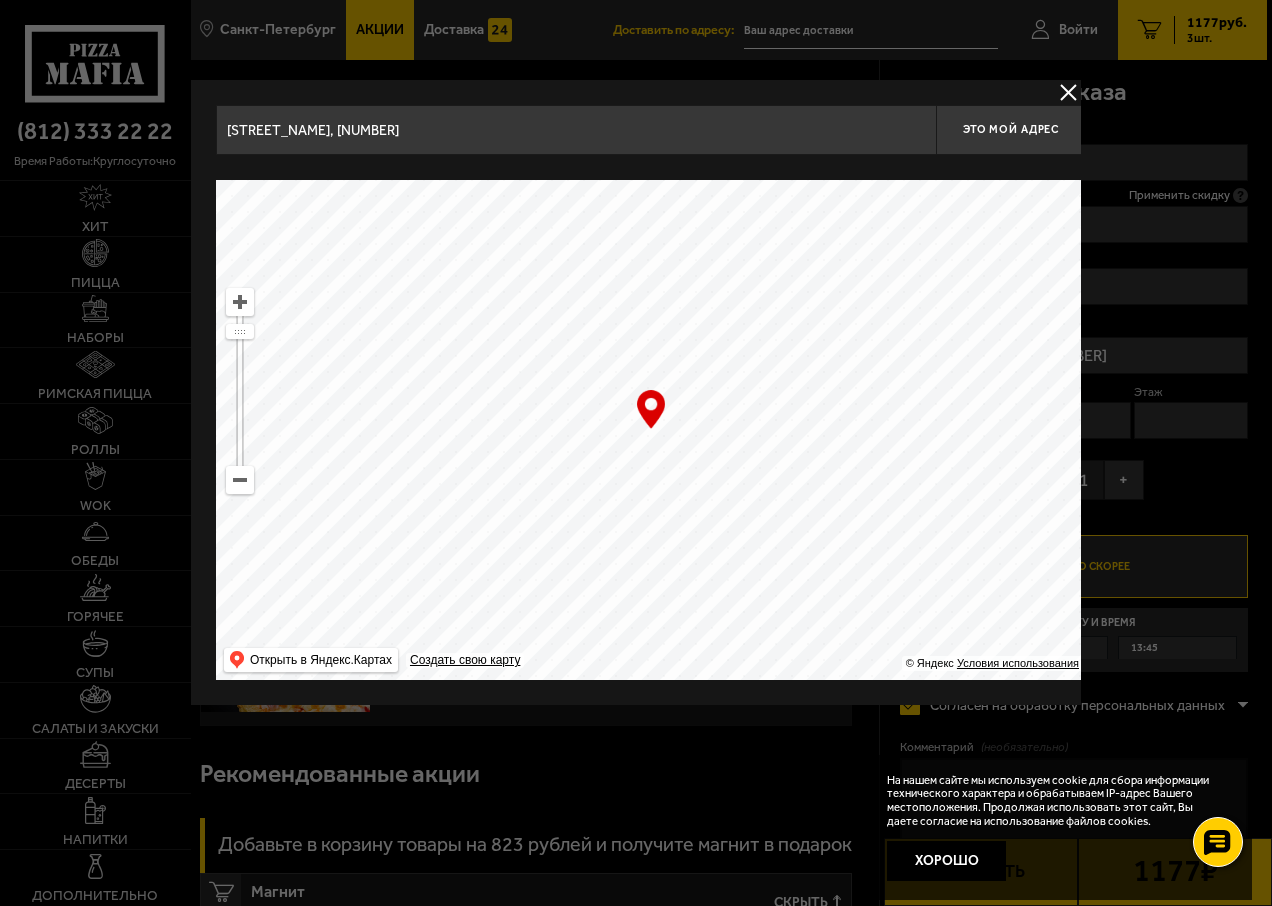 drag, startPoint x: 840, startPoint y: 299, endPoint x: 365, endPoint y: 560, distance: 541.9834 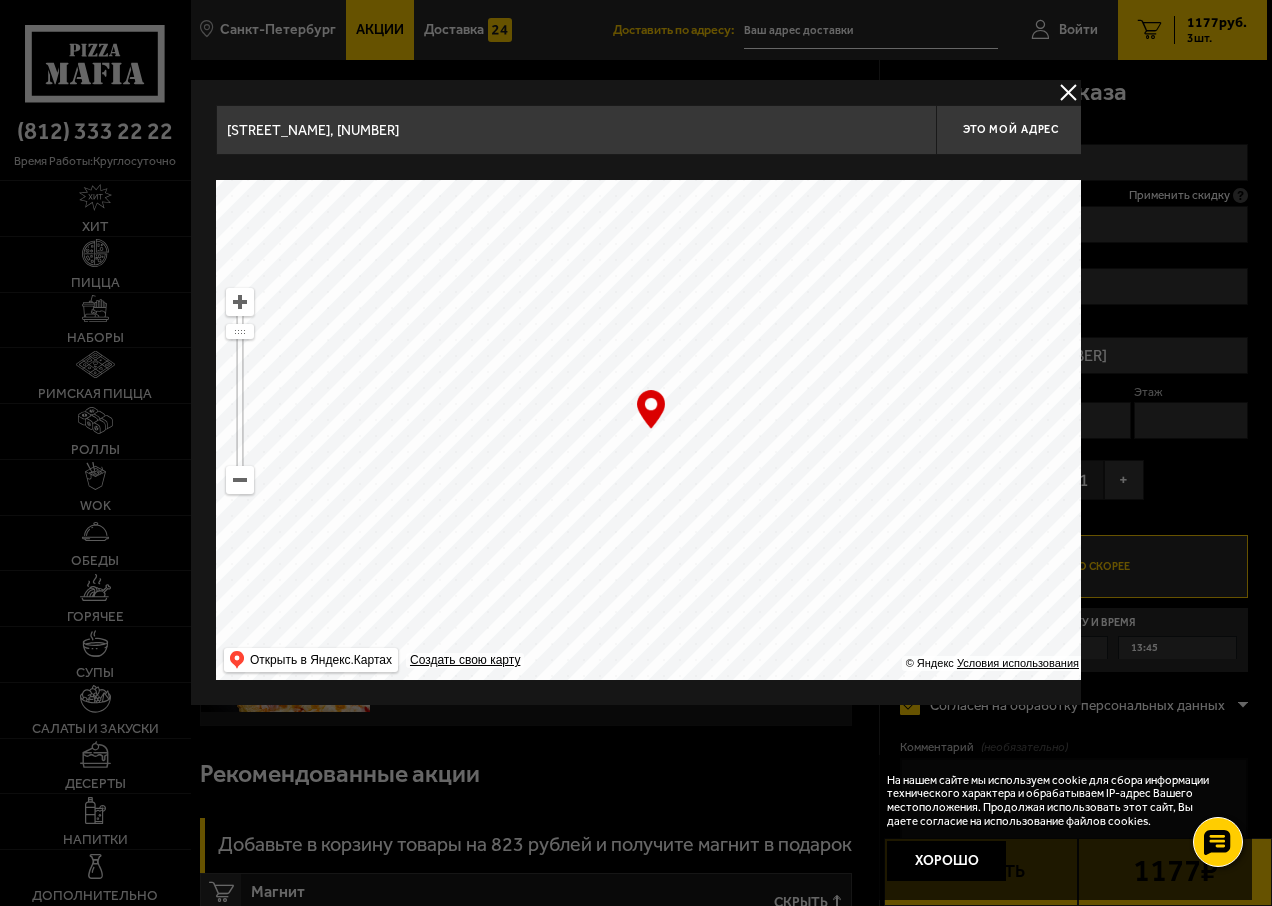 type on "[STREET_NAME], [NUMBER]" 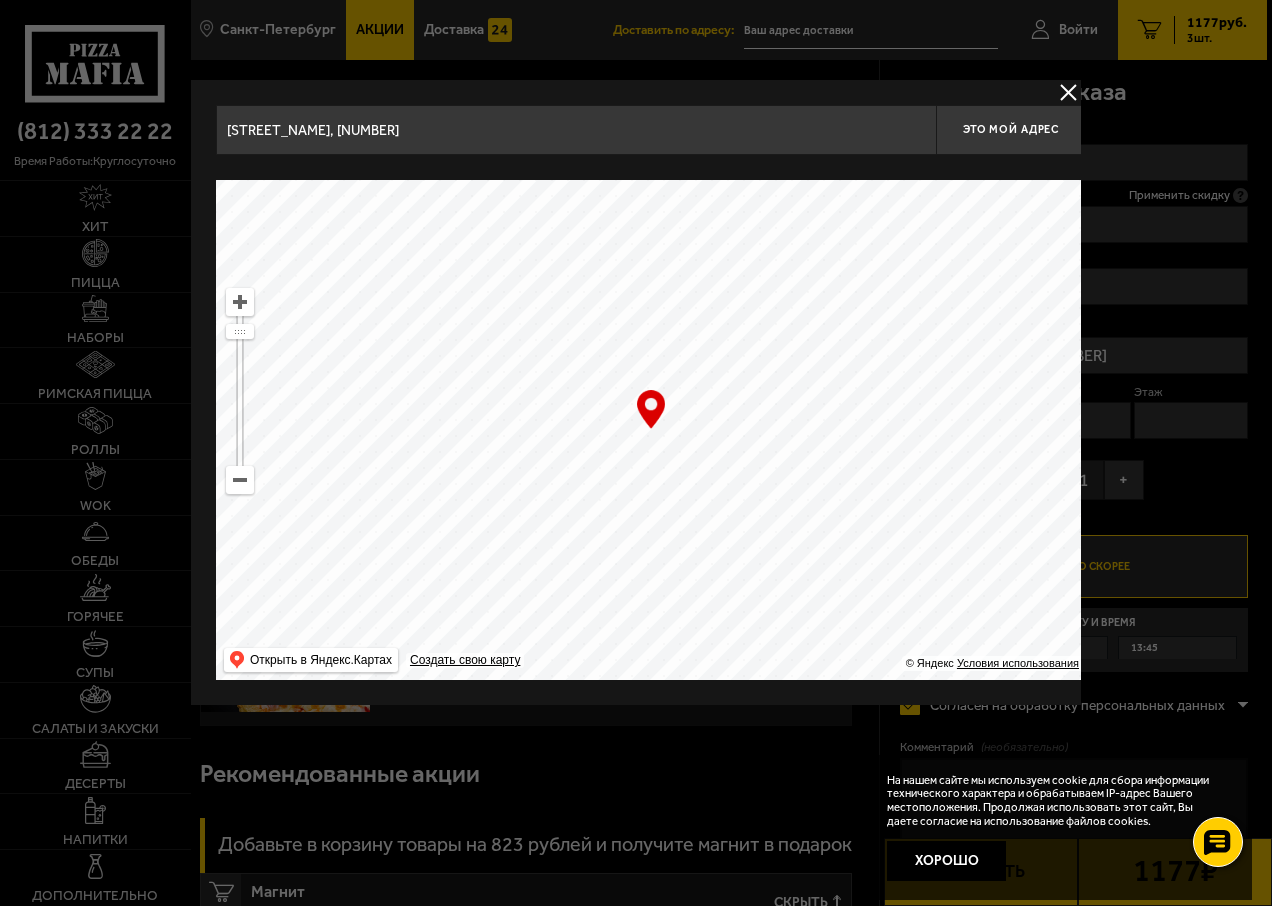 drag, startPoint x: 858, startPoint y: 374, endPoint x: 547, endPoint y: 593, distance: 380.37088 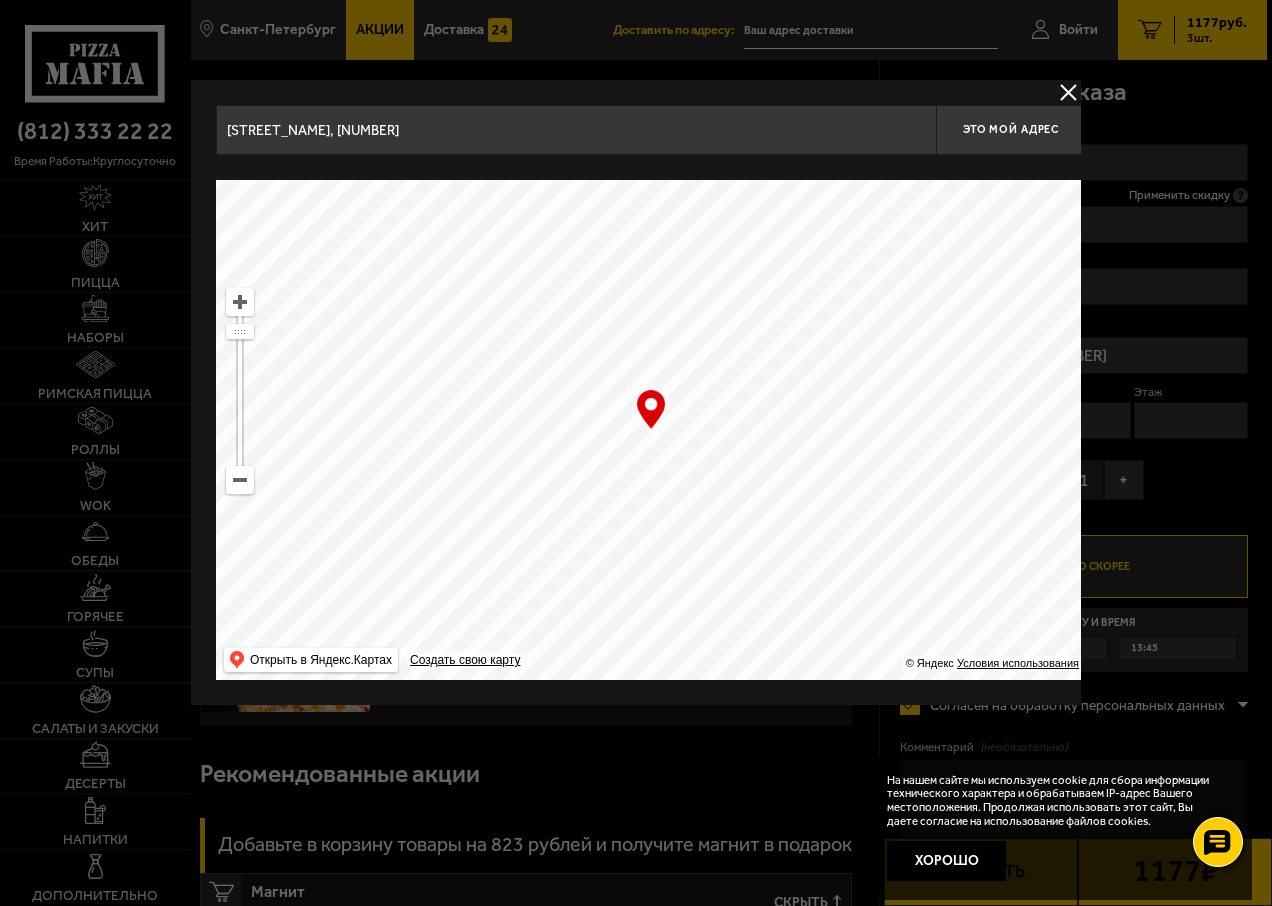 drag, startPoint x: 615, startPoint y: 360, endPoint x: 615, endPoint y: 588, distance: 228 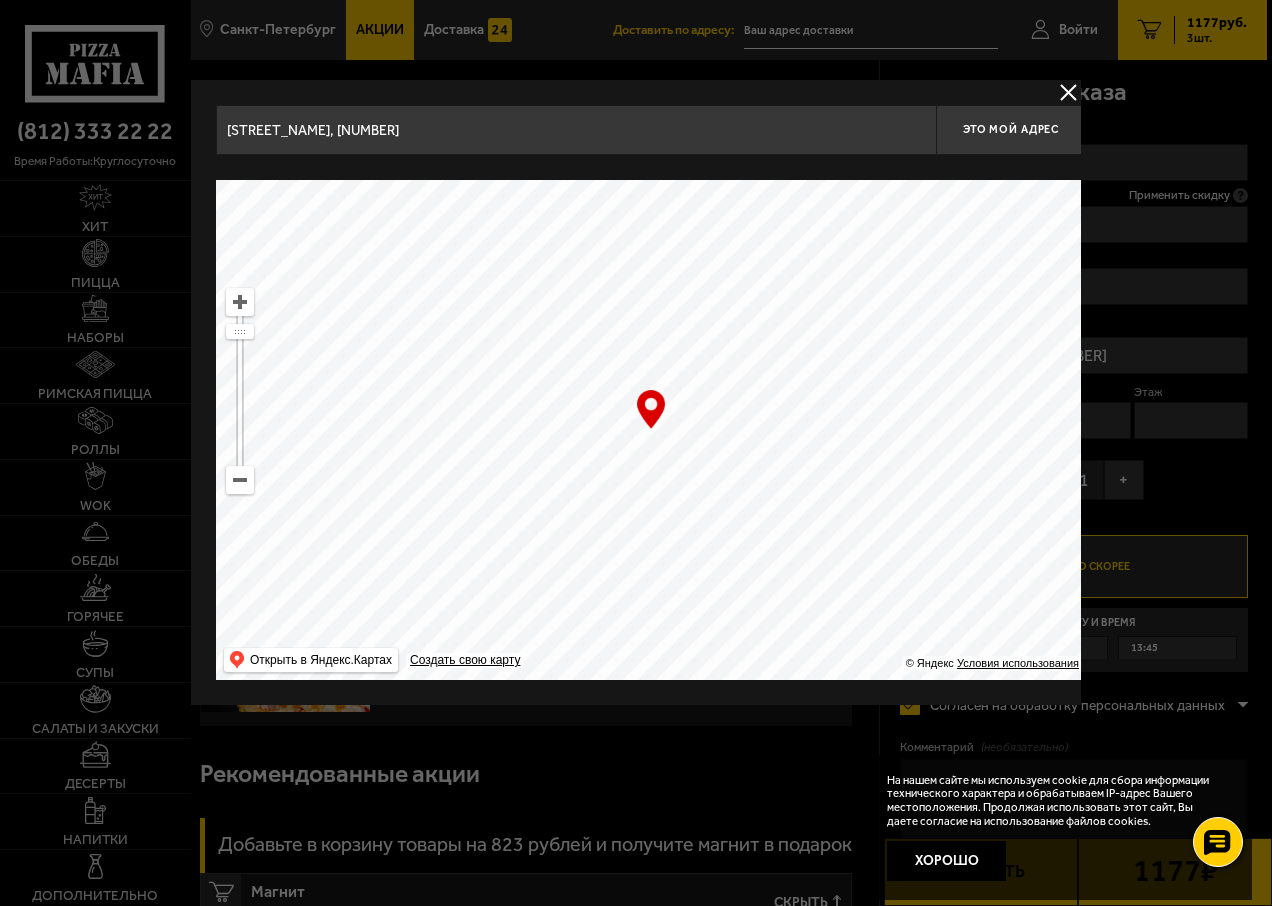 drag, startPoint x: 561, startPoint y: 287, endPoint x: 625, endPoint y: 598, distance: 317.51694 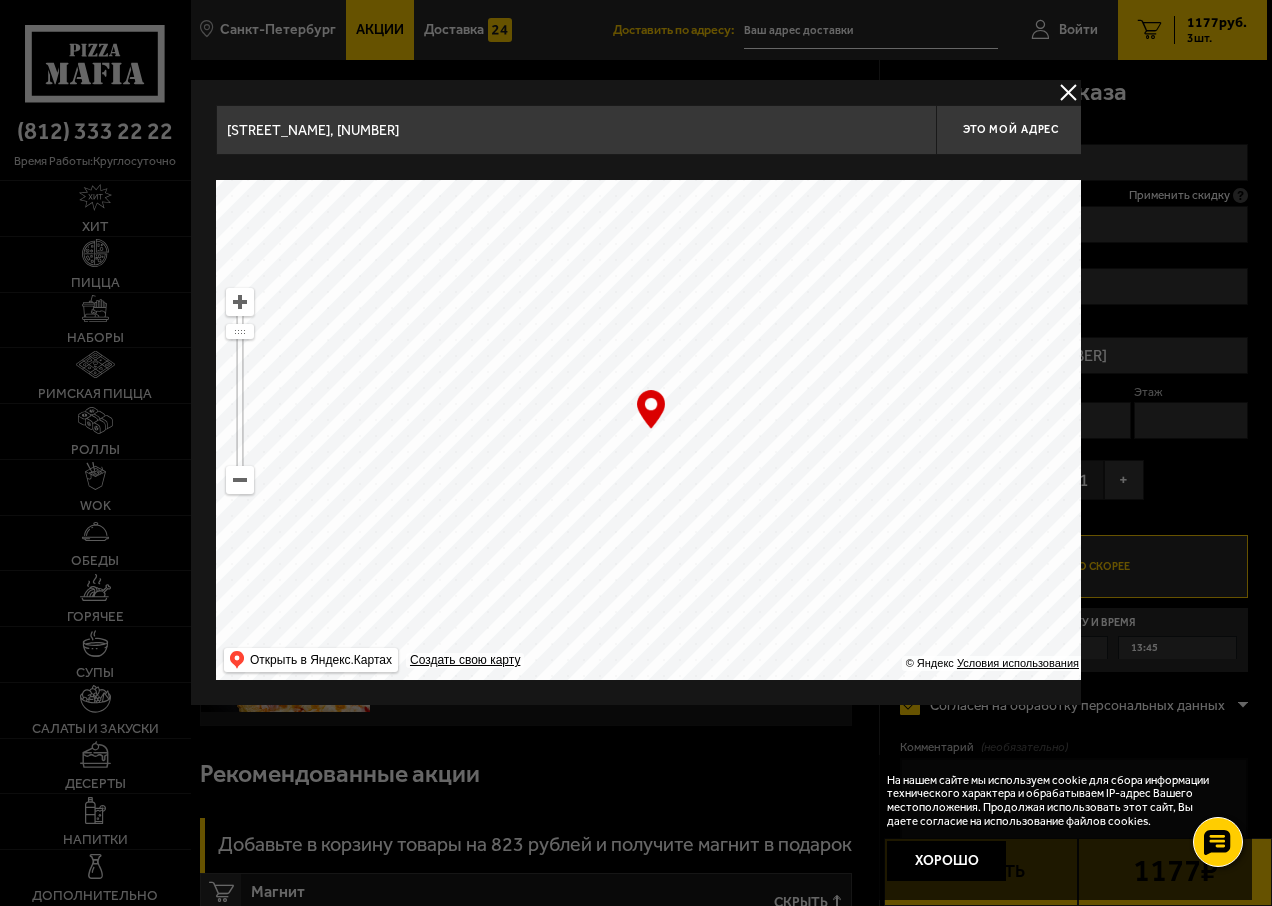 type on "[STREET_NAME], [NUMBER]" 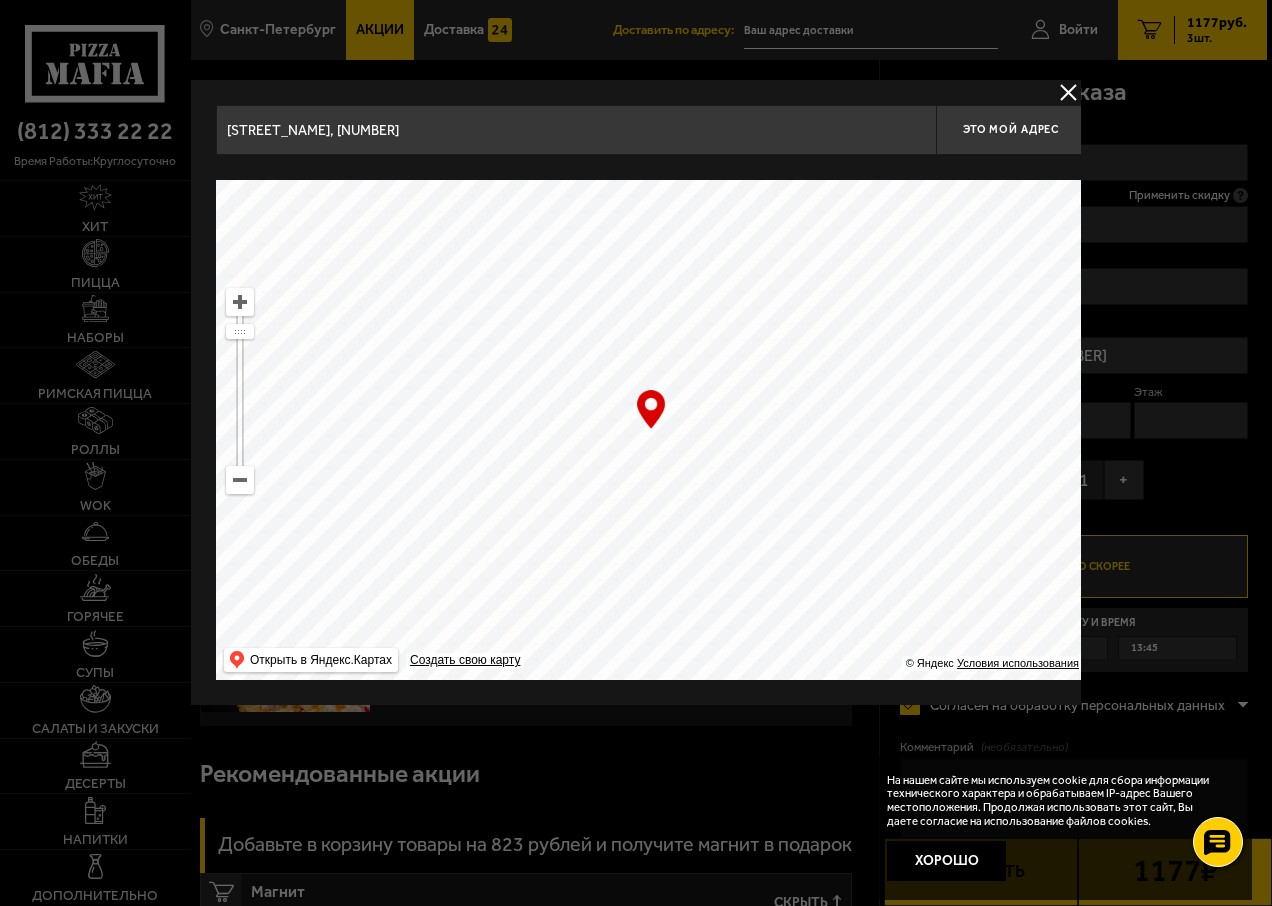drag, startPoint x: 531, startPoint y: 274, endPoint x: 602, endPoint y: 551, distance: 285.95453 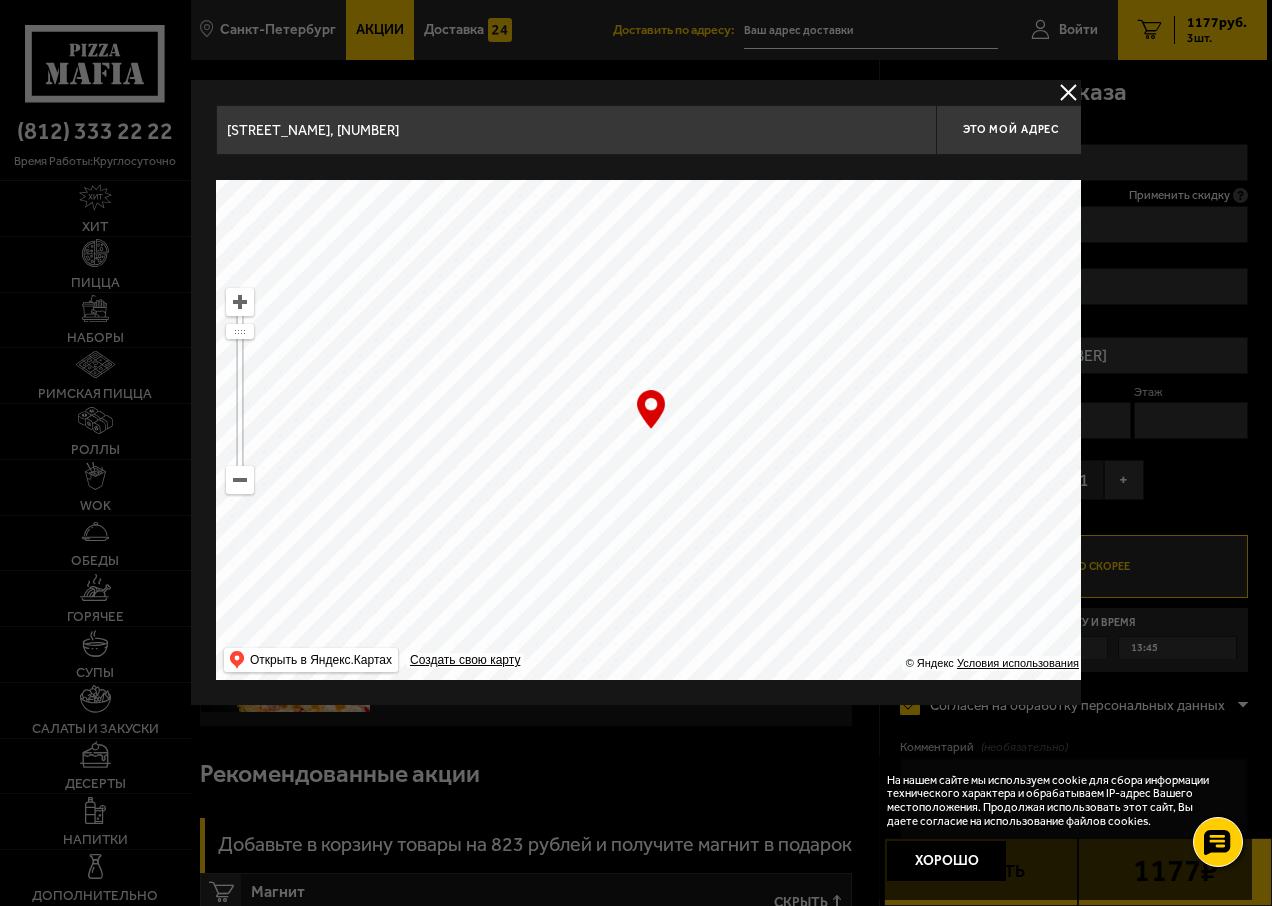 drag, startPoint x: 522, startPoint y: 345, endPoint x: 560, endPoint y: 610, distance: 267.71066 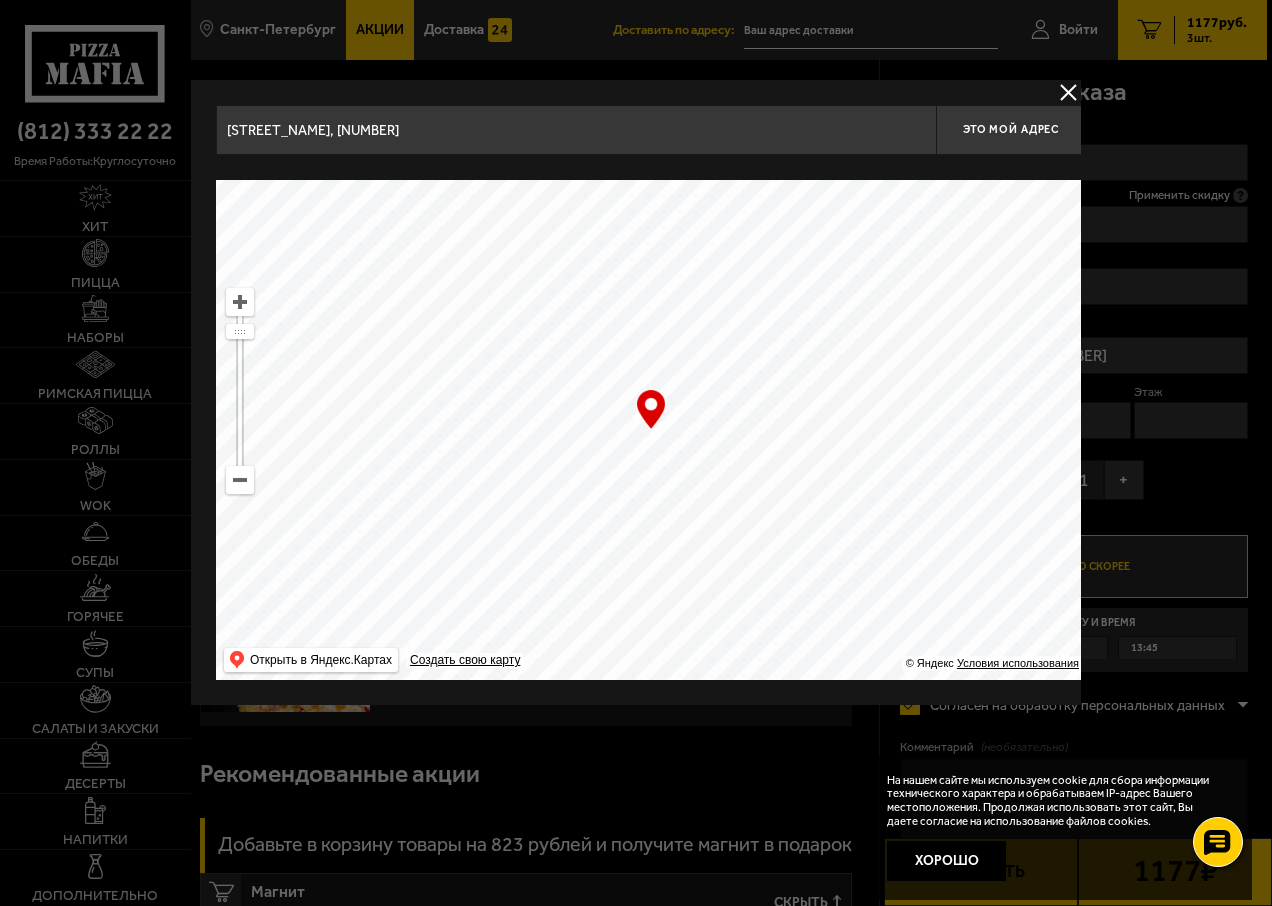 type on "[STREET_NAME], [NUMBER]" 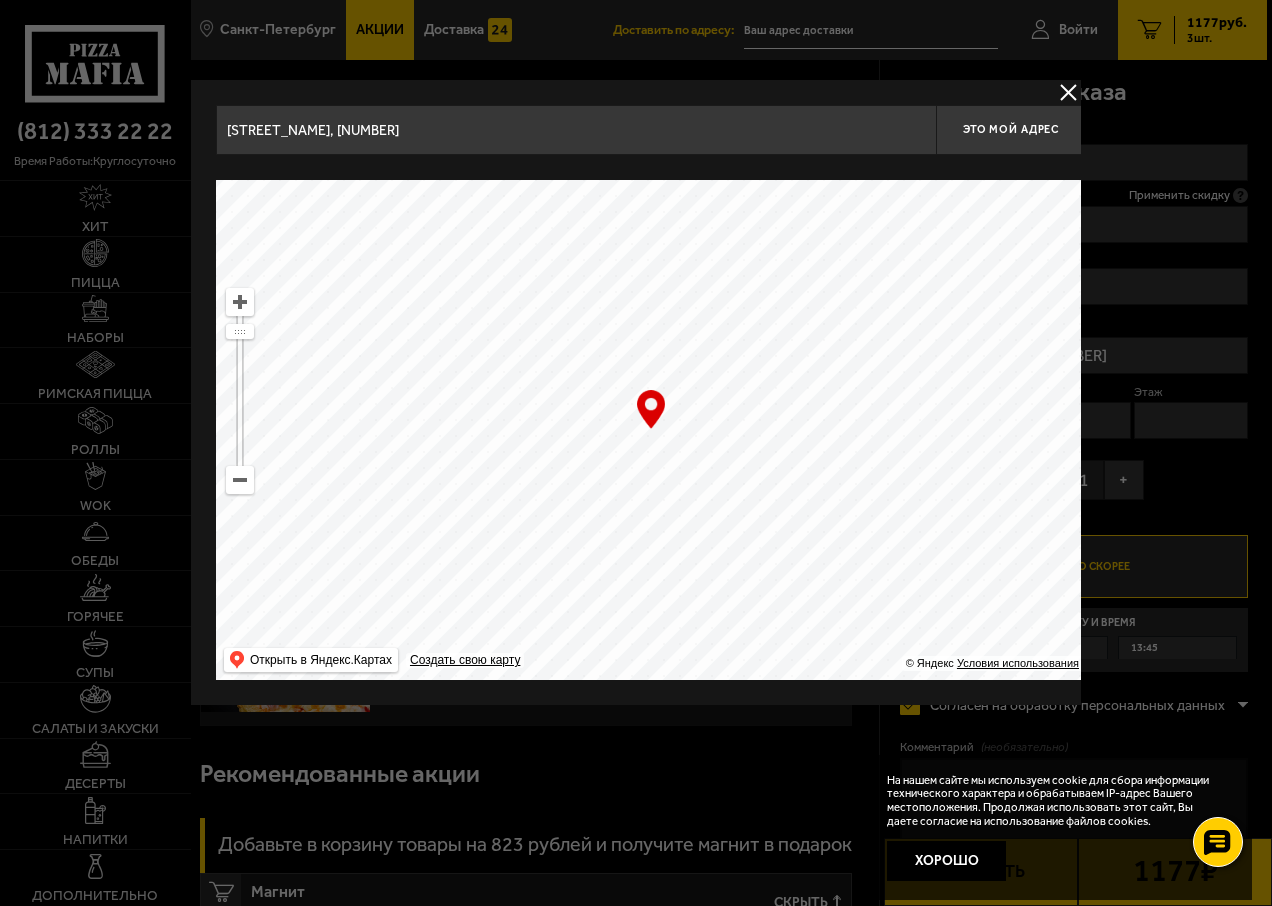 type on "[STREET_NAME], [NUMBER]" 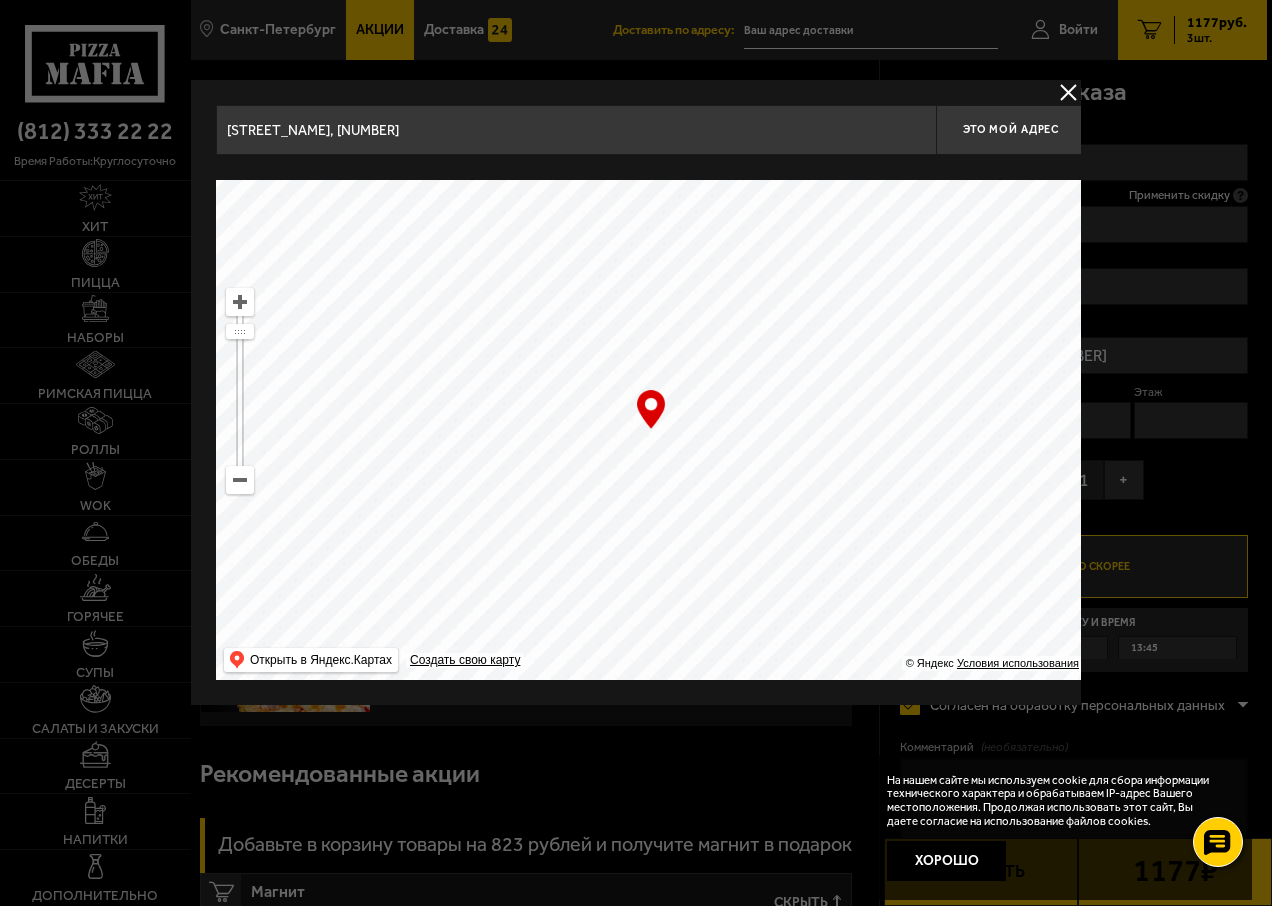 type on "[STREET_NAME], [NUMBER]" 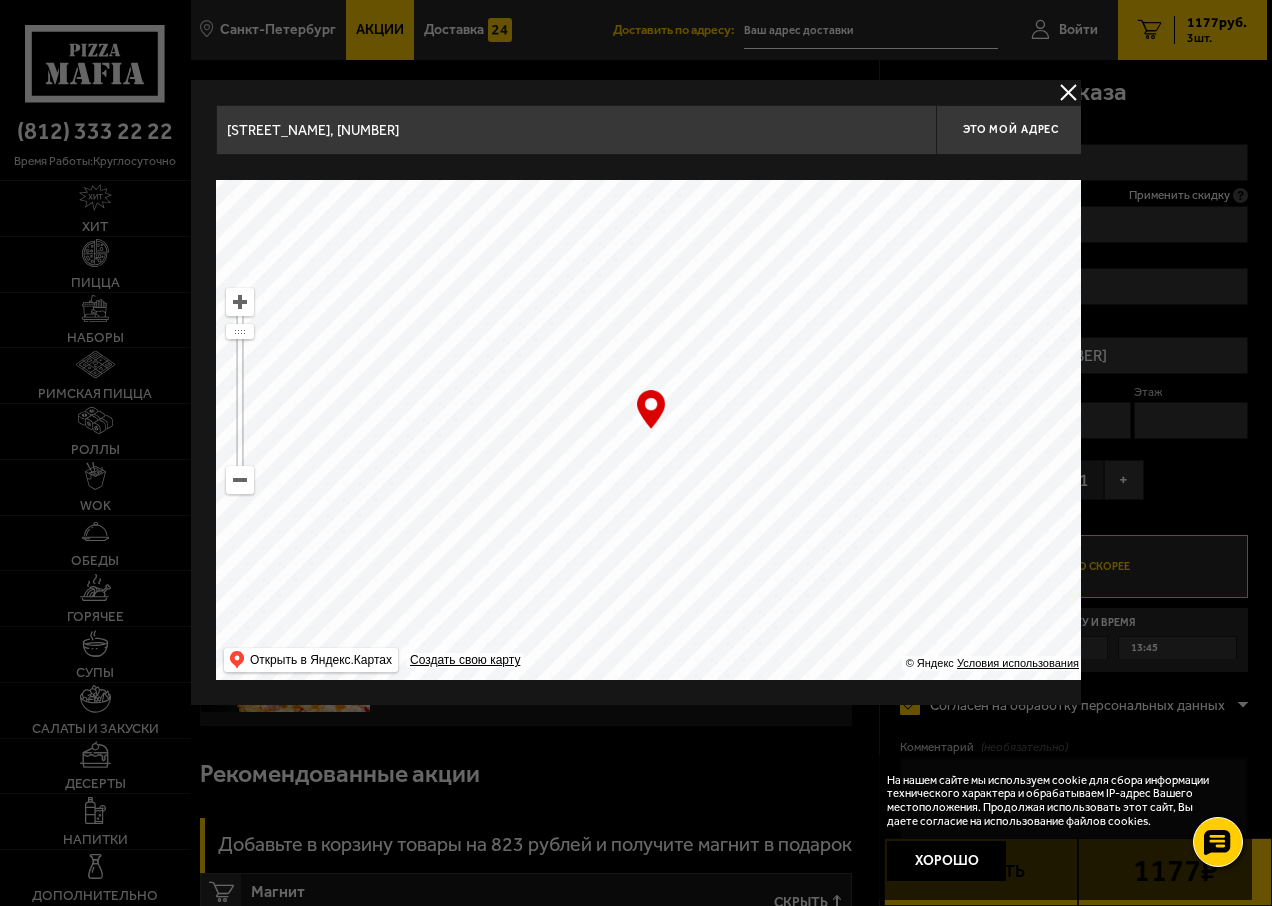 drag, startPoint x: 496, startPoint y: 276, endPoint x: 633, endPoint y: 508, distance: 269.43088 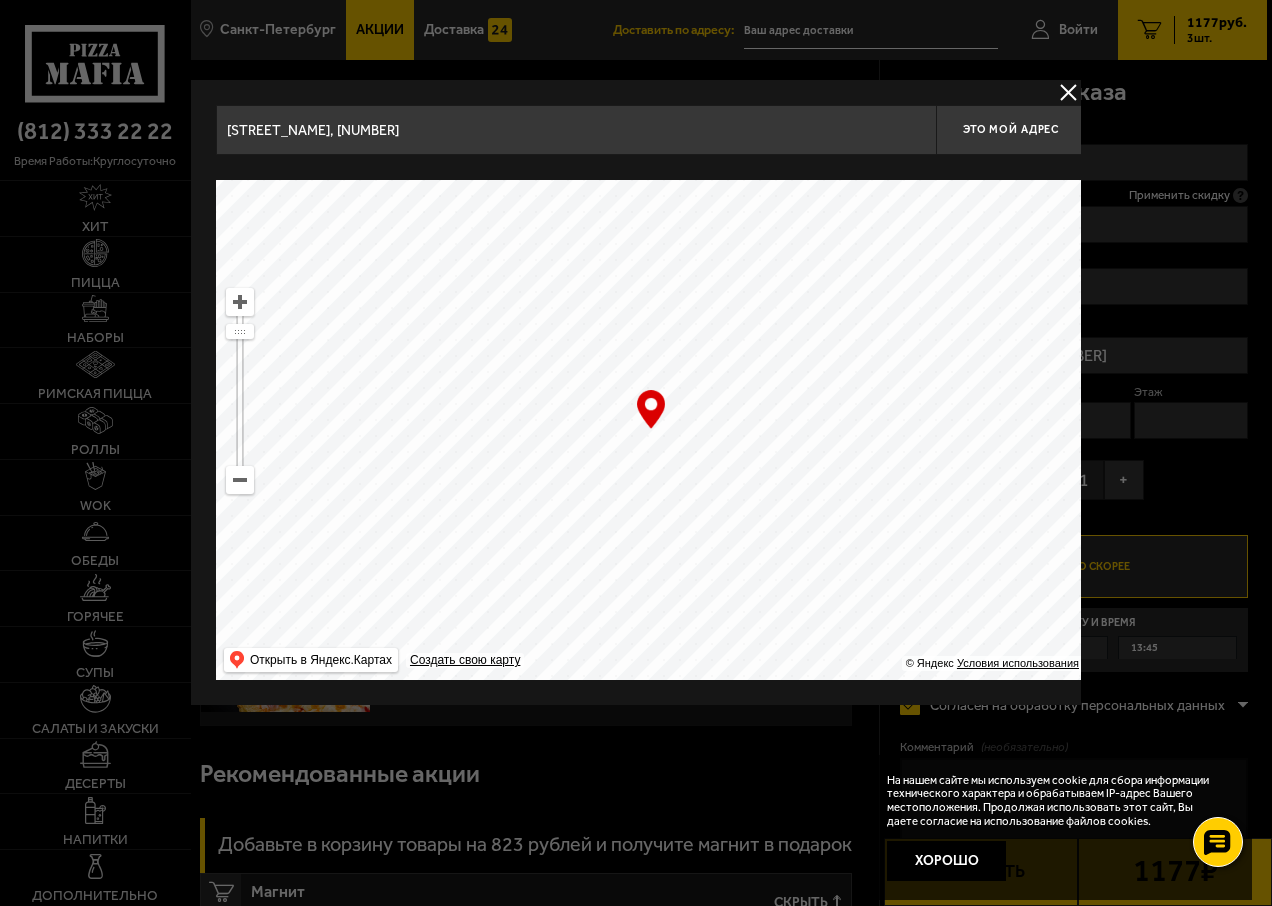 drag, startPoint x: 401, startPoint y: 380, endPoint x: 858, endPoint y: 556, distance: 489.7193 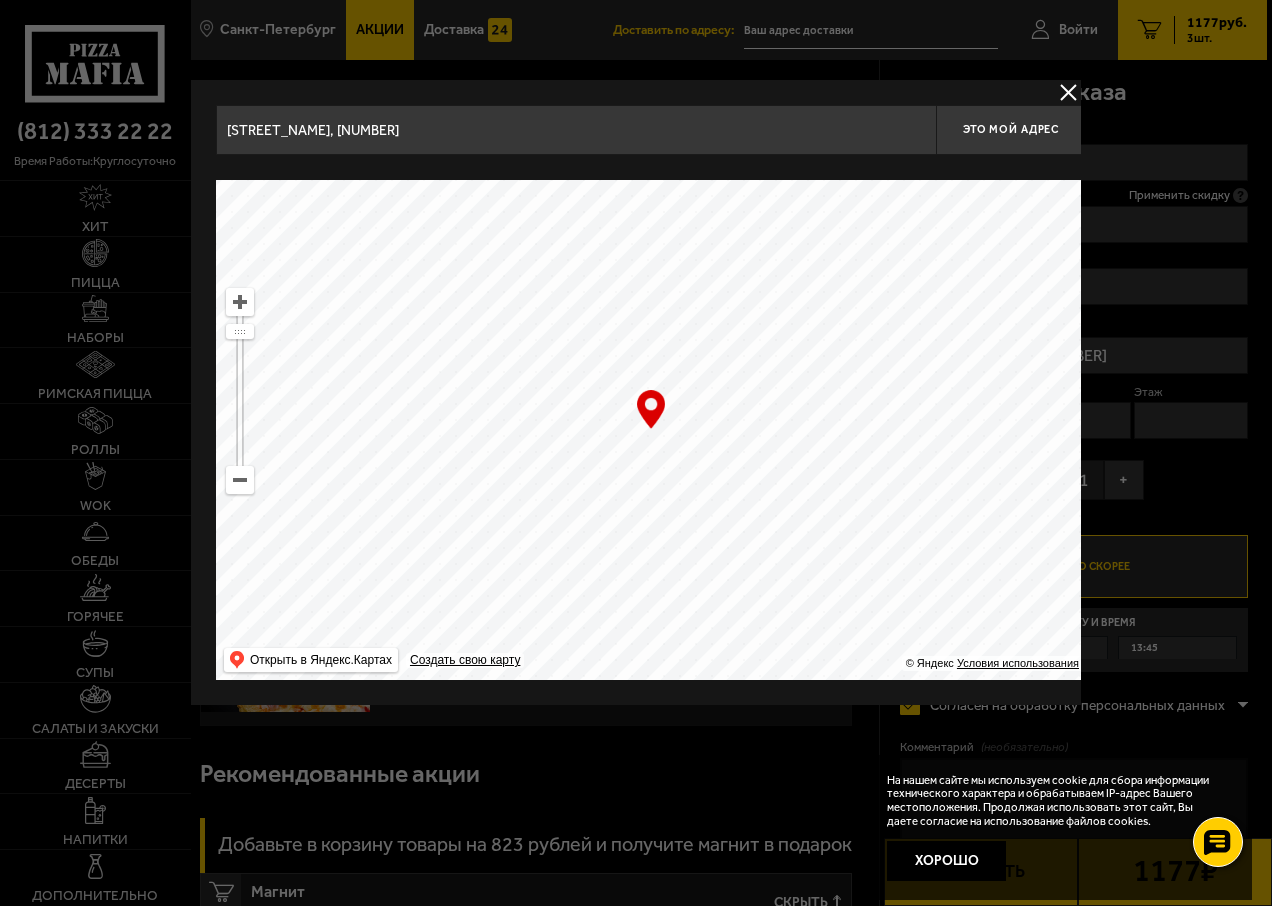 drag, startPoint x: 632, startPoint y: 236, endPoint x: 578, endPoint y: 516, distance: 285.1596 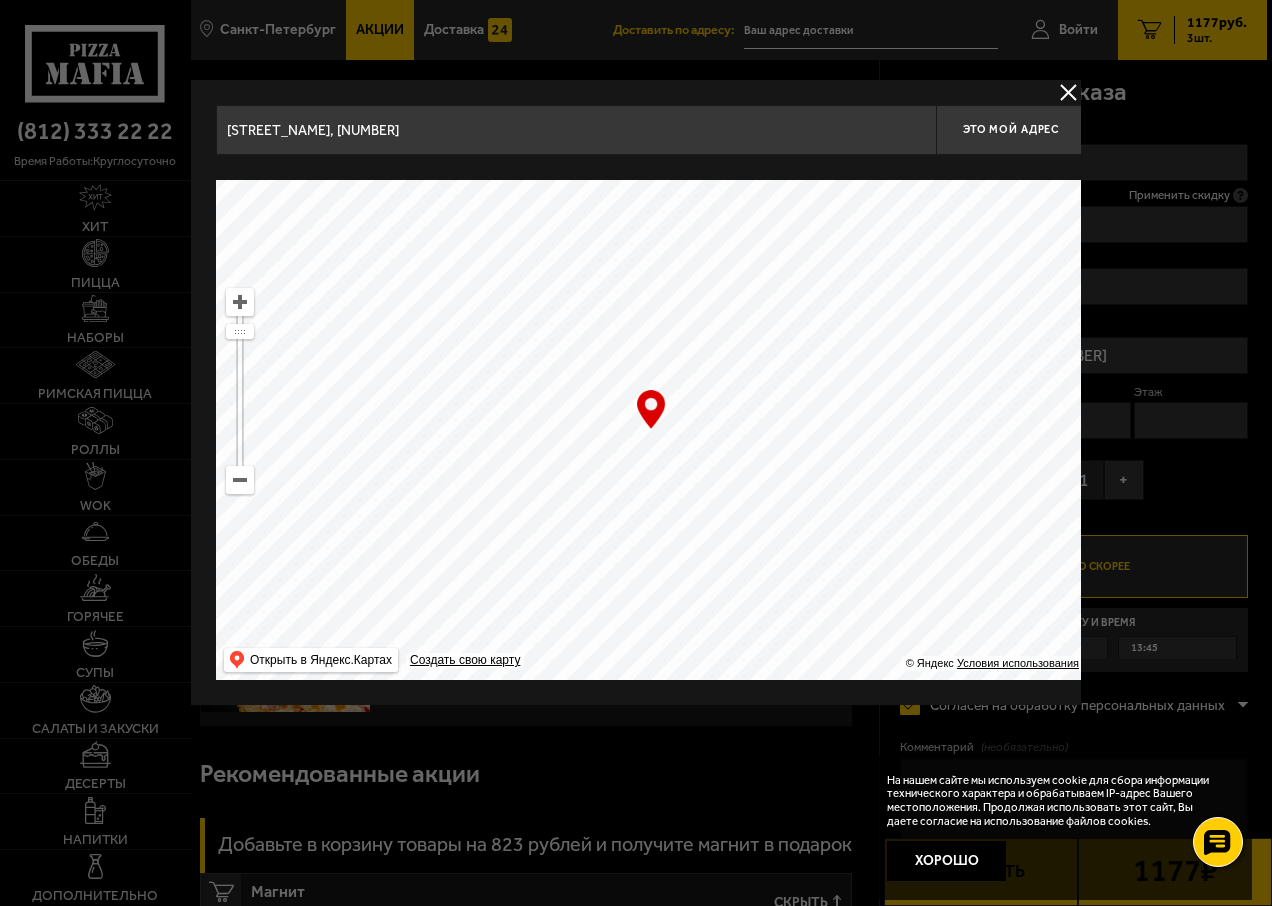 drag, startPoint x: 631, startPoint y: 281, endPoint x: 567, endPoint y: 536, distance: 262.90872 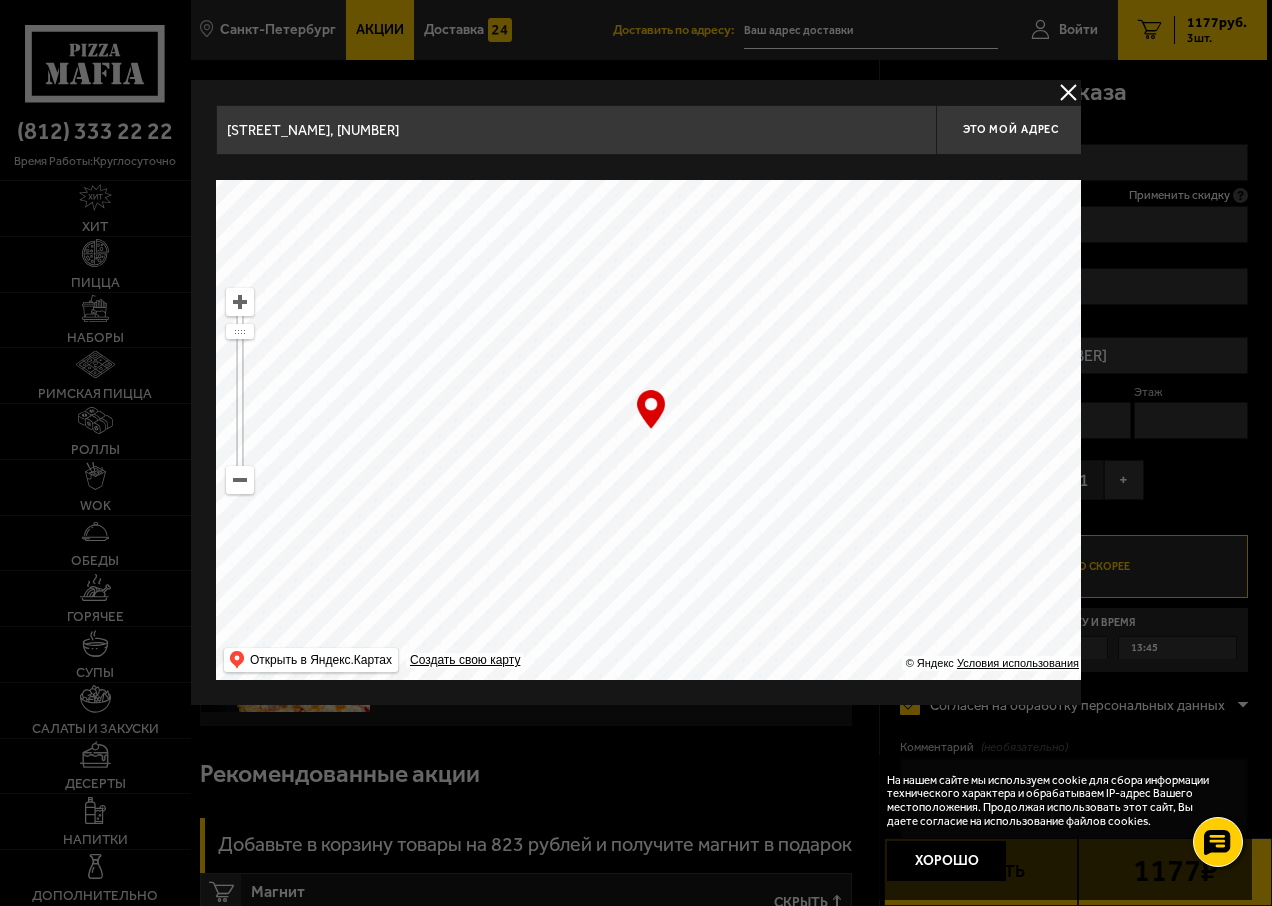 type on "[STREET_NAME], [NUMBER]" 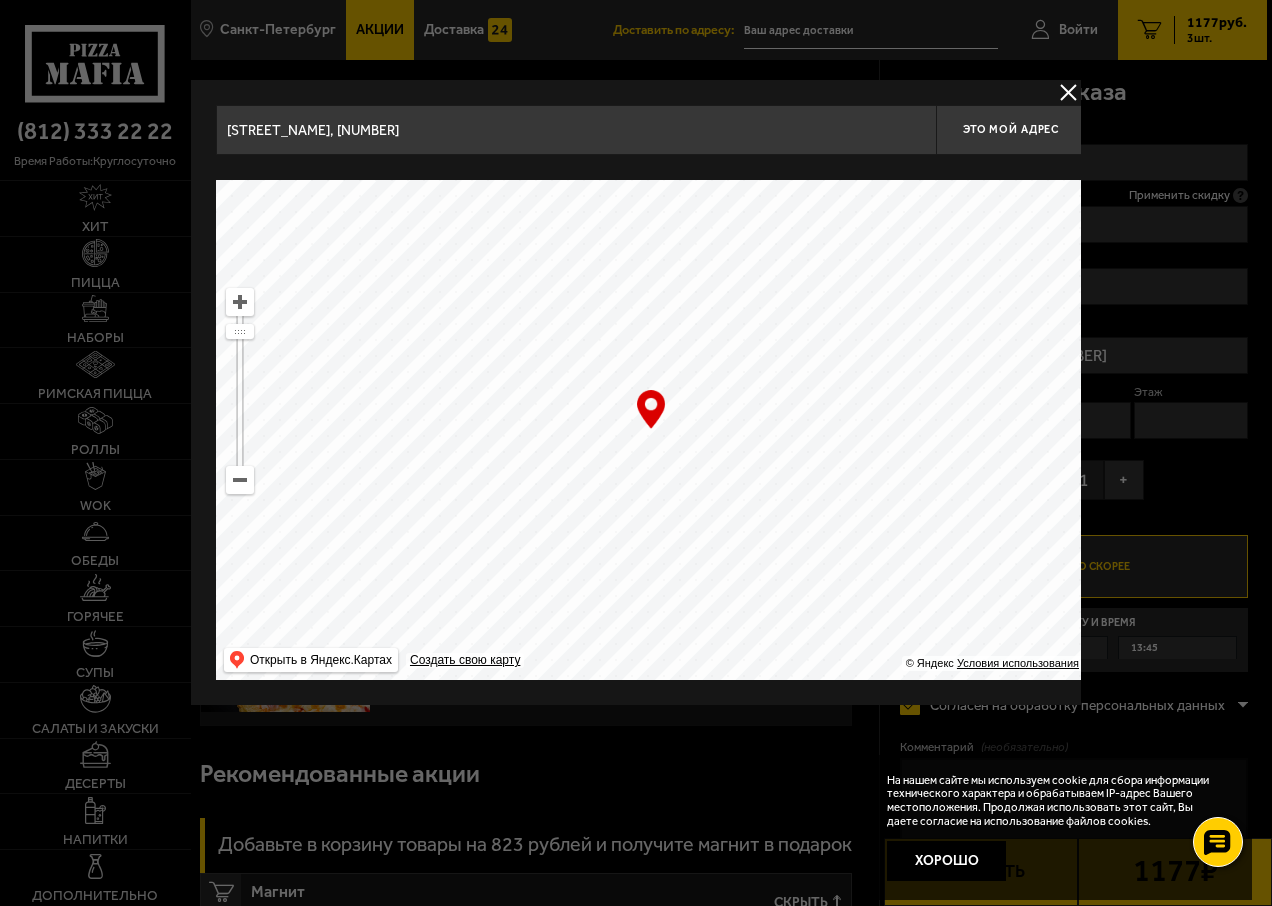 drag, startPoint x: 583, startPoint y: 300, endPoint x: 583, endPoint y: 545, distance: 245 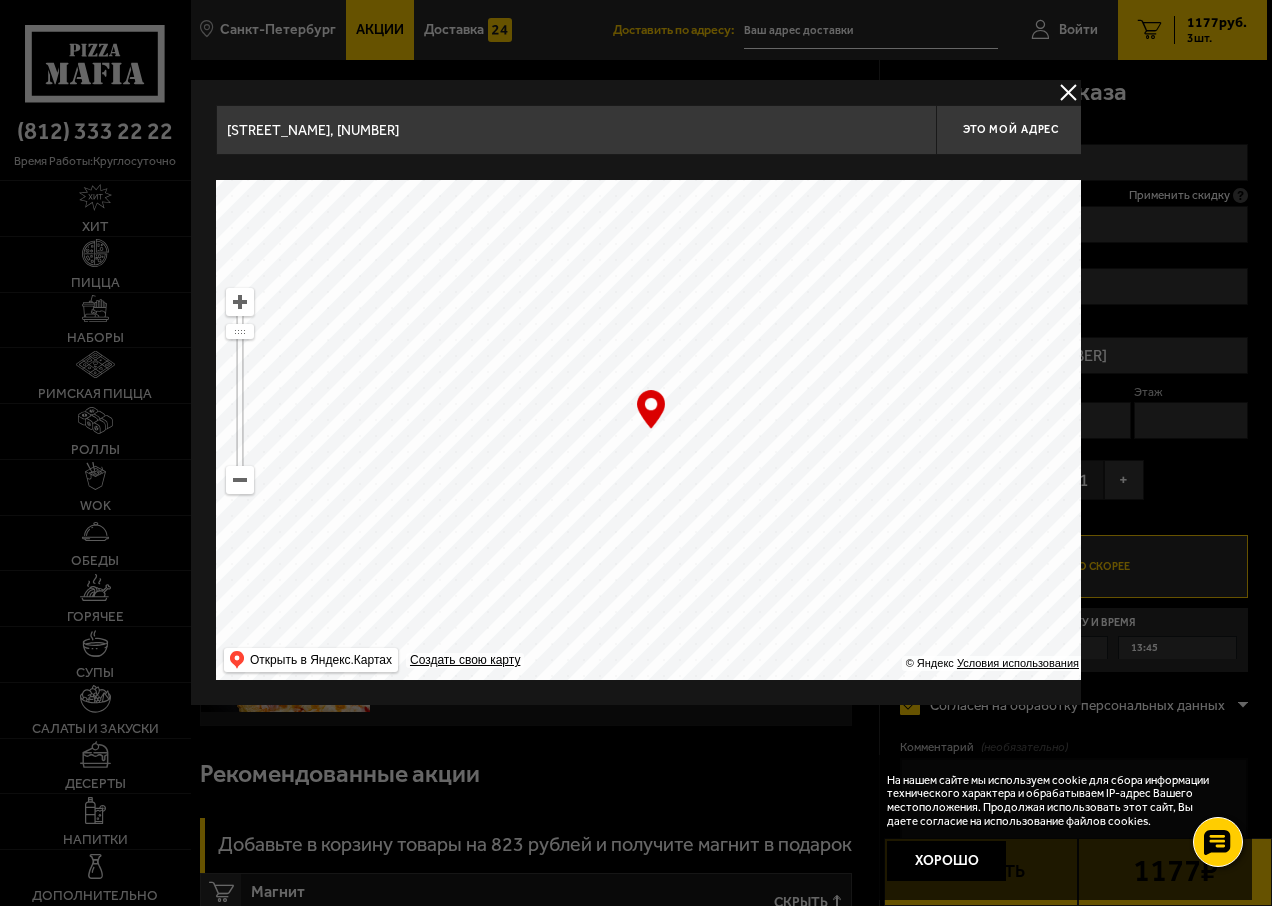 drag, startPoint x: 522, startPoint y: 308, endPoint x: 599, endPoint y: 573, distance: 275.96014 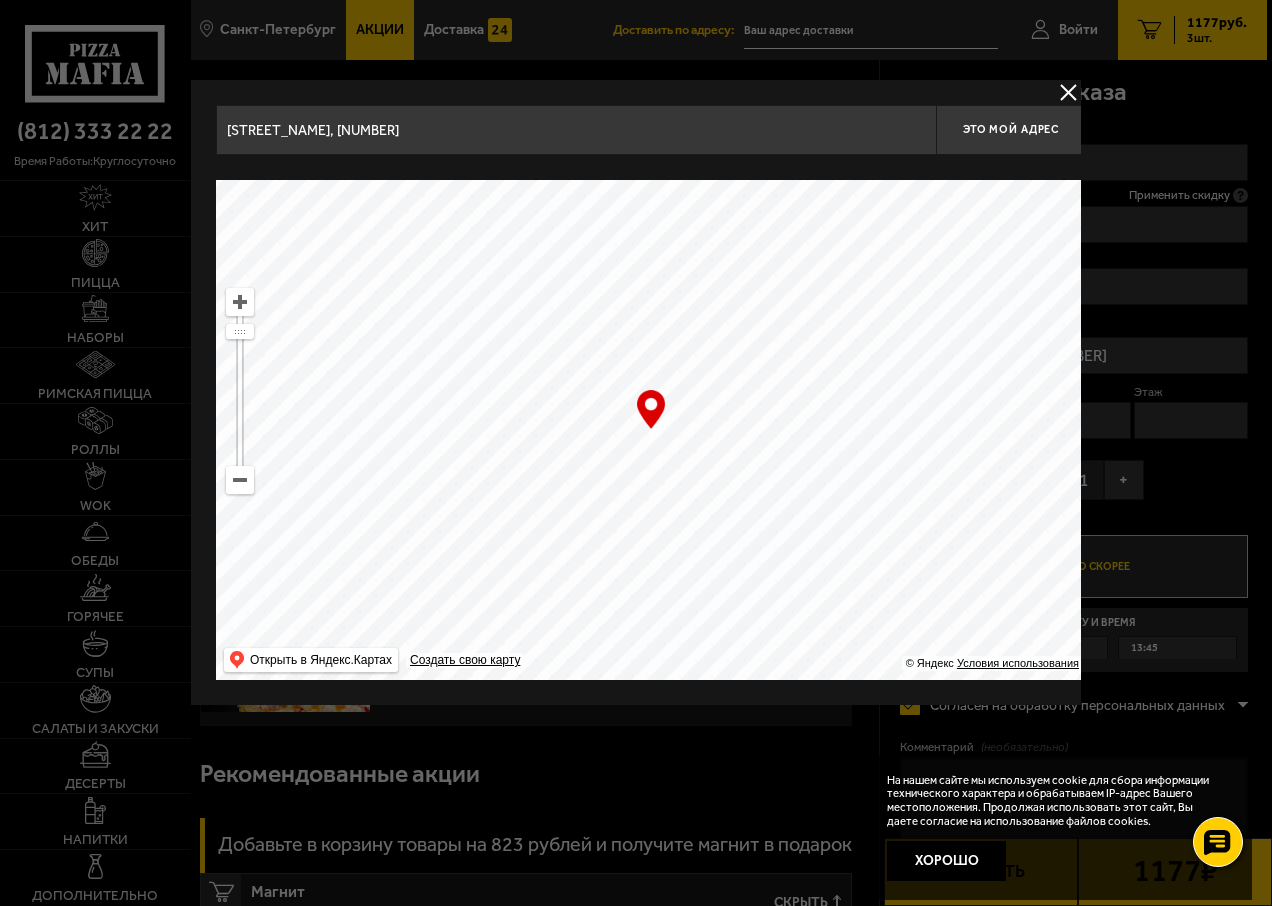 drag, startPoint x: 577, startPoint y: 340, endPoint x: 607, endPoint y: 534, distance: 196.30588 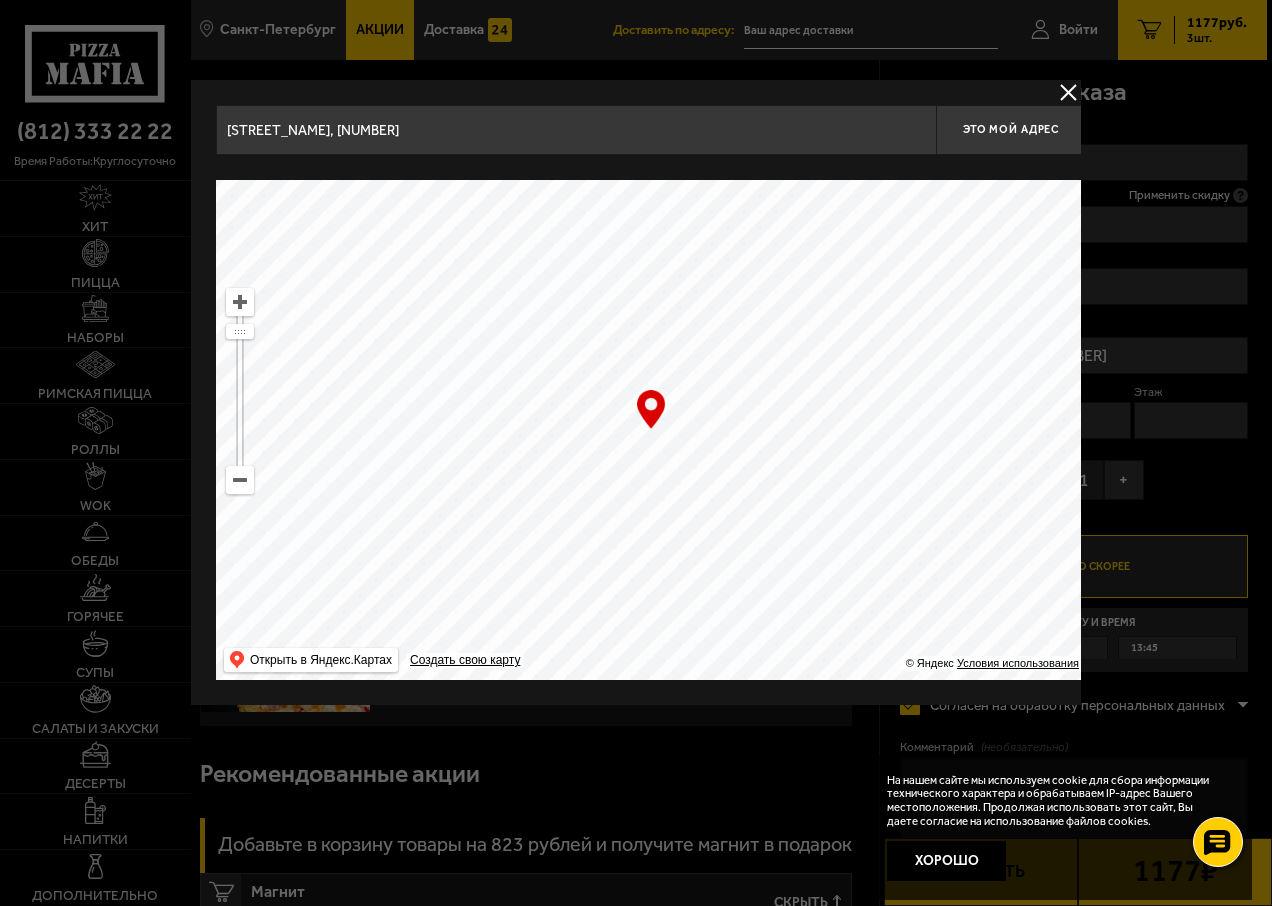 drag, startPoint x: 571, startPoint y: 291, endPoint x: 556, endPoint y: 482, distance: 191.5881 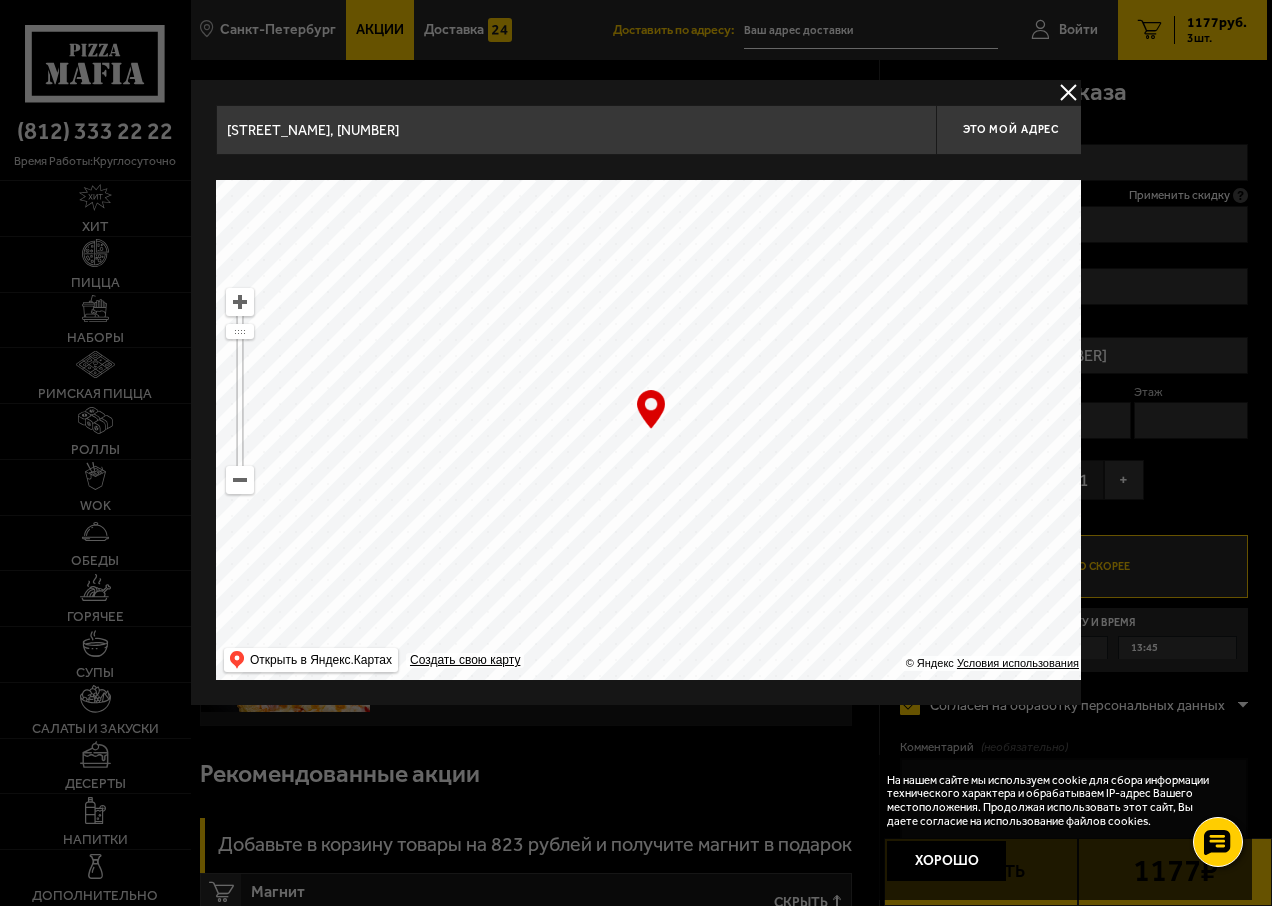 drag, startPoint x: 592, startPoint y: 290, endPoint x: 588, endPoint y: 567, distance: 277.02887 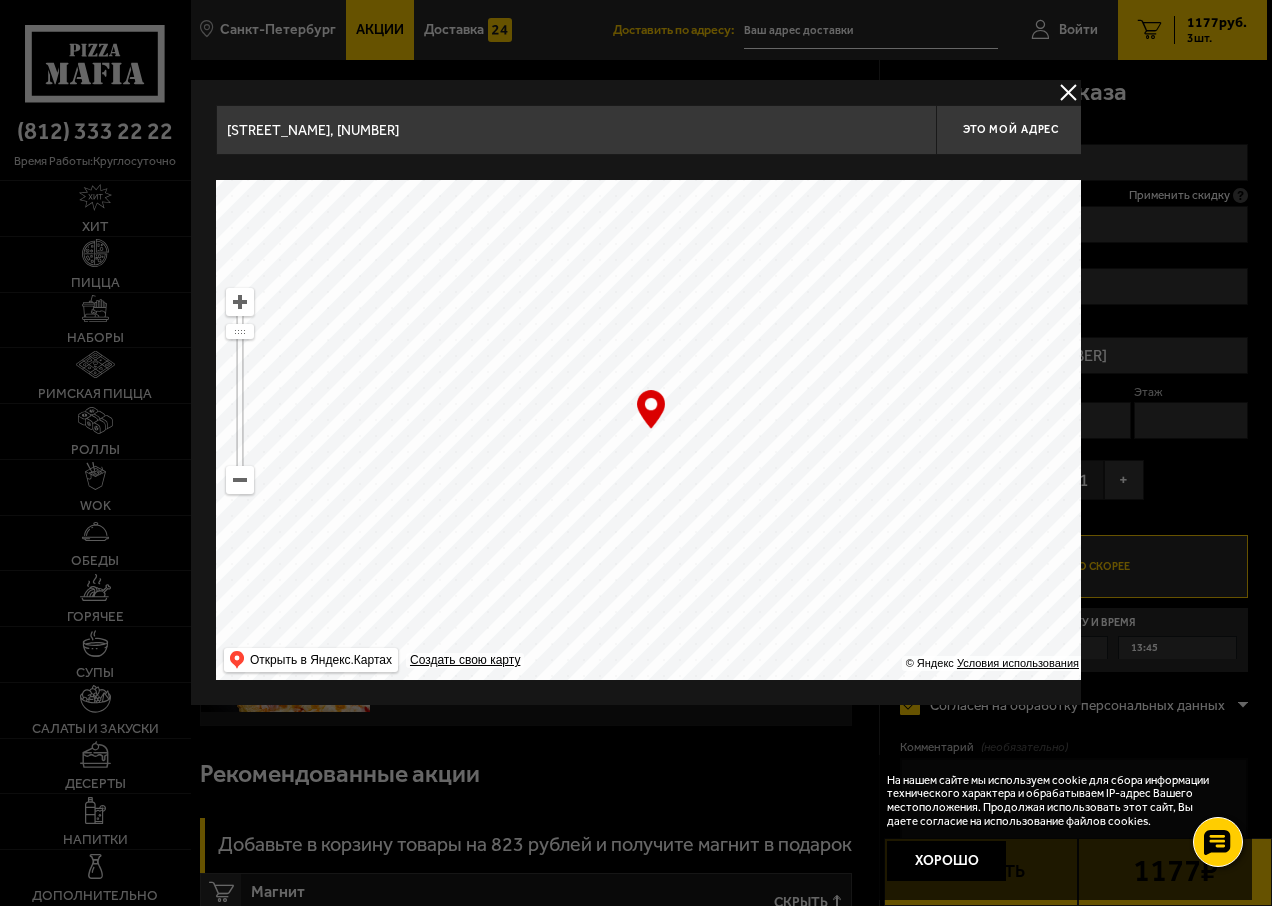 type on "[STREET_NAME], [NUMBER]" 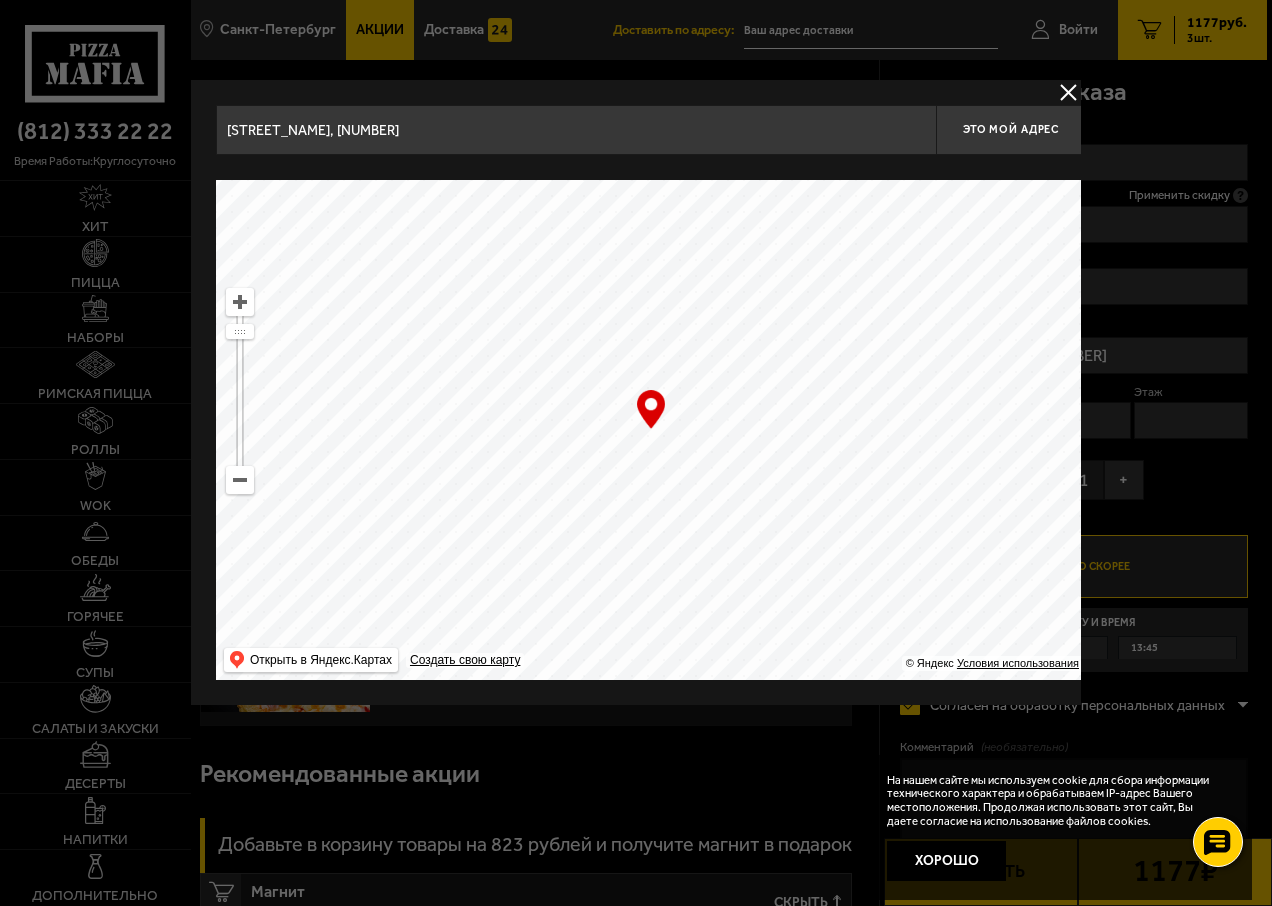 drag, startPoint x: 576, startPoint y: 283, endPoint x: 725, endPoint y: 598, distance: 348.46234 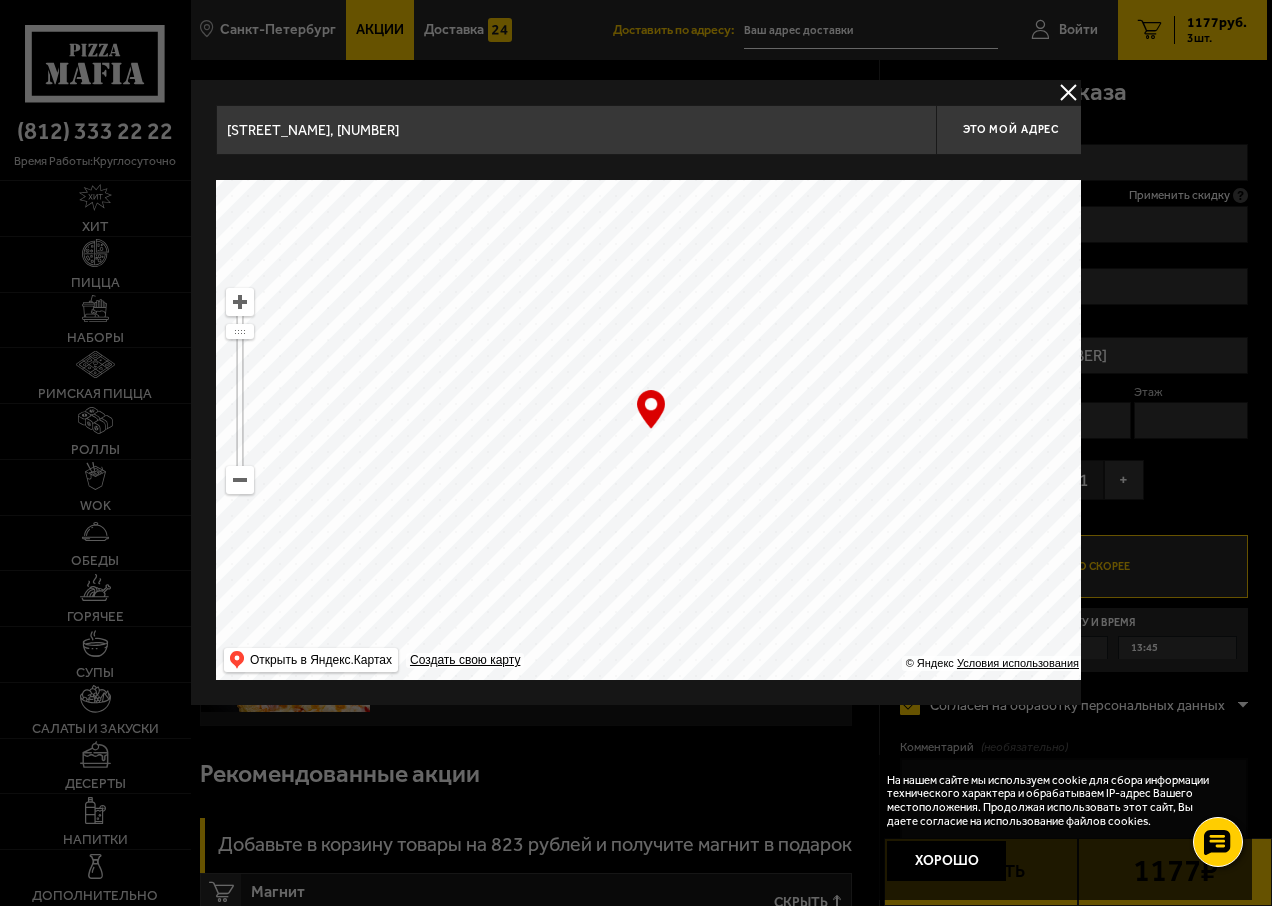 type on "[STREET_NAME], [NUMBER]" 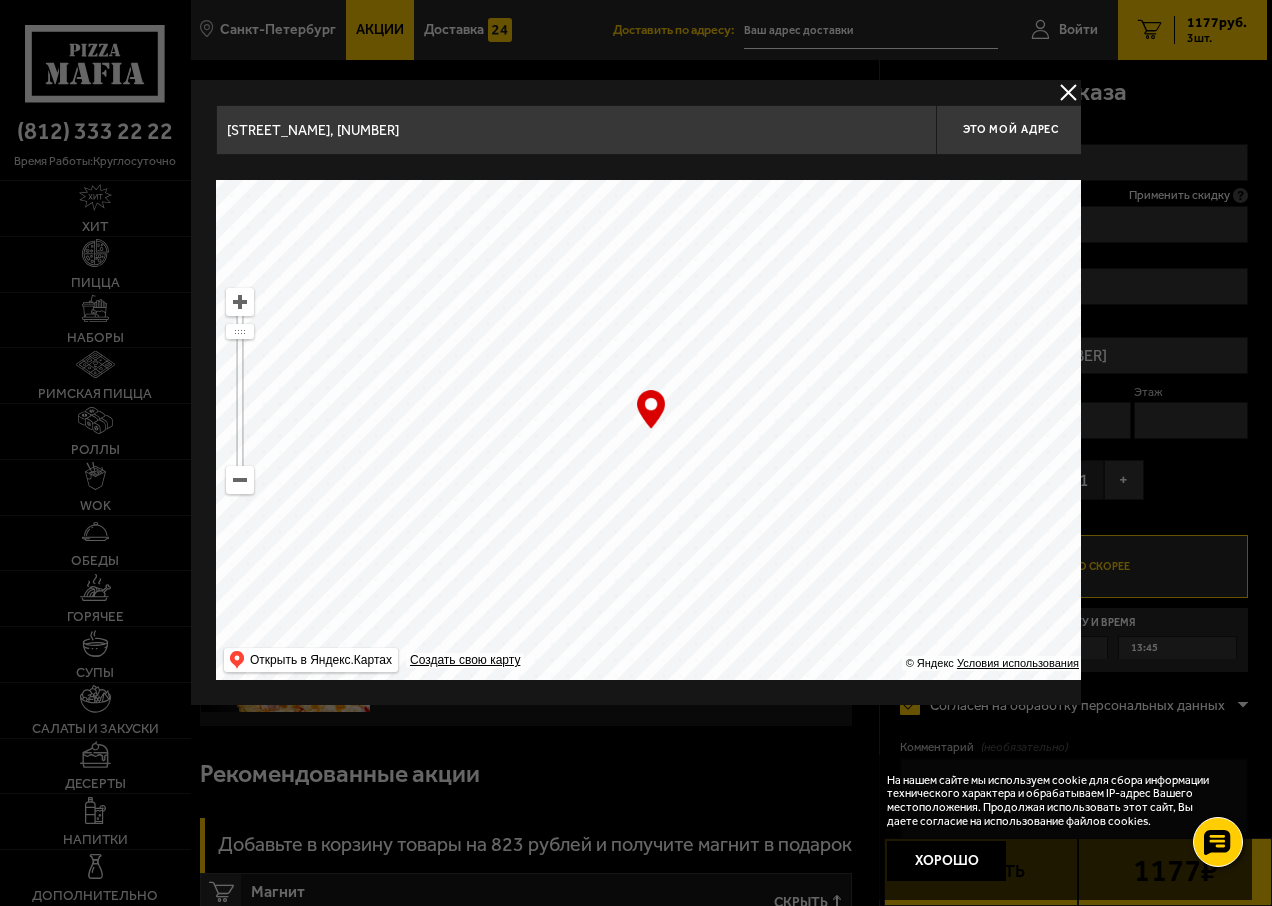 type on "[STREET_NAME], [NUMBER]" 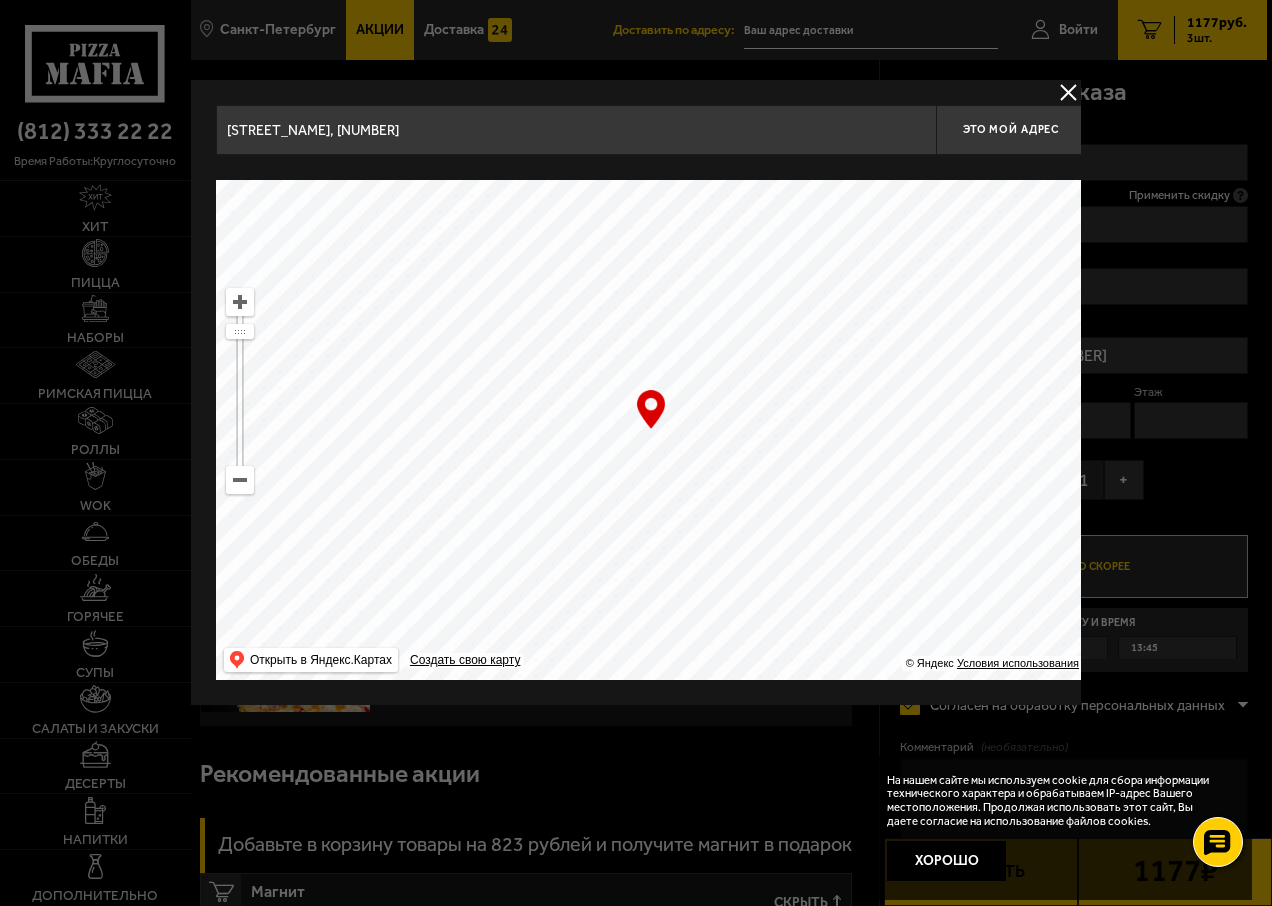 drag, startPoint x: 546, startPoint y: 266, endPoint x: 911, endPoint y: 515, distance: 441.84387 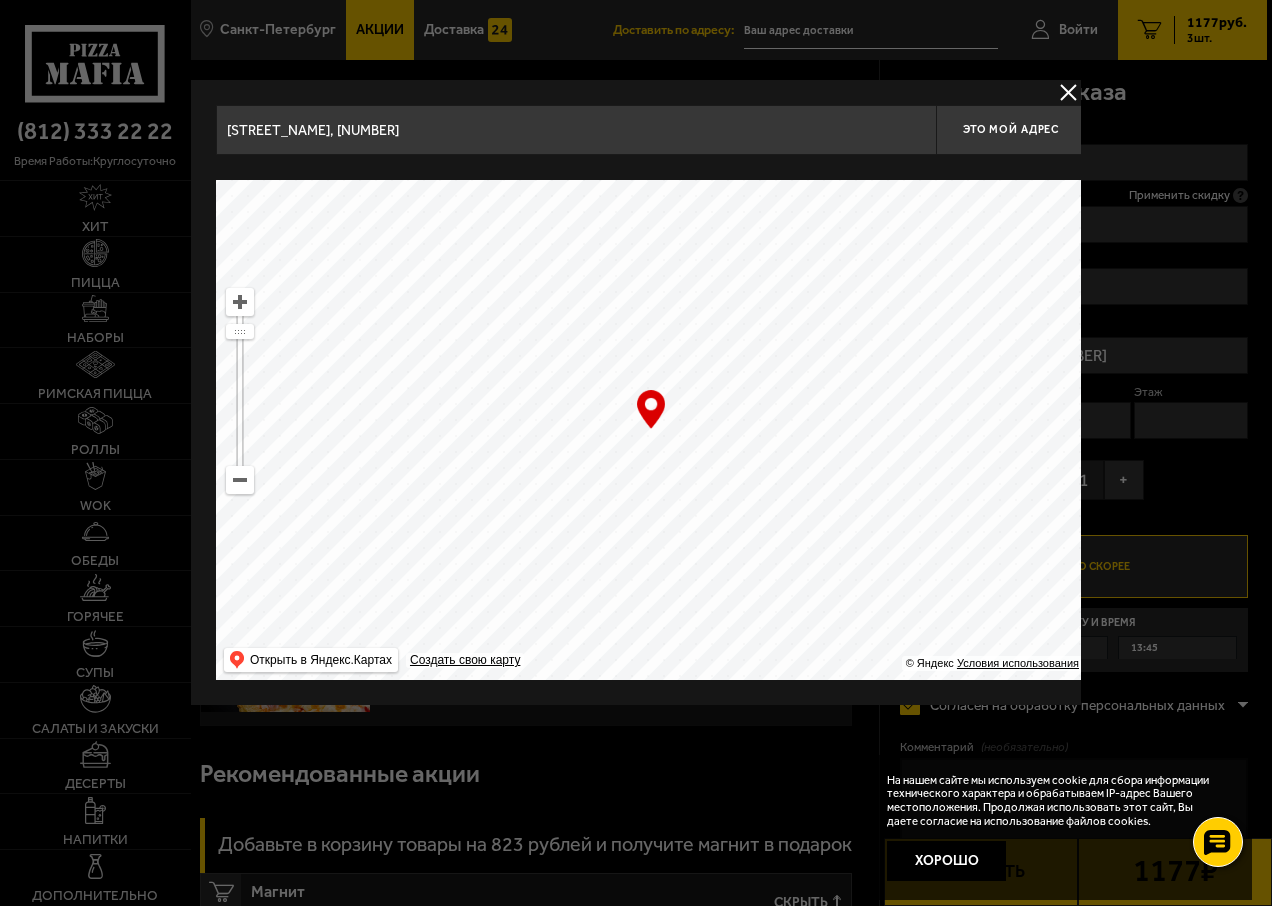 drag, startPoint x: 747, startPoint y: 334, endPoint x: 893, endPoint y: 587, distance: 292.10443 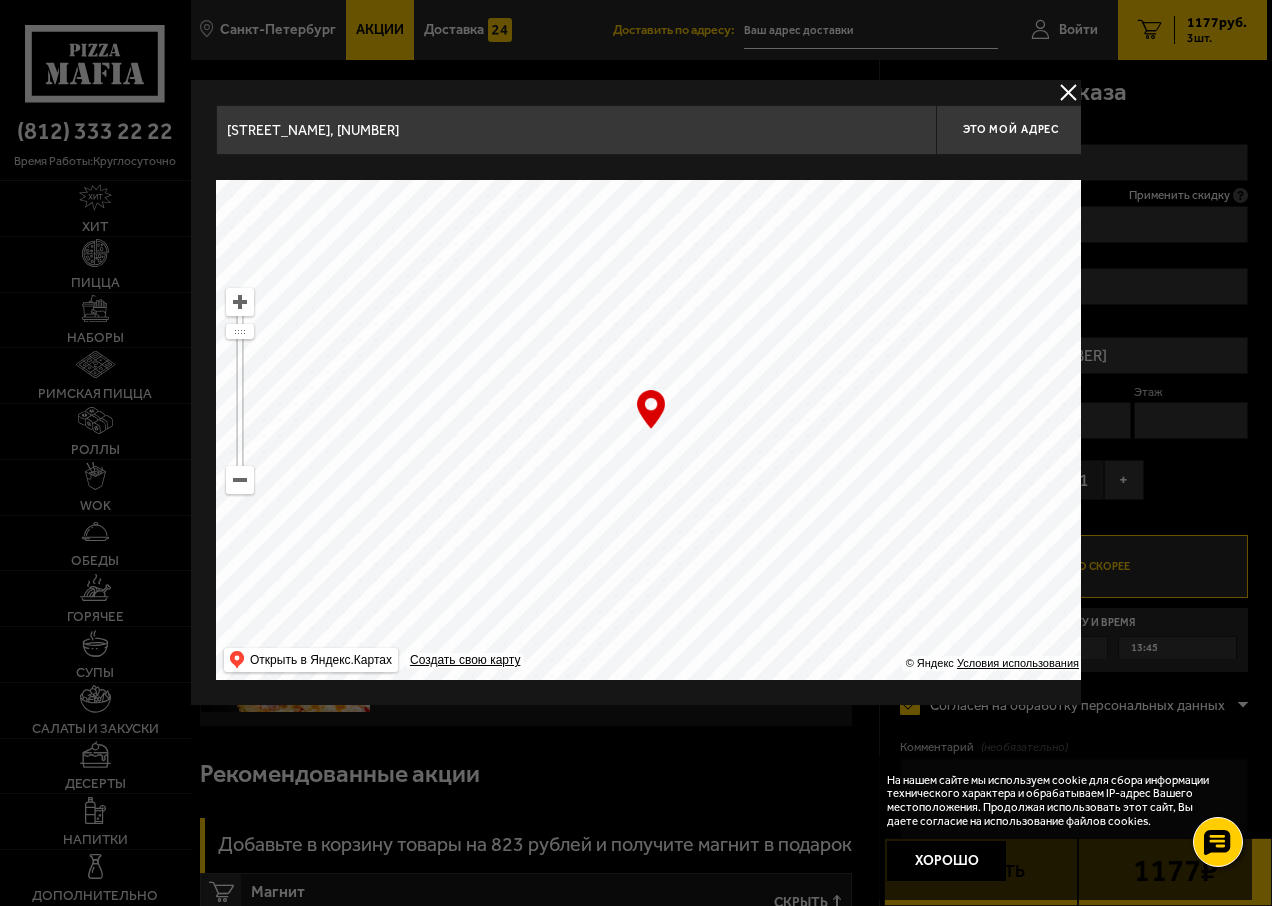 drag, startPoint x: 740, startPoint y: 346, endPoint x: 768, endPoint y: 511, distance: 167.3589 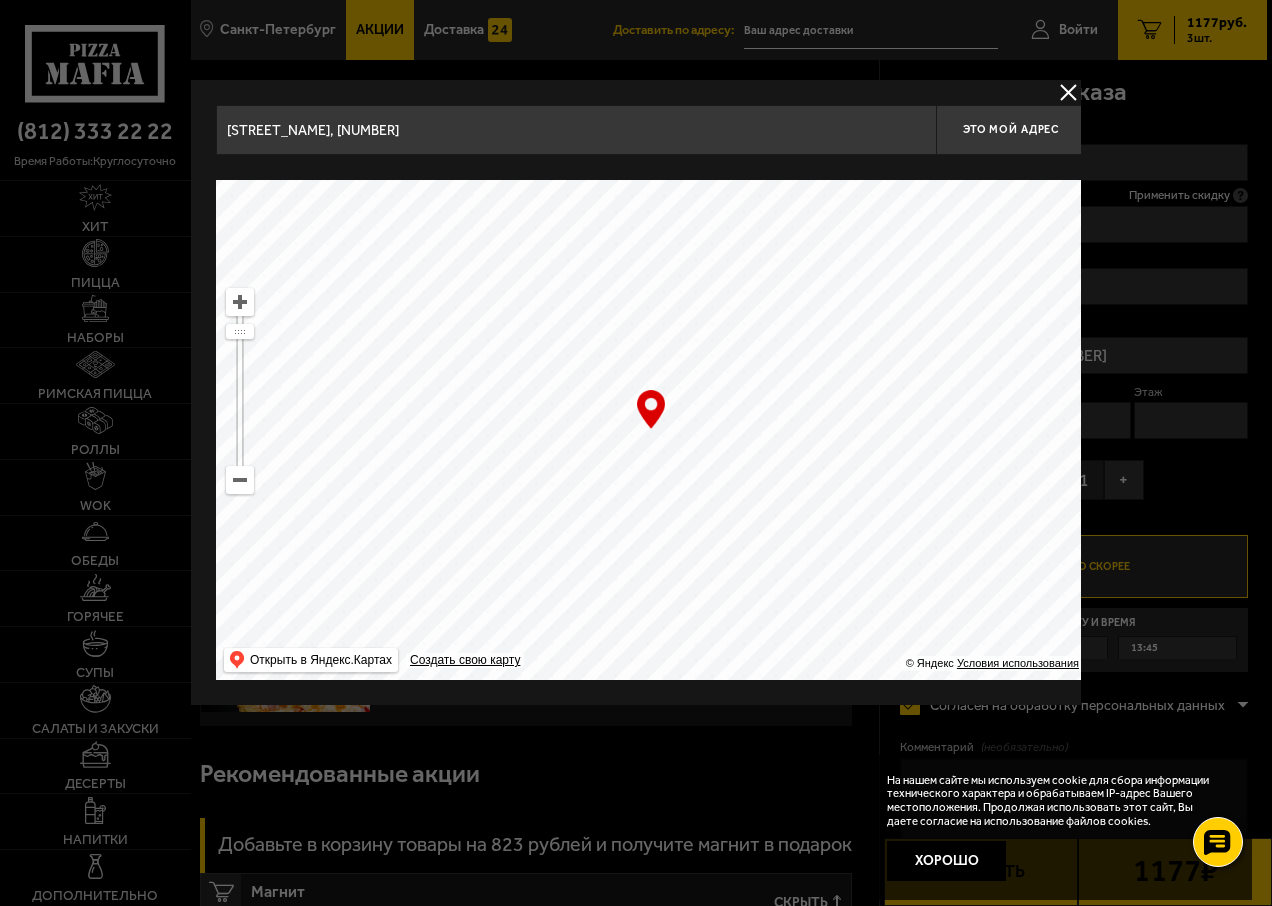 drag, startPoint x: 752, startPoint y: 350, endPoint x: 696, endPoint y: 557, distance: 214.44113 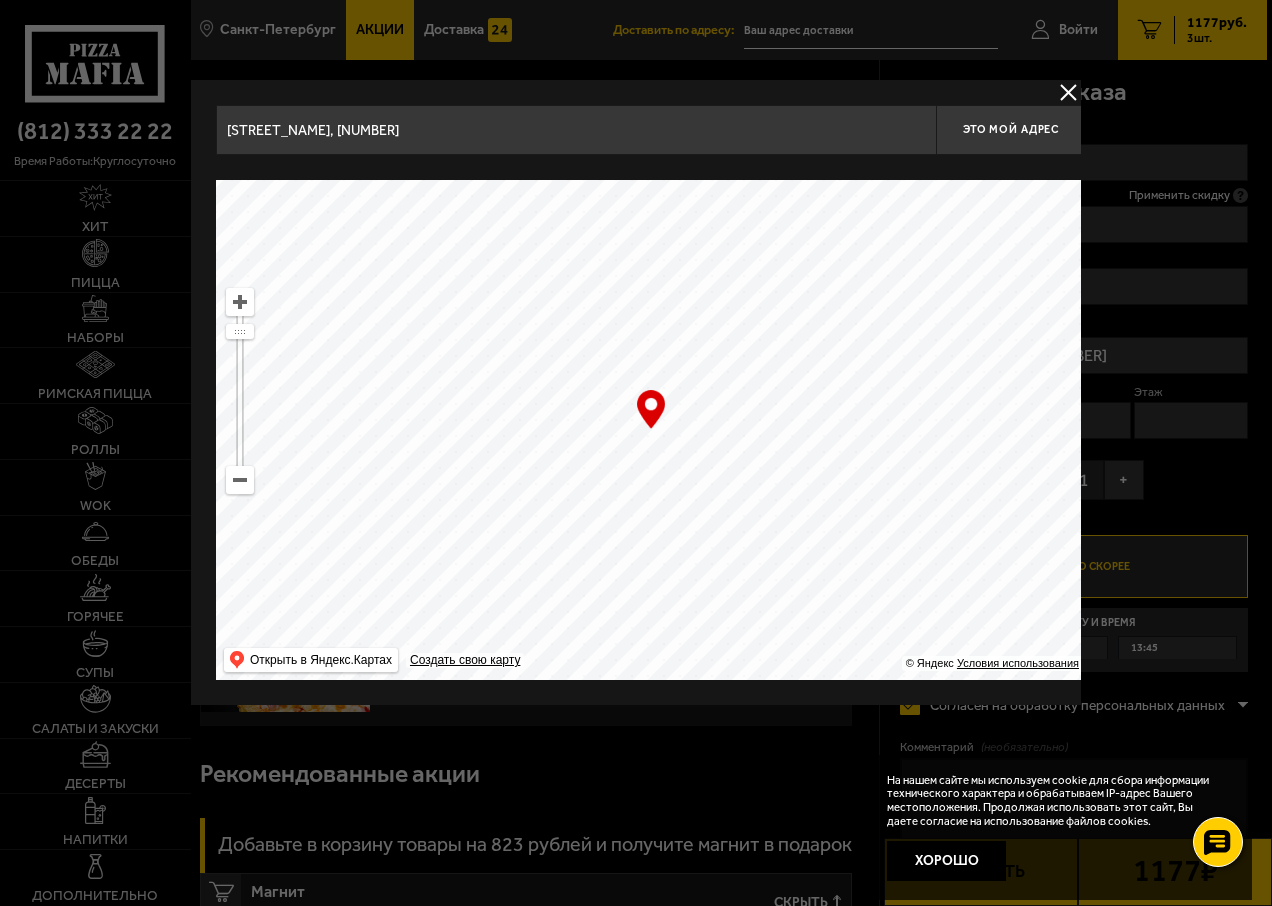 drag, startPoint x: 473, startPoint y: 312, endPoint x: 733, endPoint y: 684, distance: 453.8546 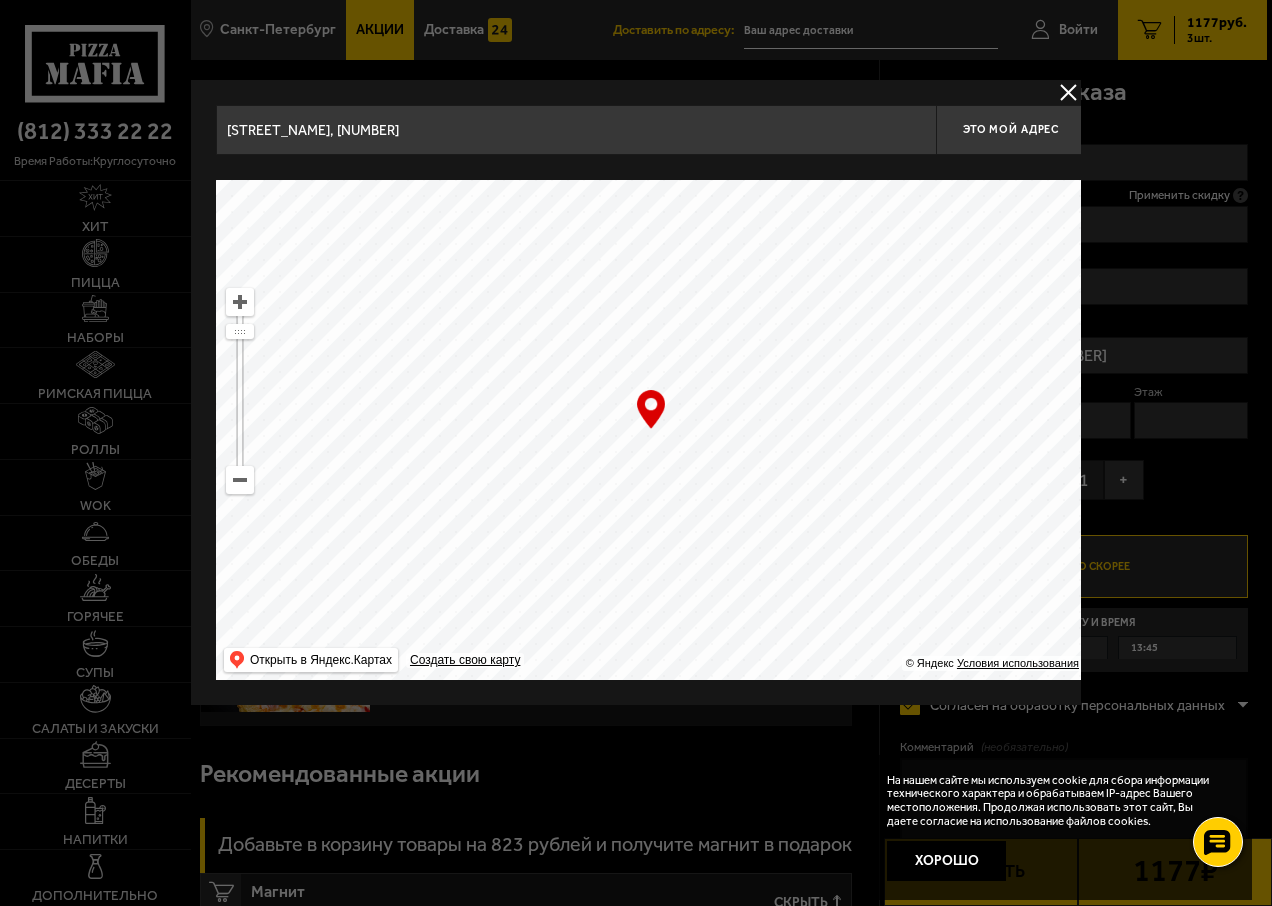 drag, startPoint x: 564, startPoint y: 324, endPoint x: 443, endPoint y: 539, distance: 246.71036 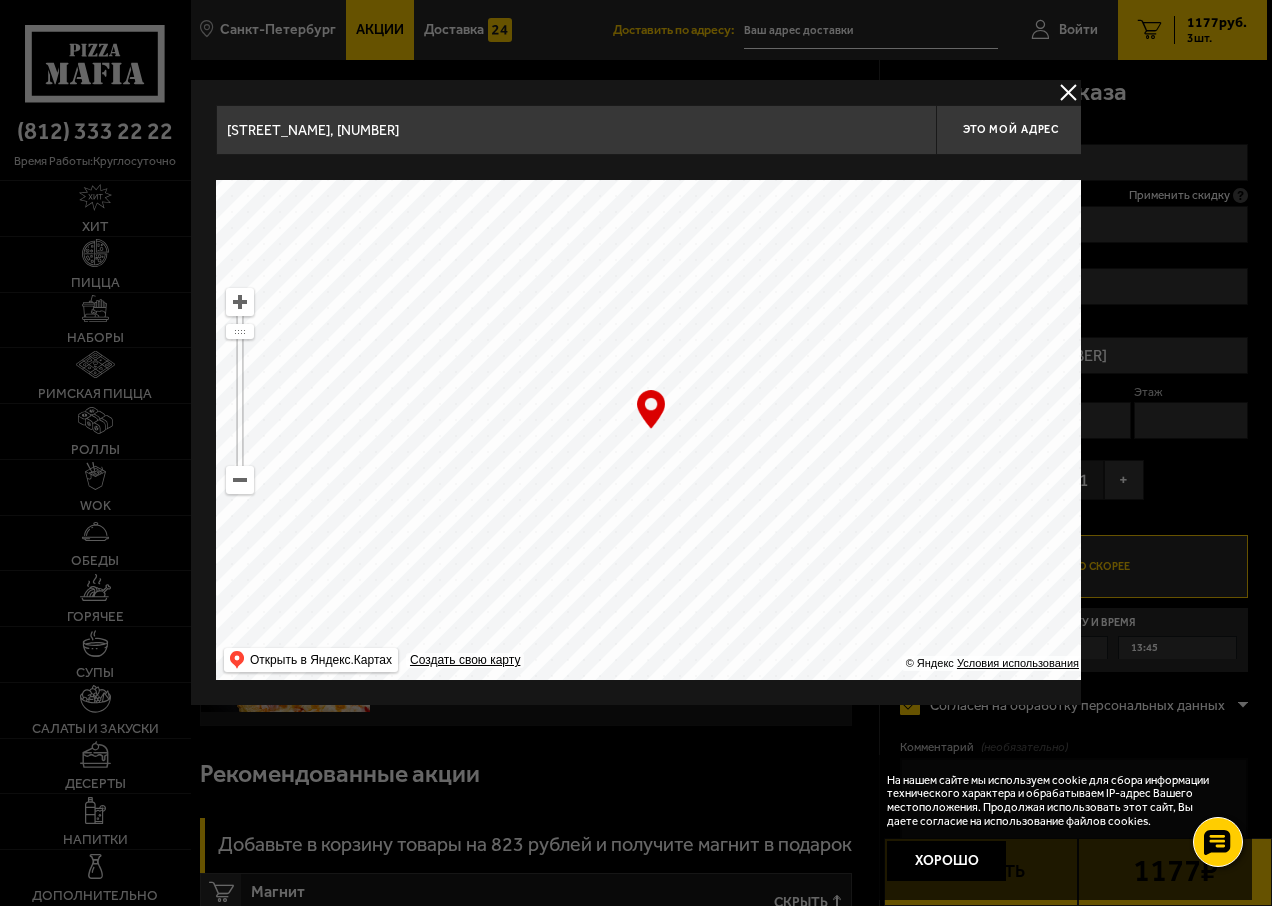 drag, startPoint x: 576, startPoint y: 310, endPoint x: 758, endPoint y: 657, distance: 391.8329 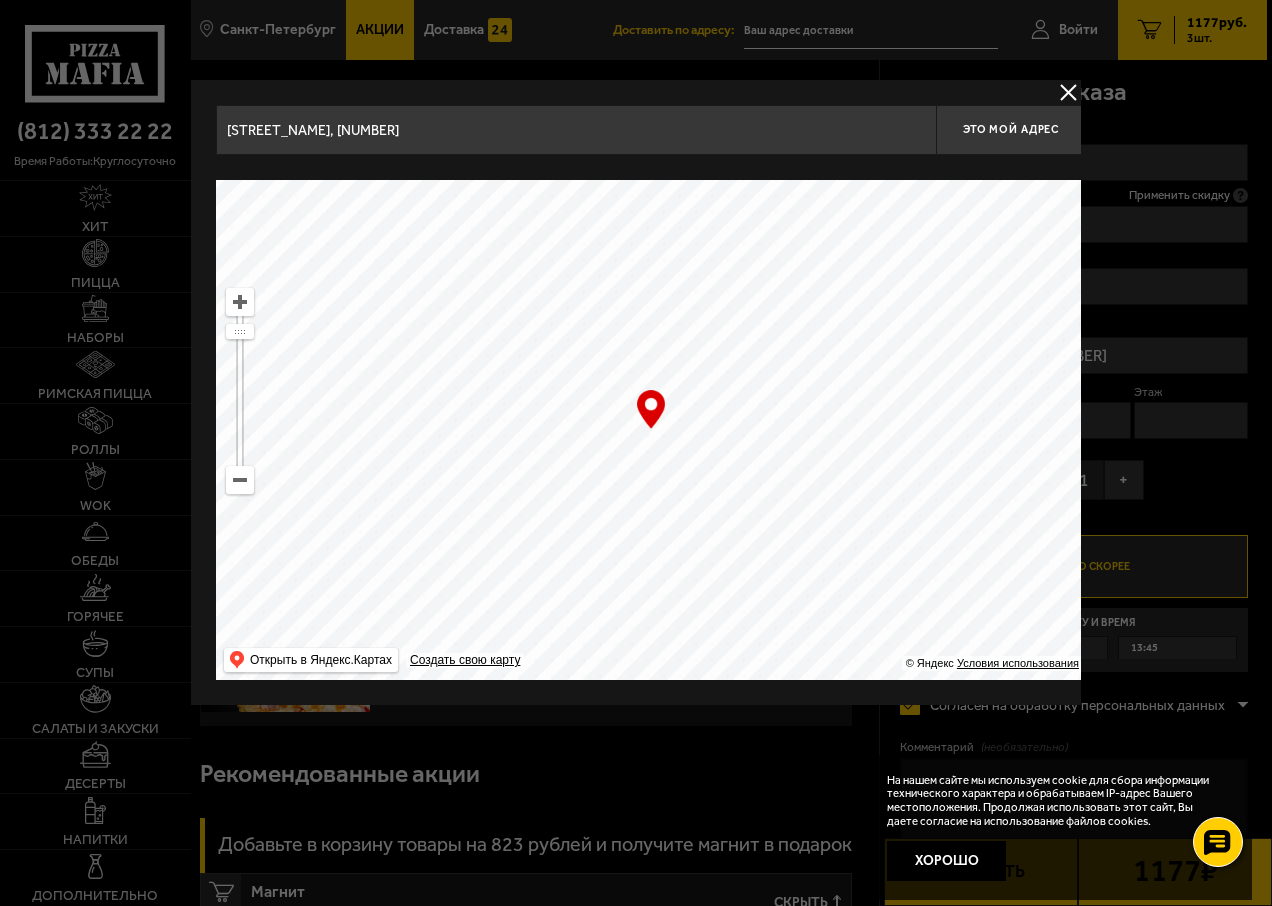 type on "[STREET_NAME], [NUMBER]" 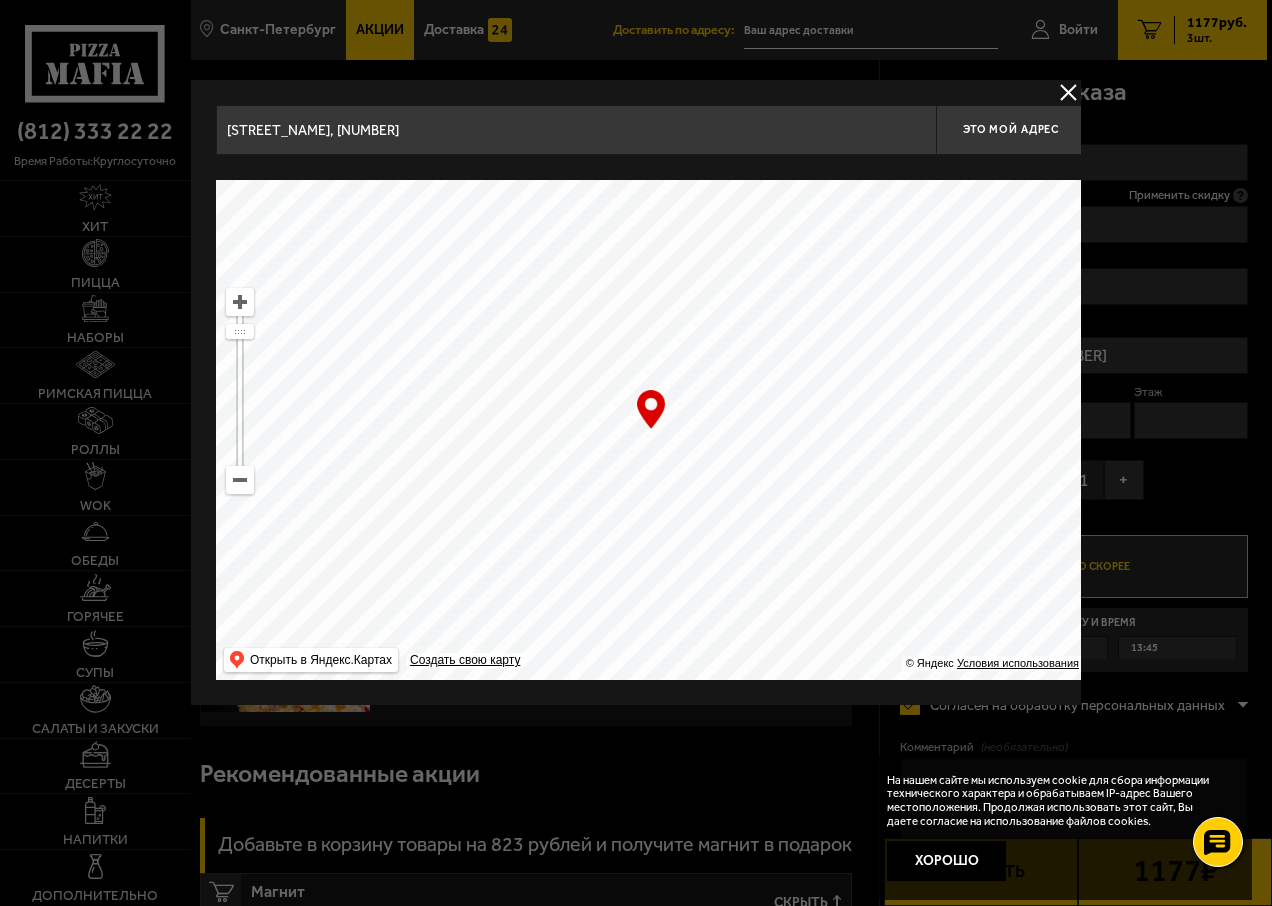 drag, startPoint x: 756, startPoint y: 274, endPoint x: 906, endPoint y: 606, distance: 364.31305 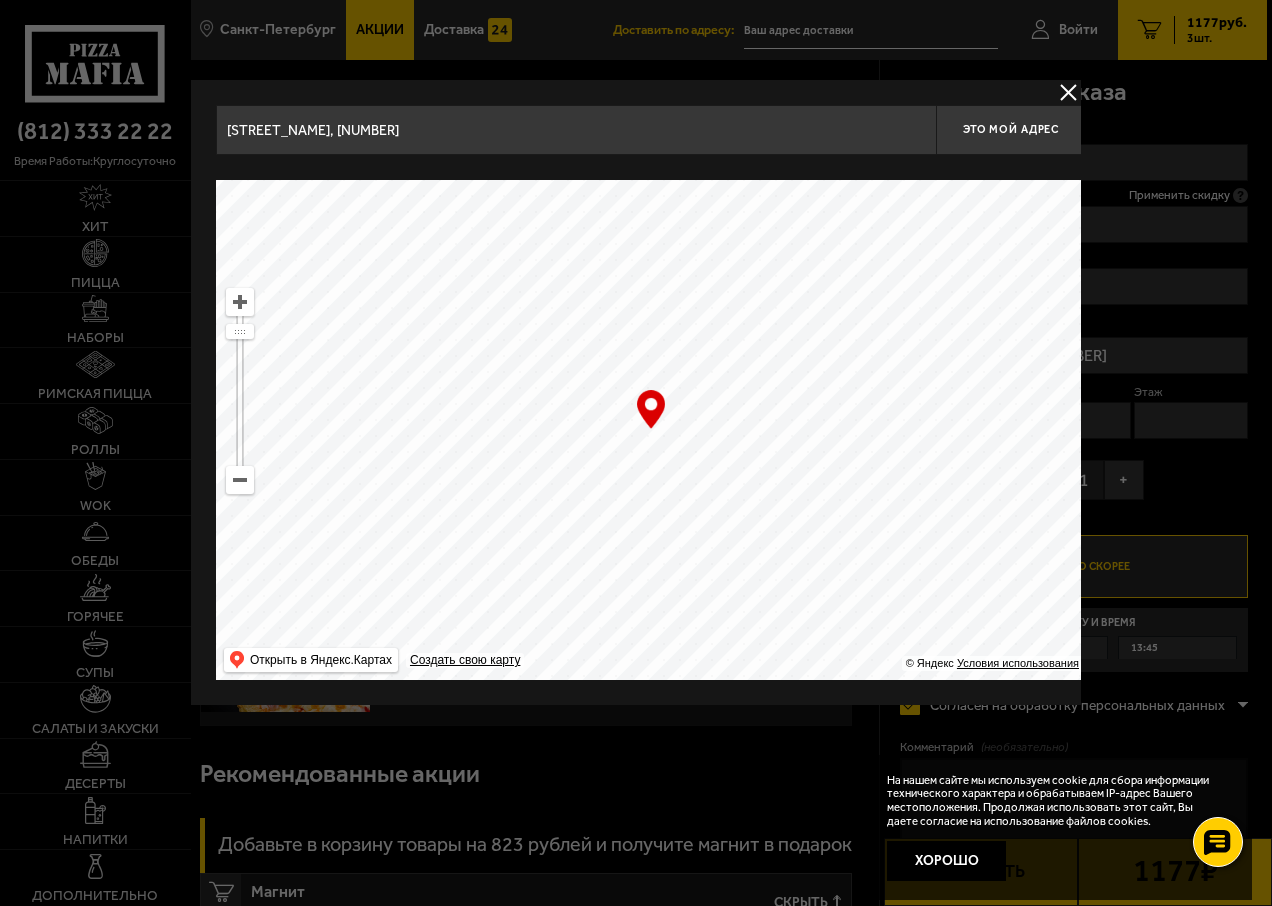 type on "[STREET_NAME], [NUMBER]" 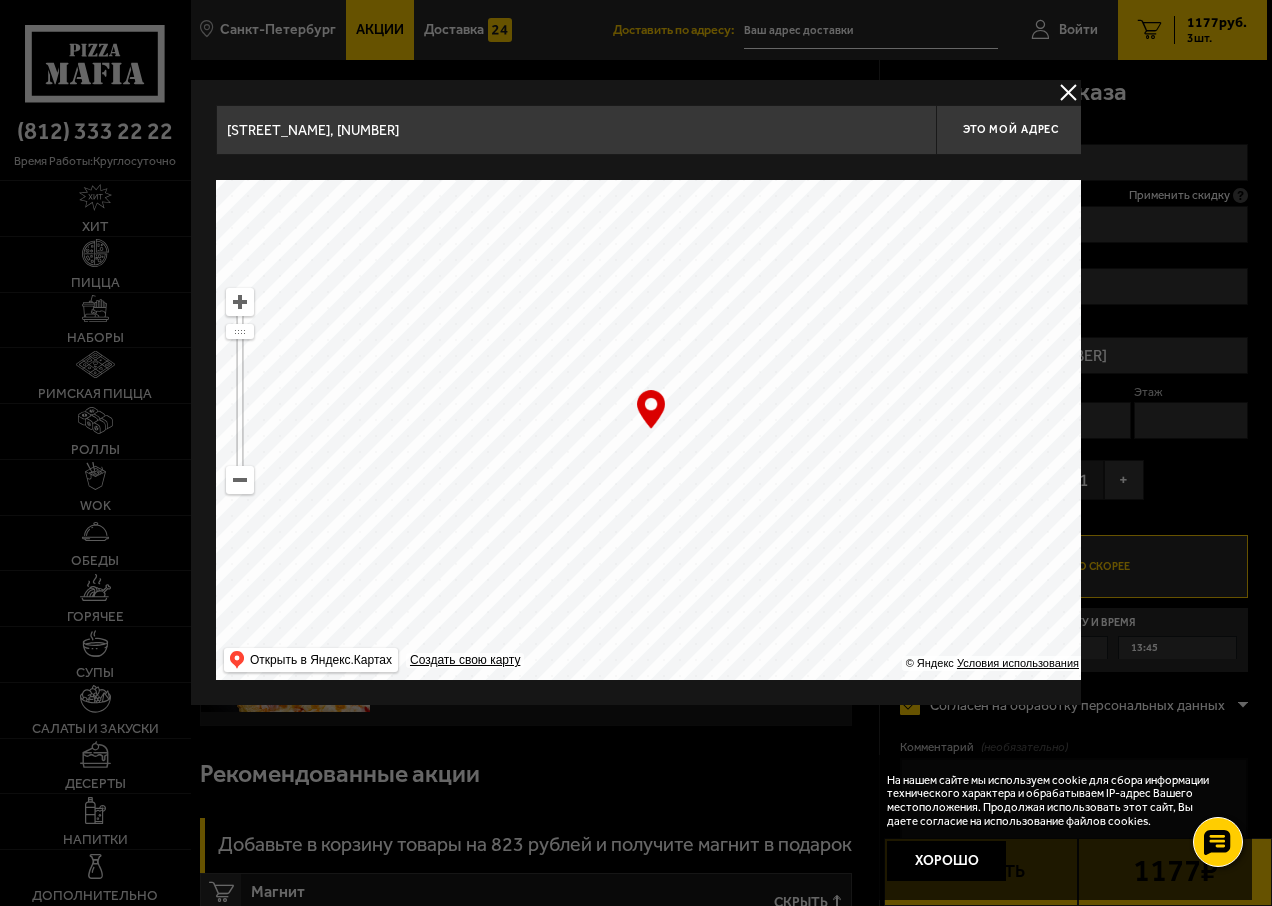 drag, startPoint x: 765, startPoint y: 275, endPoint x: 820, endPoint y: 538, distance: 268.68942 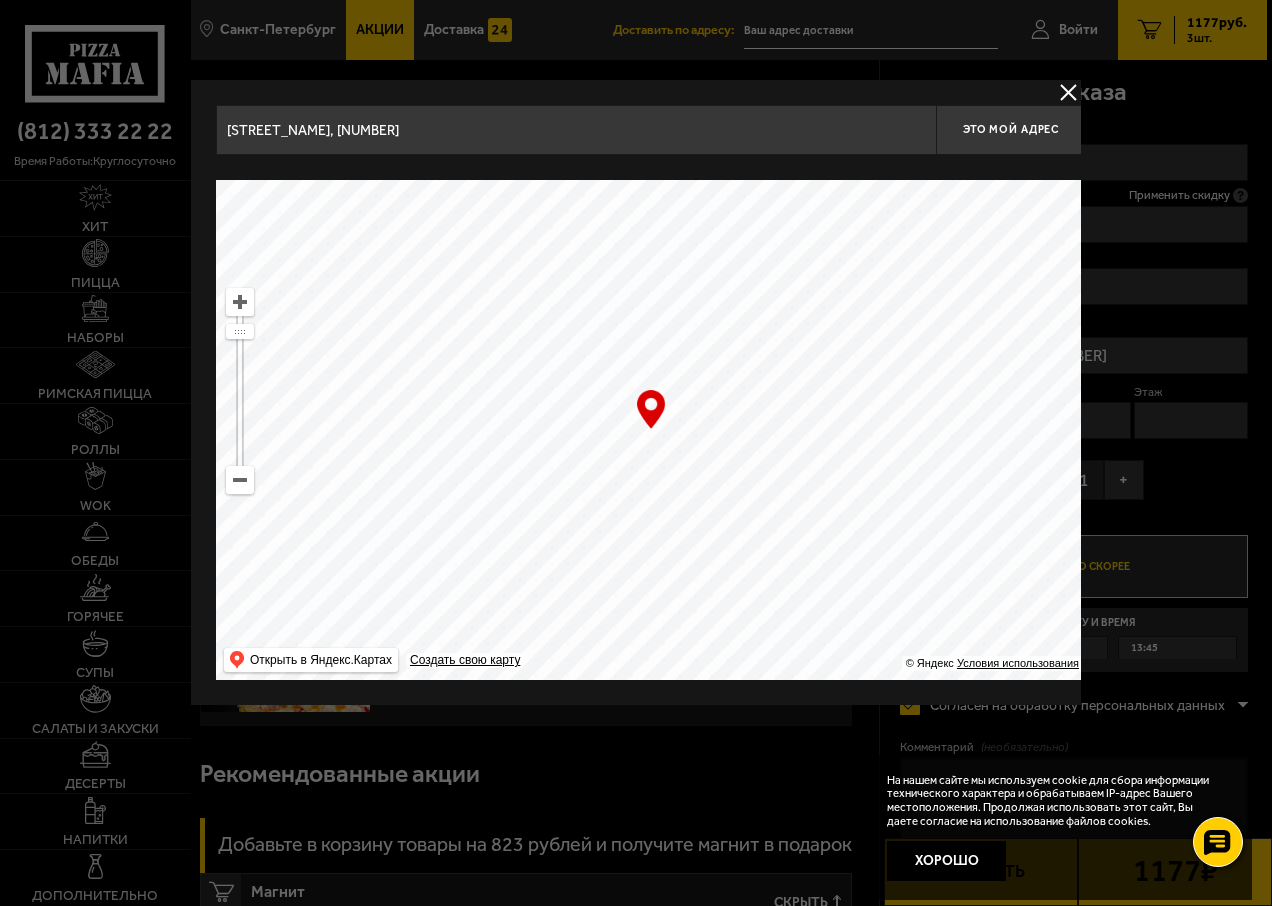 drag, startPoint x: 787, startPoint y: 271, endPoint x: 1065, endPoint y: 201, distance: 286.67752 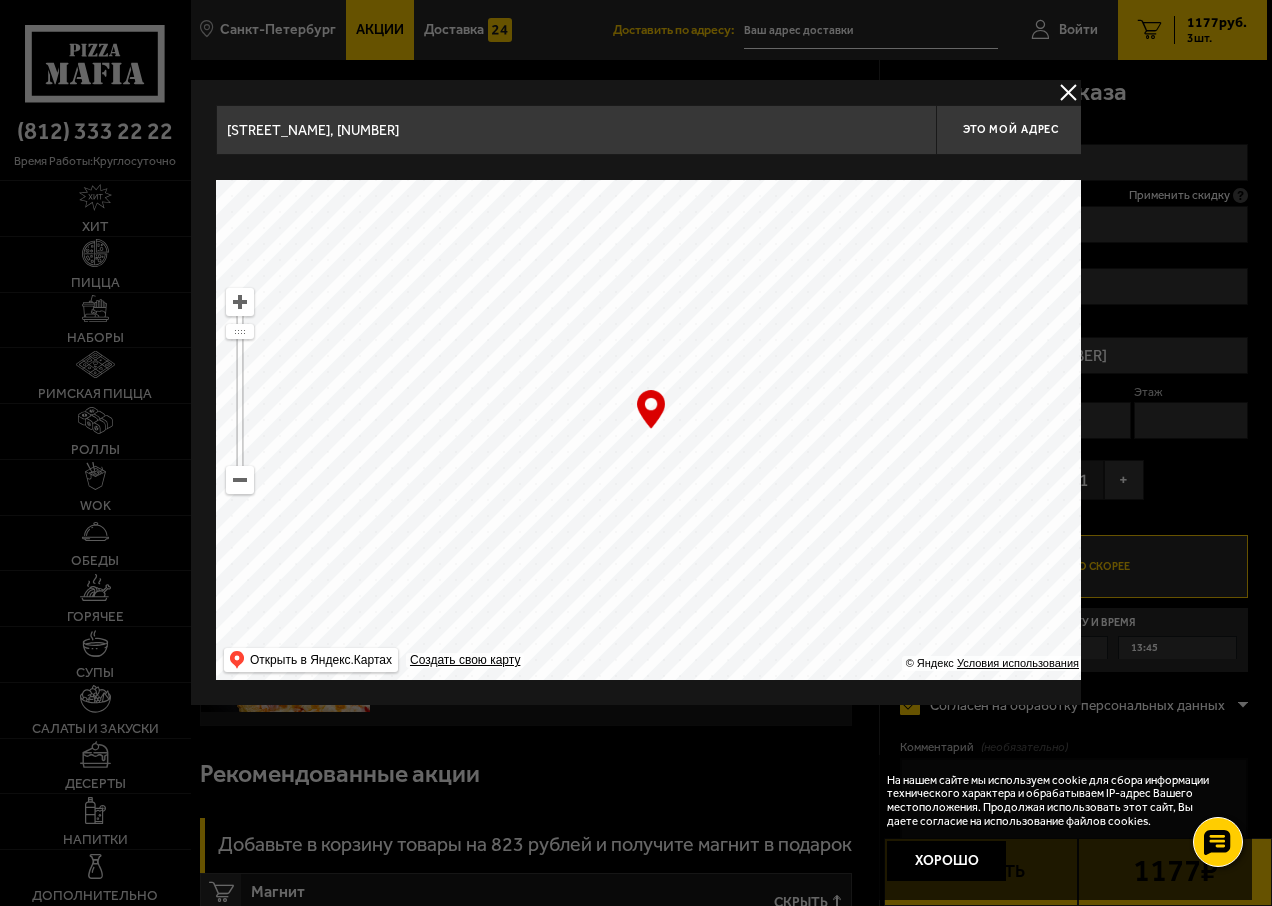 drag, startPoint x: 689, startPoint y: 566, endPoint x: 780, endPoint y: 570, distance: 91.08787 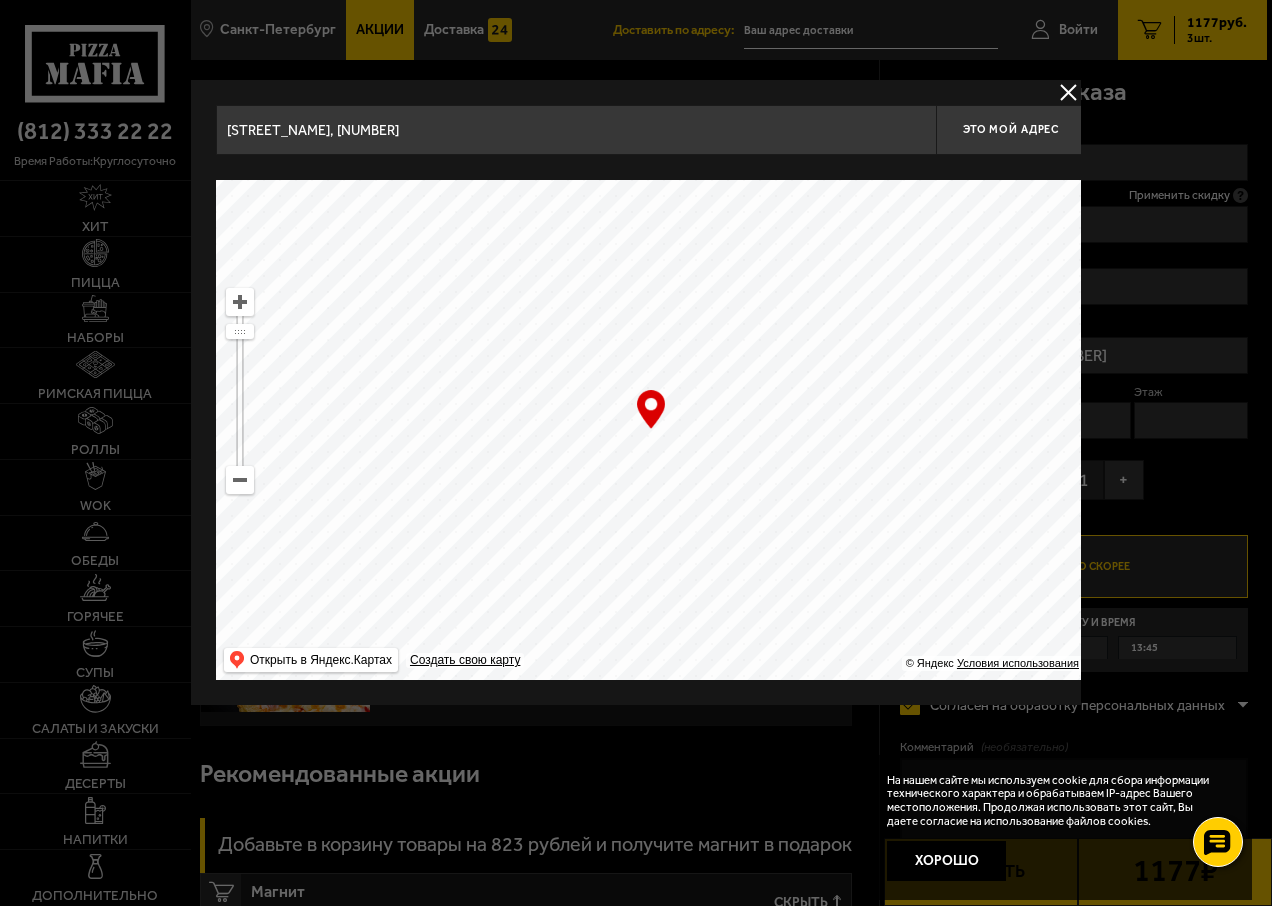 type on "[STREET_NAME], [NUMBER]" 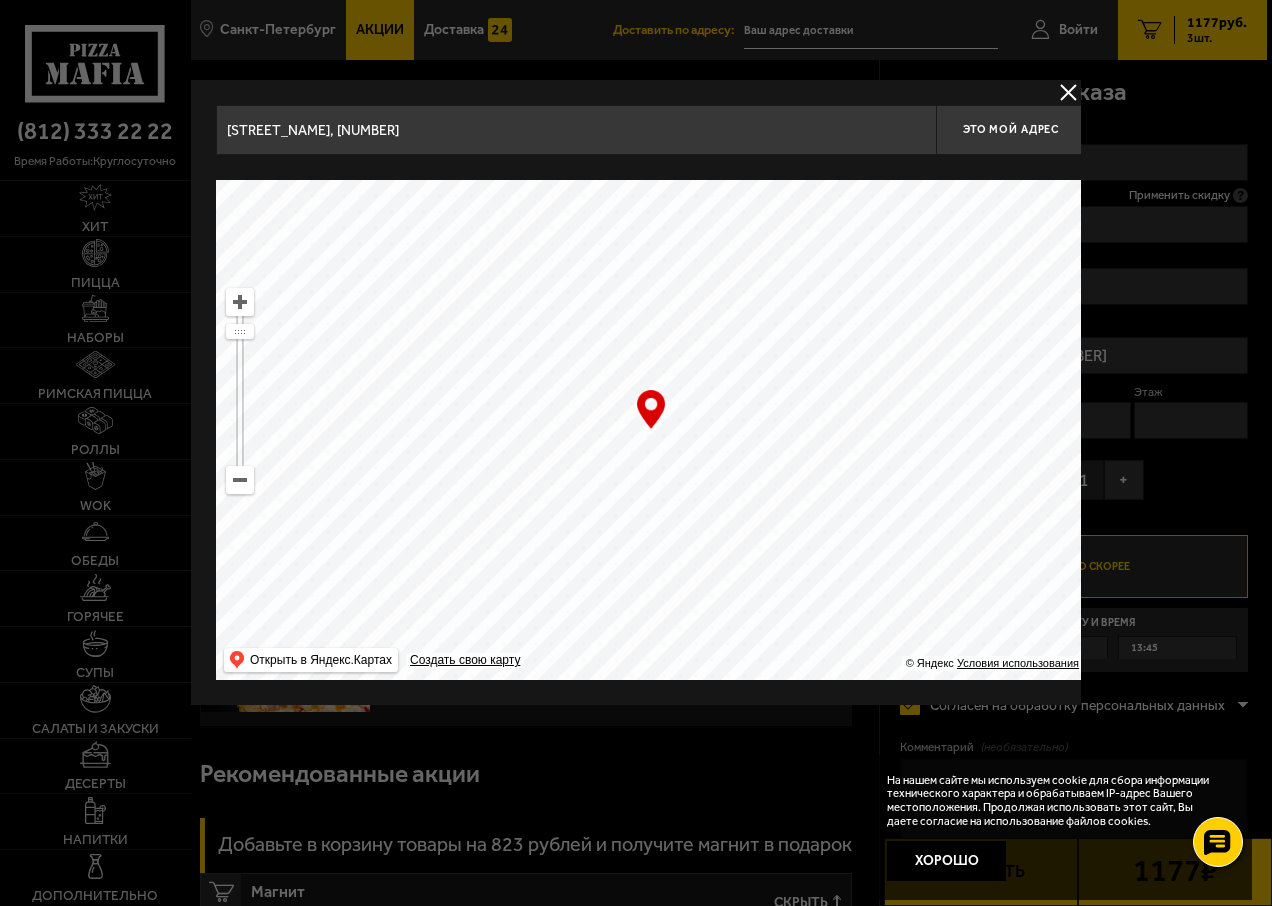 drag, startPoint x: 394, startPoint y: 273, endPoint x: 465, endPoint y: 511, distance: 248.36465 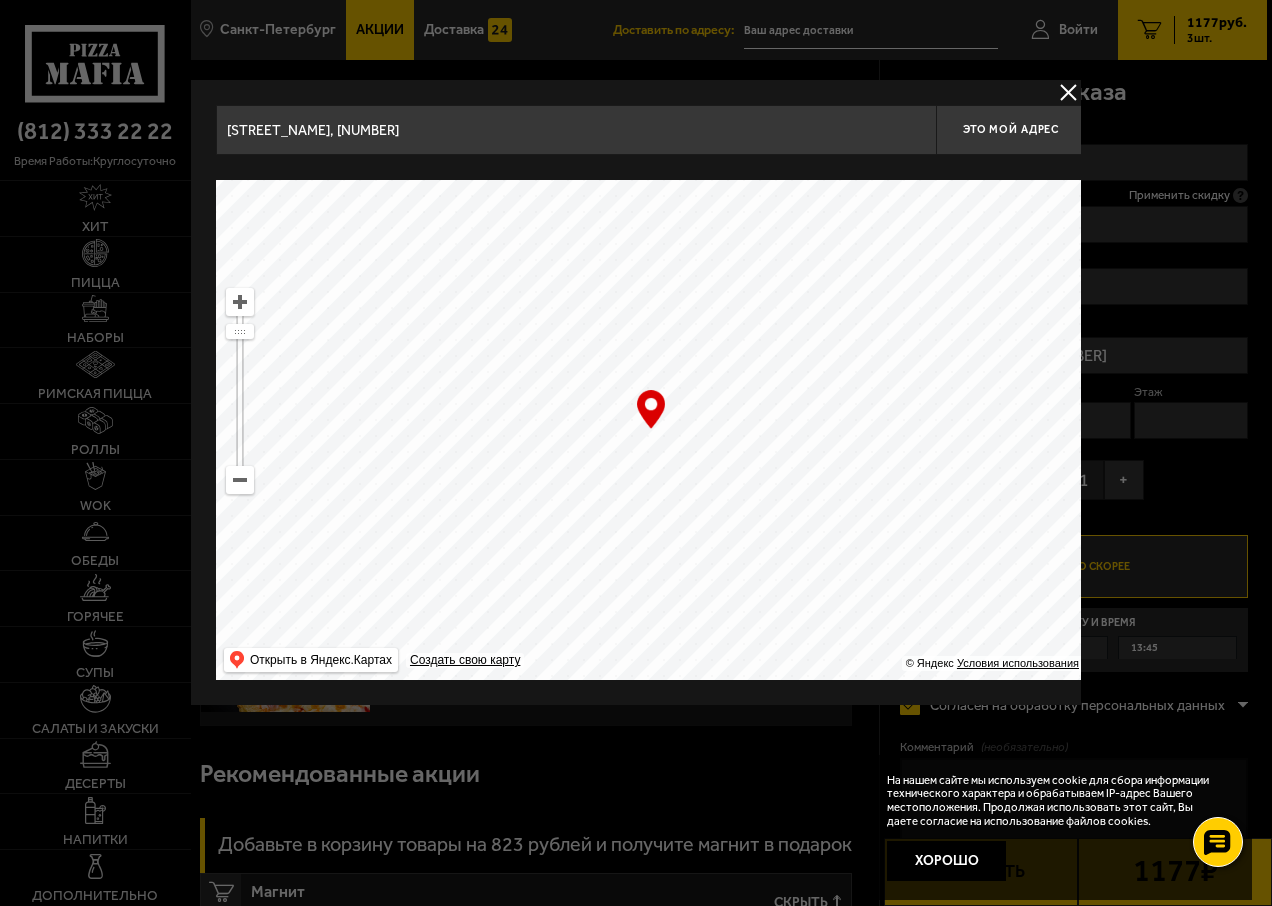 type on "[STREET_NAME], [NUMBER]" 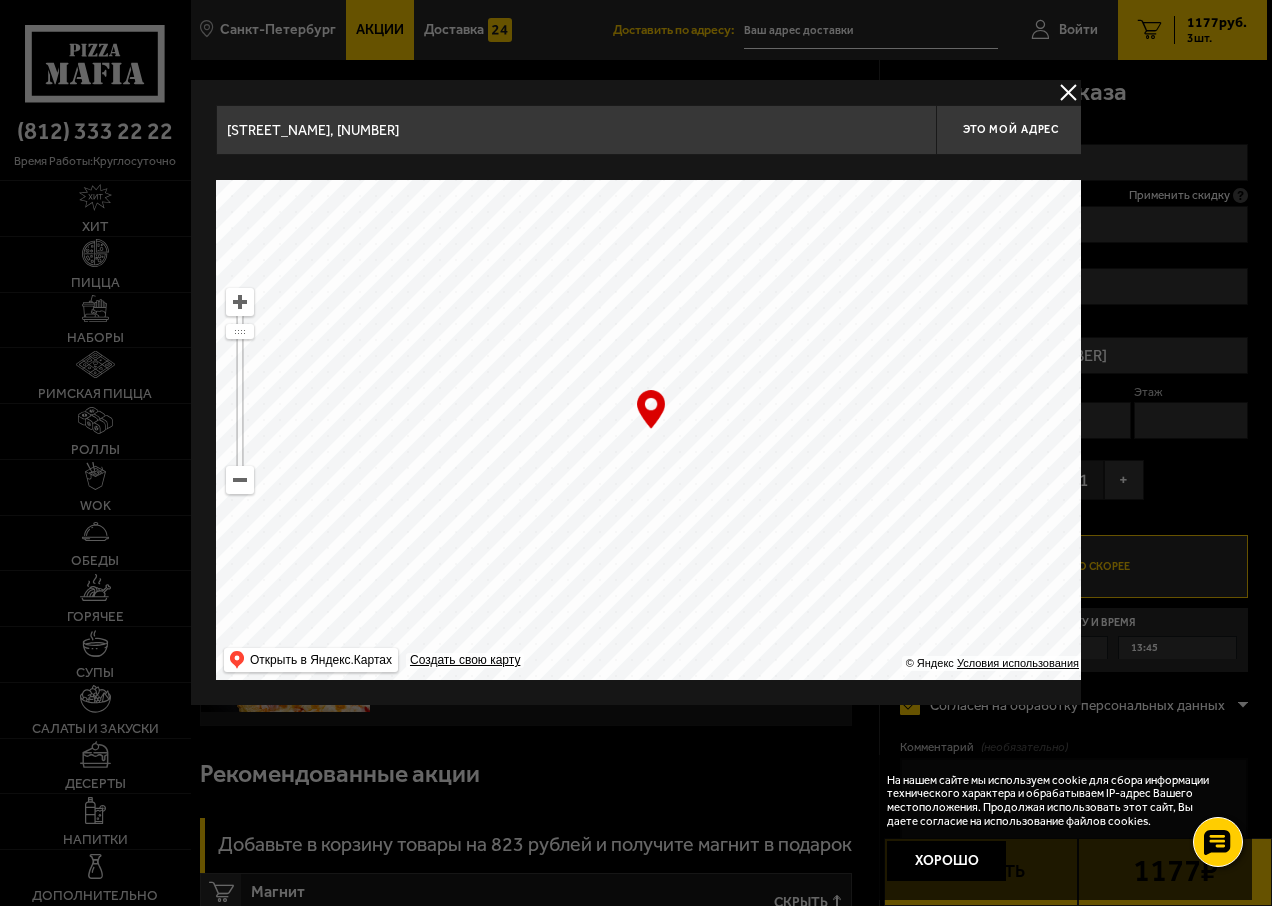 drag, startPoint x: 434, startPoint y: 278, endPoint x: 550, endPoint y: 487, distance: 239.03348 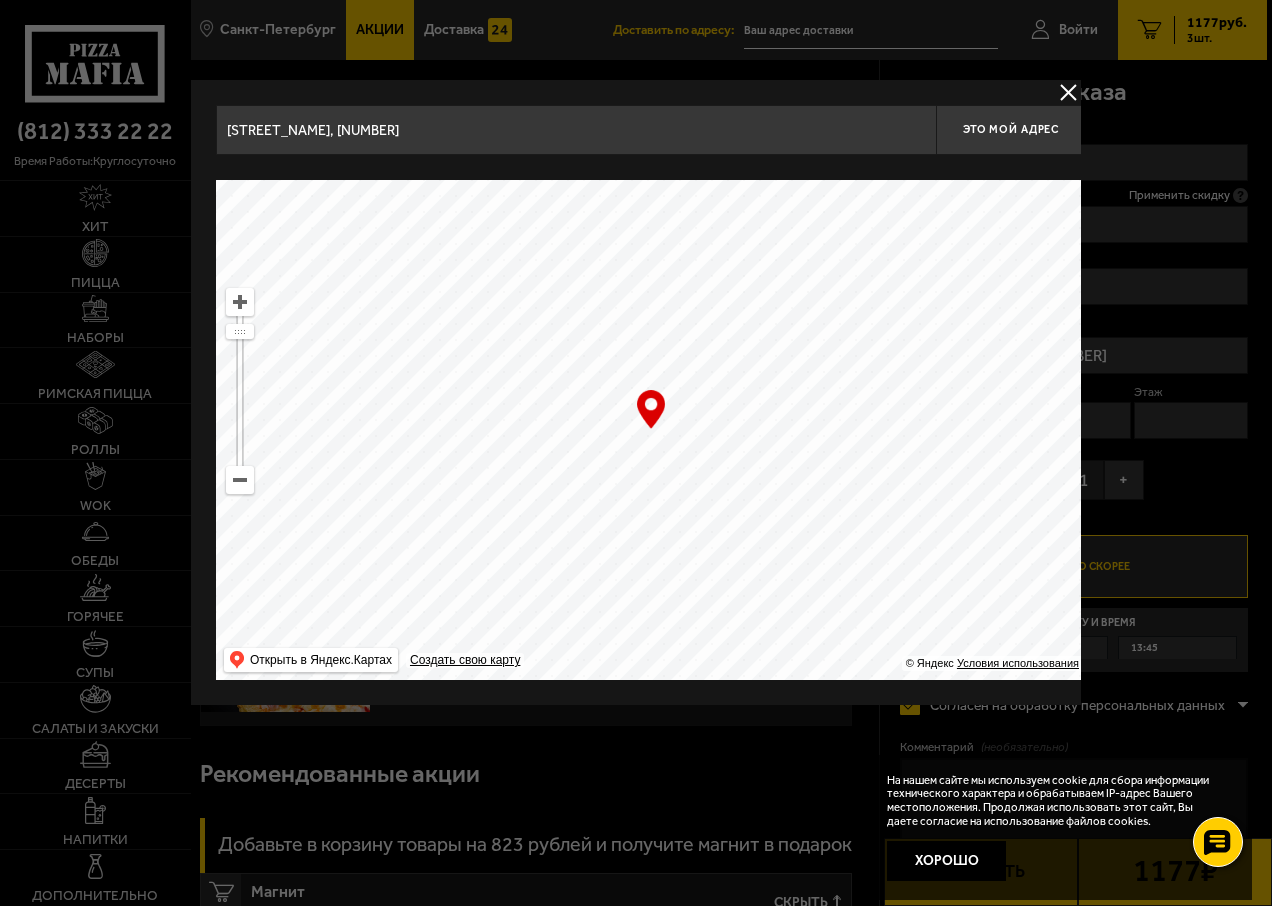 drag, startPoint x: 422, startPoint y: 310, endPoint x: 581, endPoint y: 455, distance: 215.1883 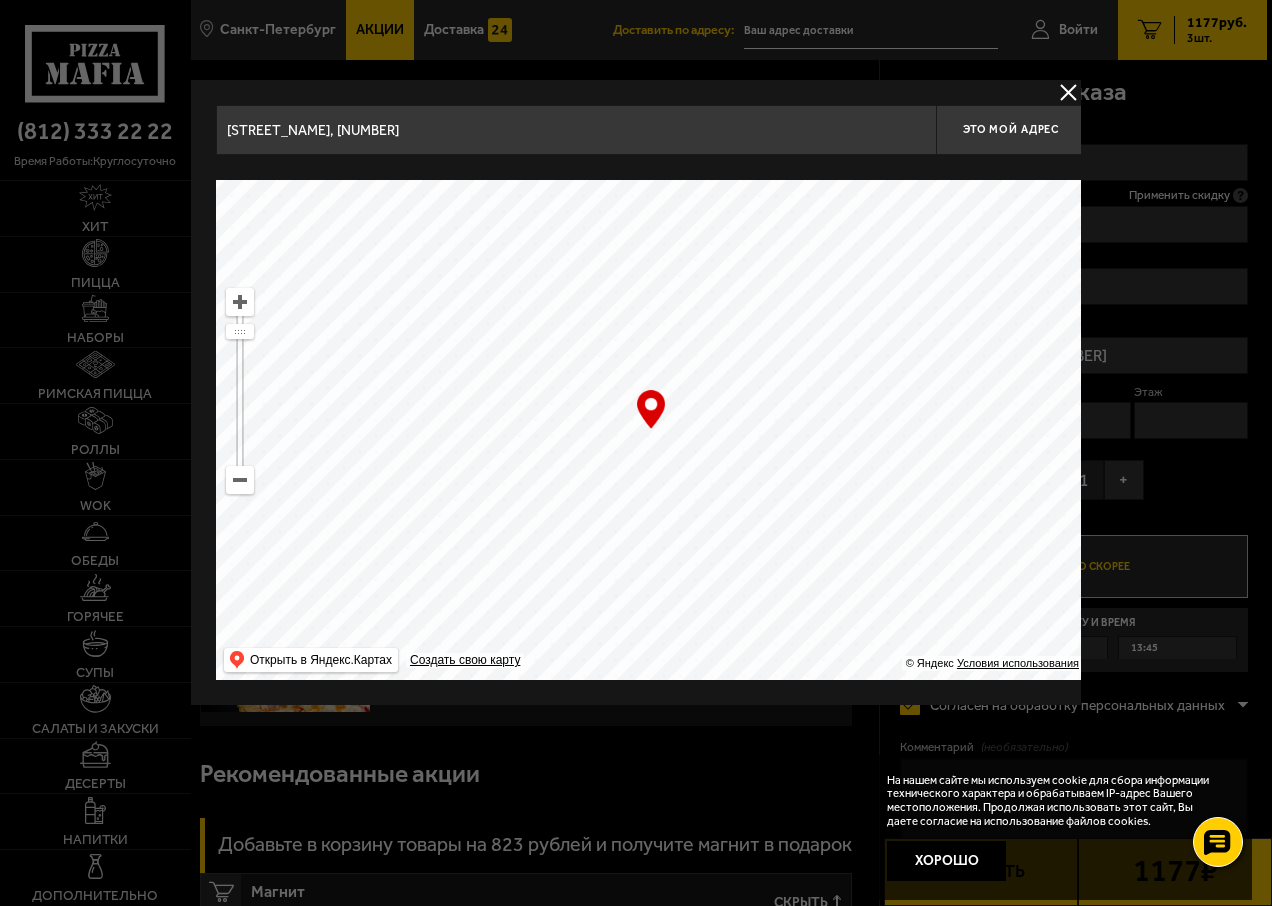 drag, startPoint x: 471, startPoint y: 368, endPoint x: 508, endPoint y: 503, distance: 139.97858 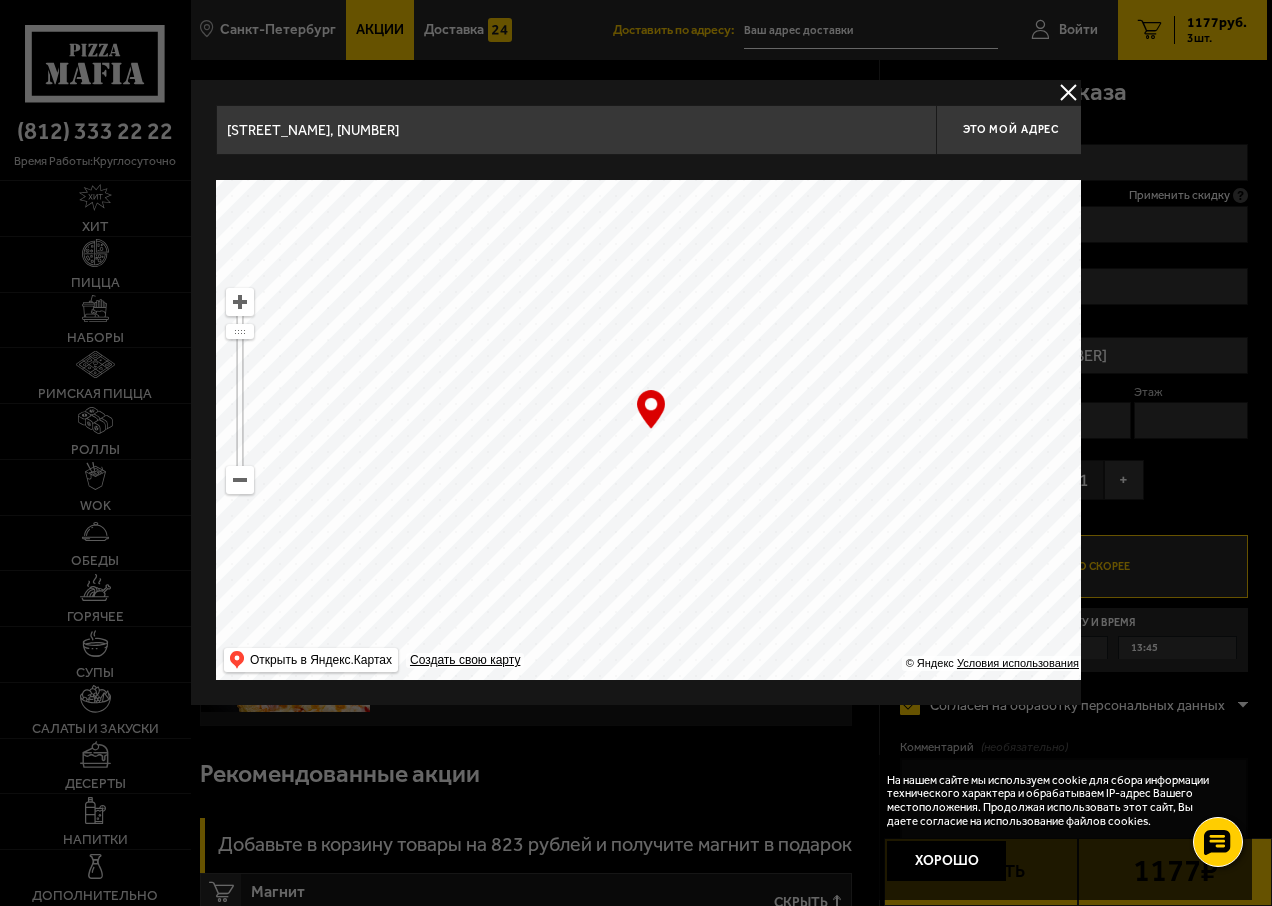 drag, startPoint x: 484, startPoint y: 319, endPoint x: 398, endPoint y: 450, distance: 156.70673 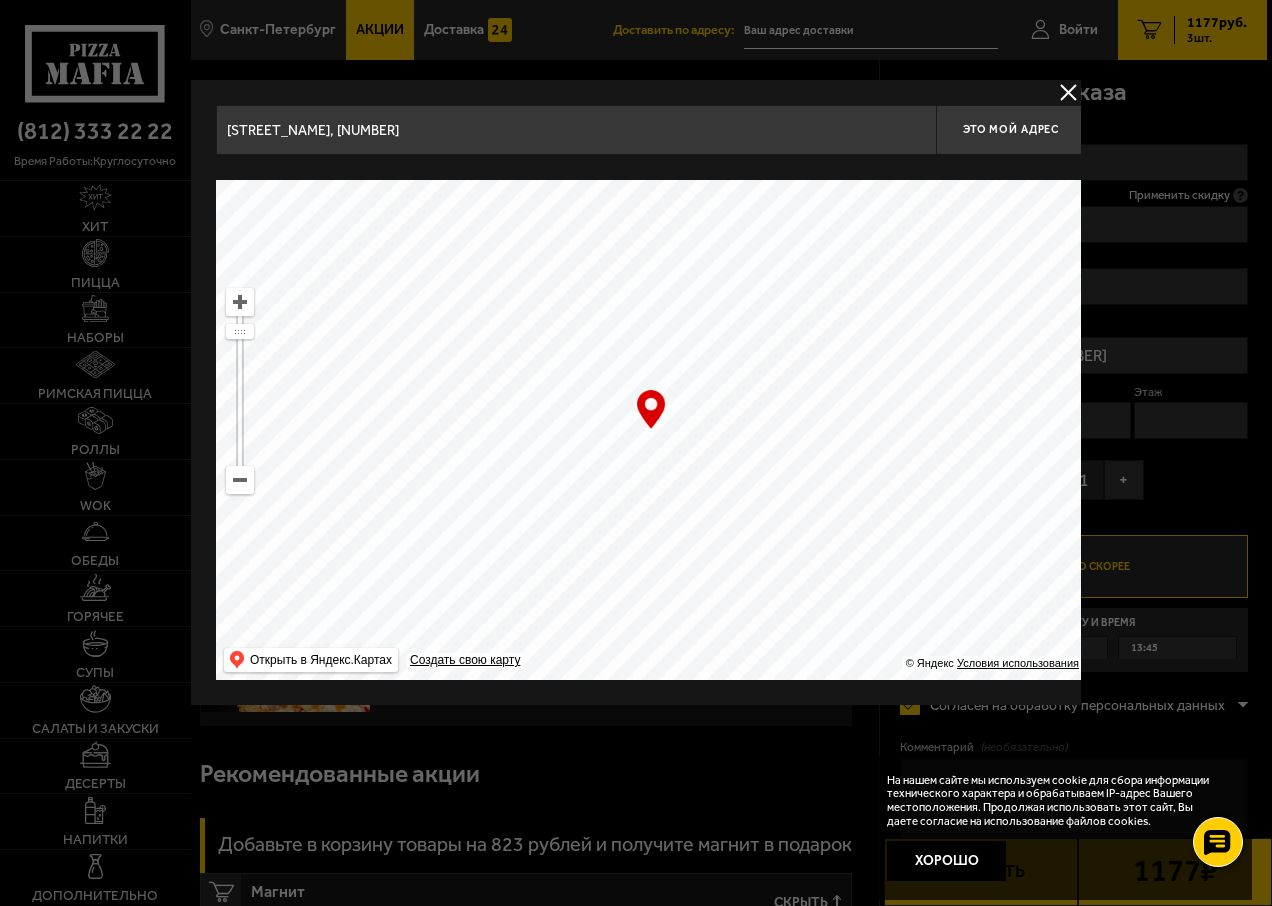 drag, startPoint x: 500, startPoint y: 292, endPoint x: 356, endPoint y: 446, distance: 210.83643 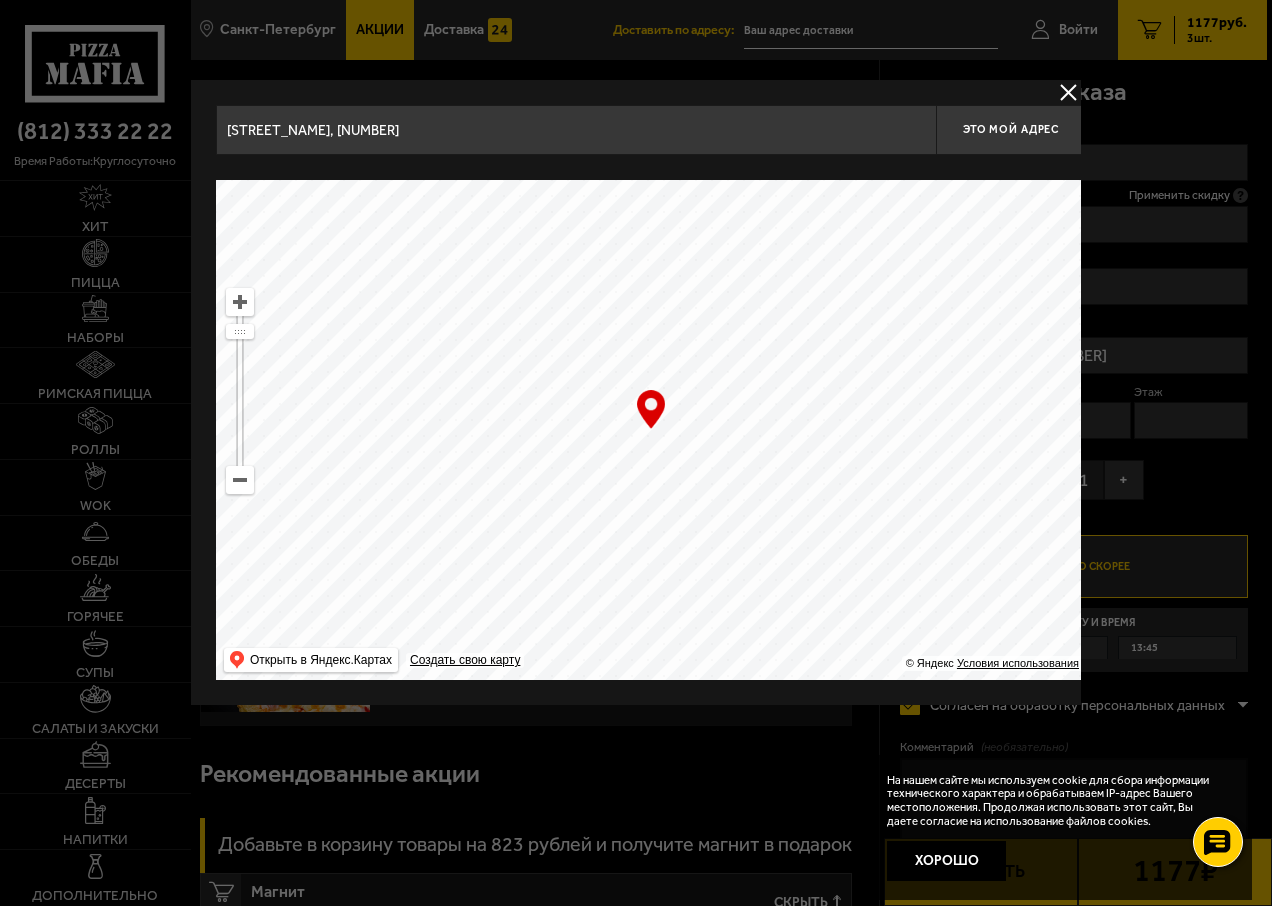 drag, startPoint x: 541, startPoint y: 265, endPoint x: 487, endPoint y: 455, distance: 197.52469 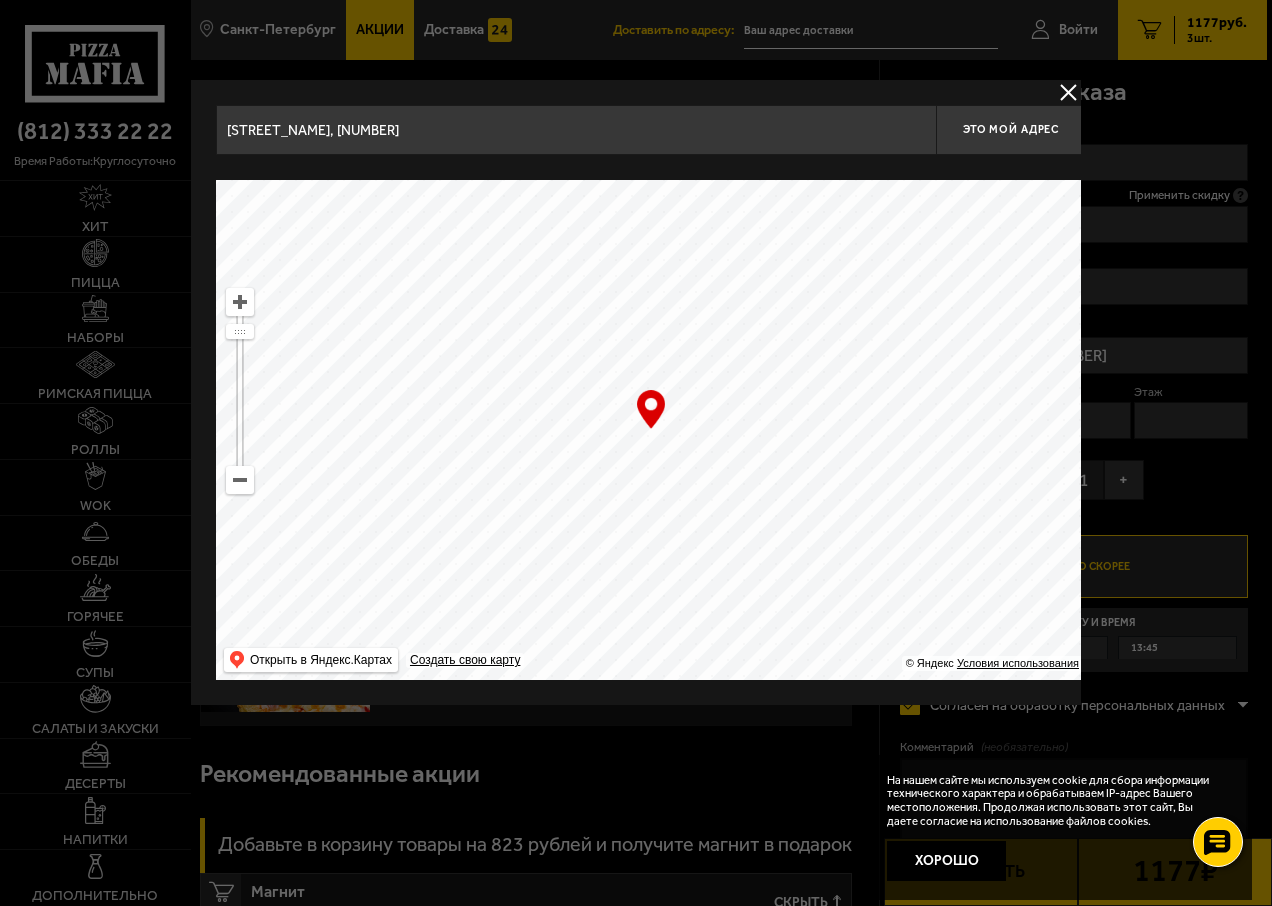drag, startPoint x: 522, startPoint y: 317, endPoint x: 496, endPoint y: 501, distance: 185.82788 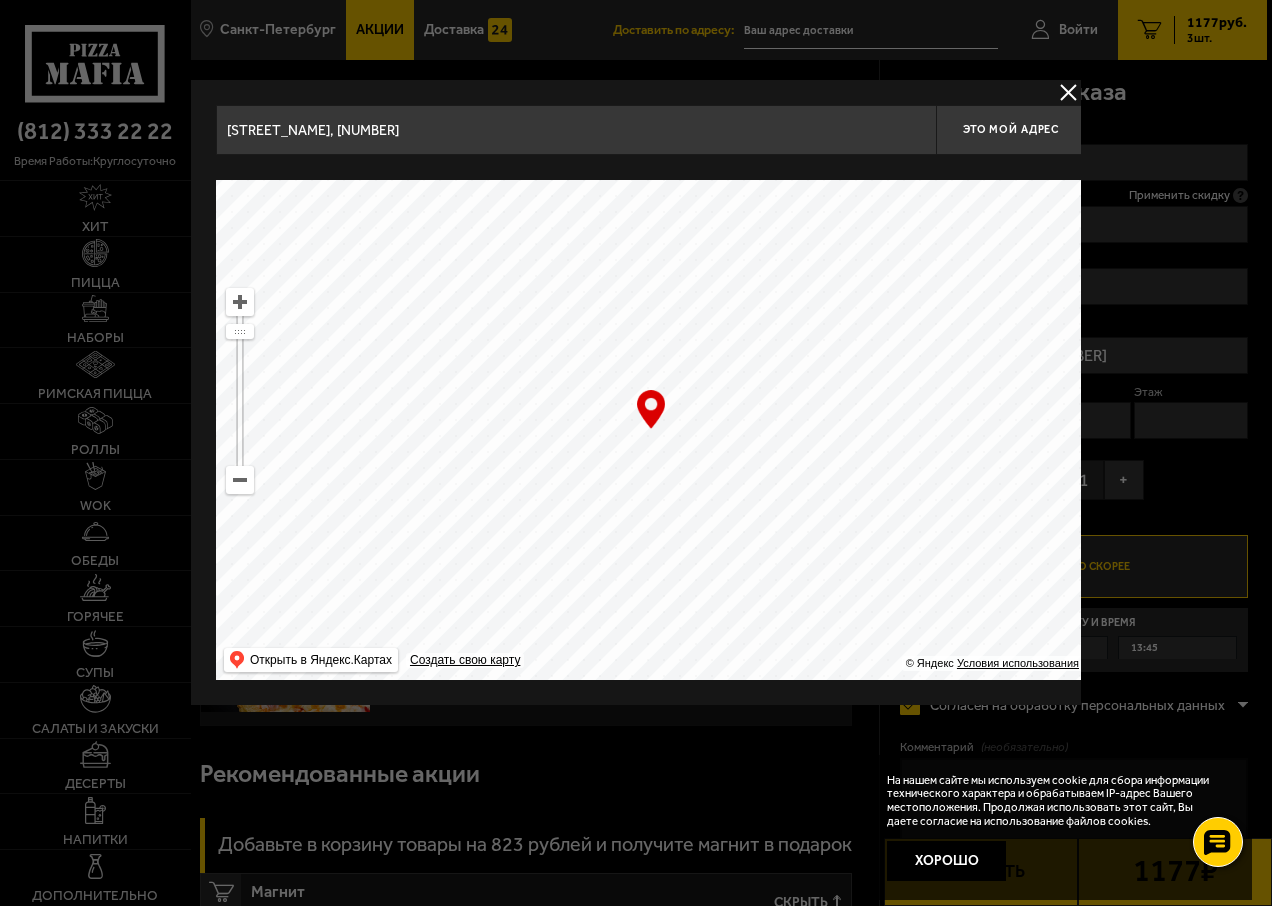 drag, startPoint x: 538, startPoint y: 315, endPoint x: 606, endPoint y: 566, distance: 260.04807 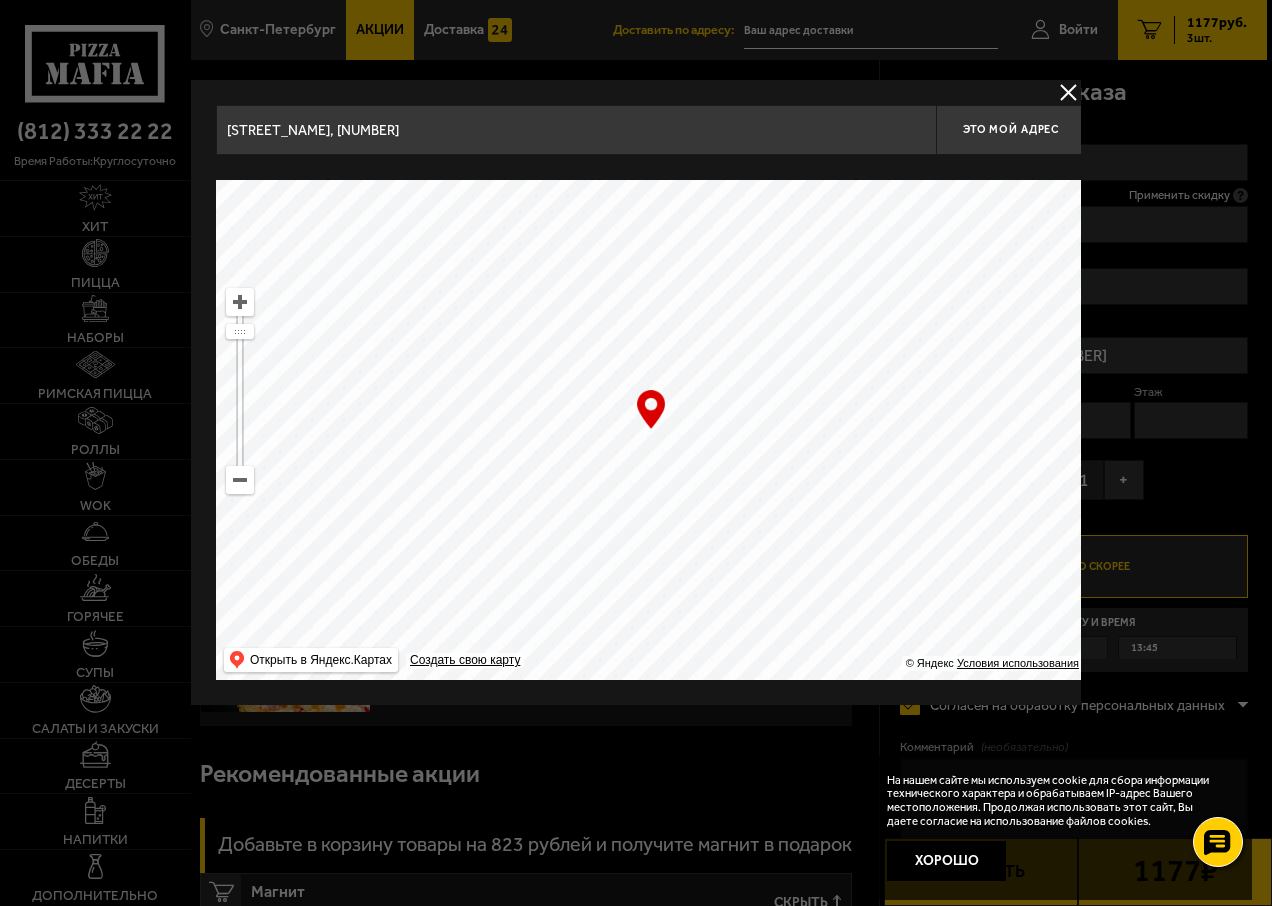 drag, startPoint x: 715, startPoint y: 361, endPoint x: 785, endPoint y: 285, distance: 103.32473 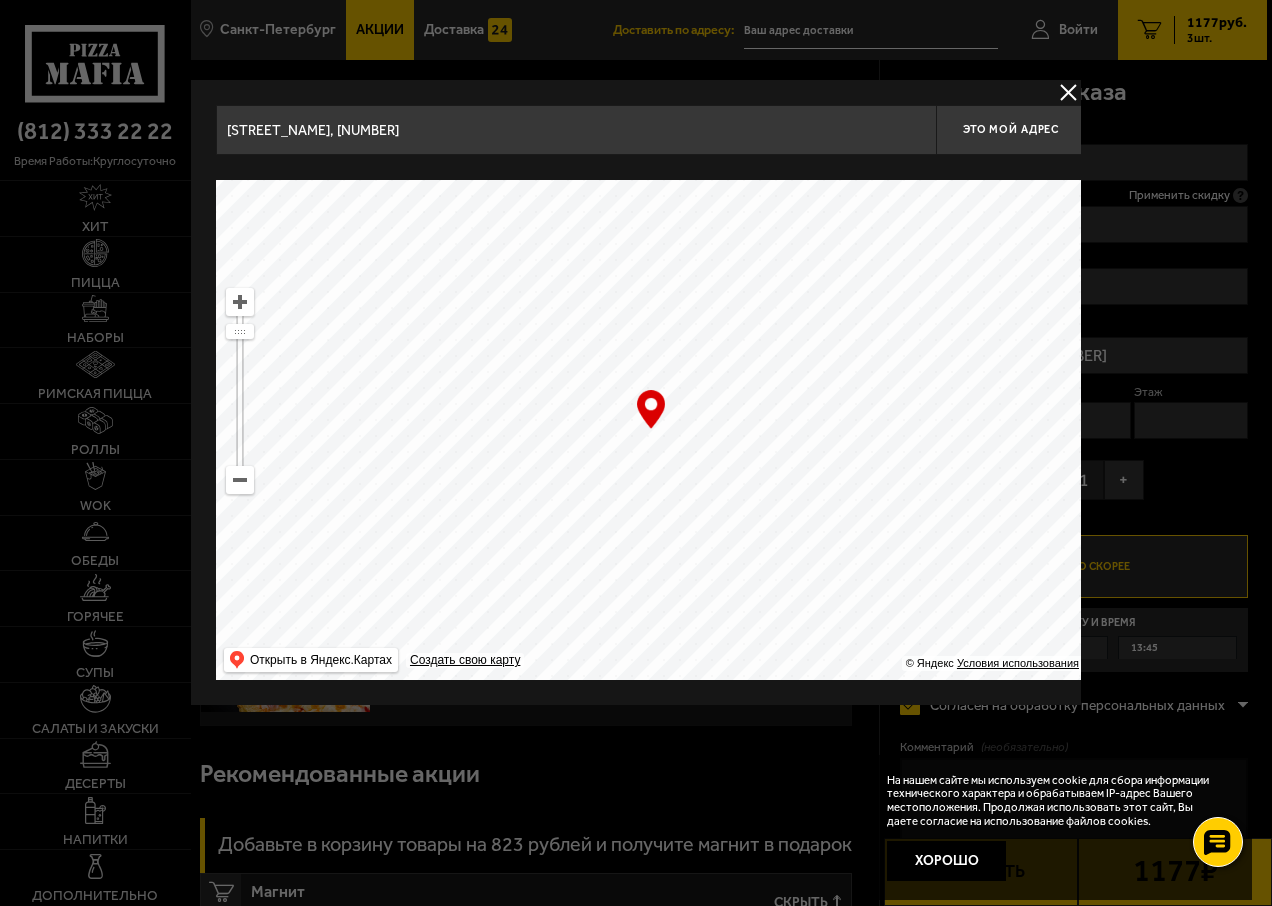 click at bounding box center [240, 480] 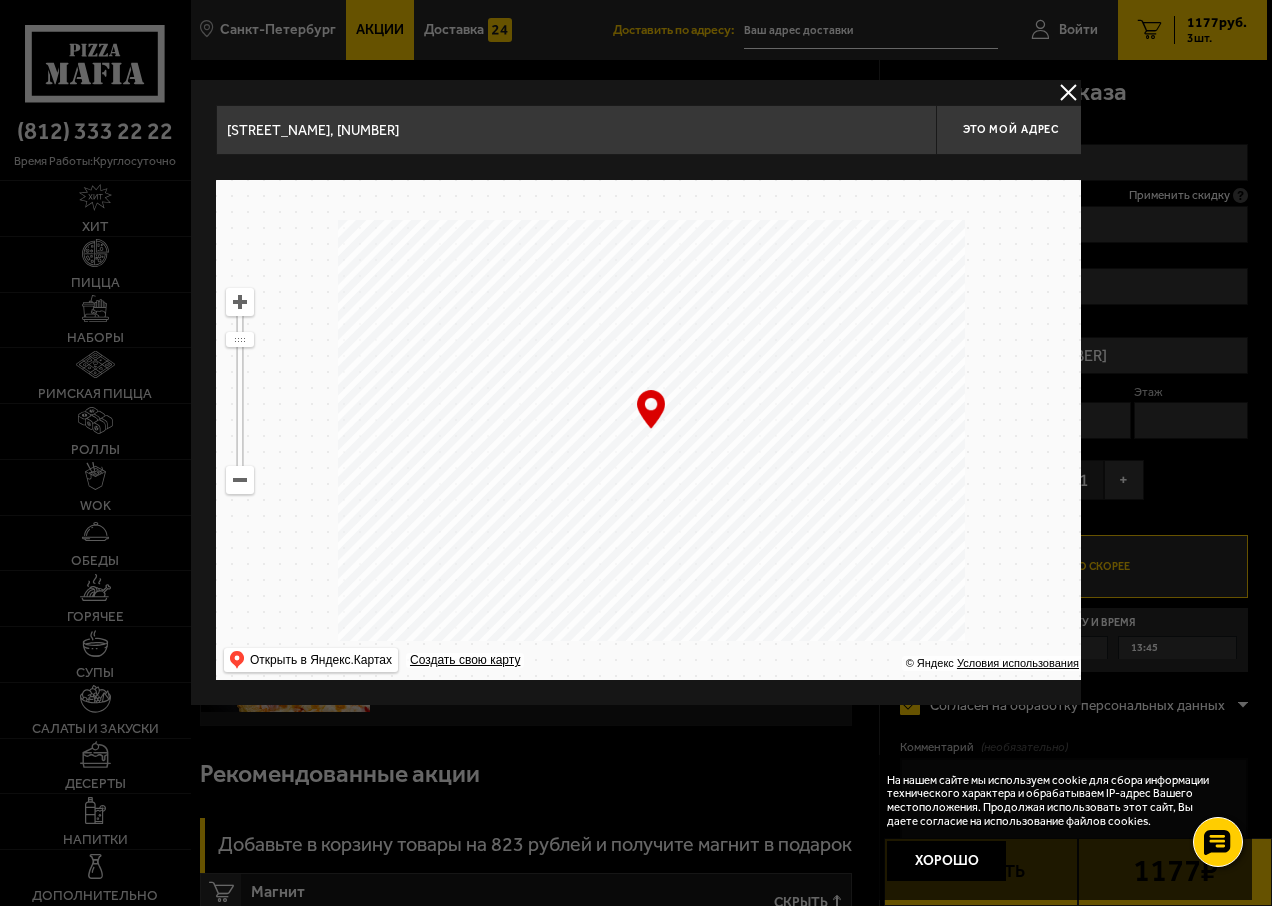 click at bounding box center [240, 480] 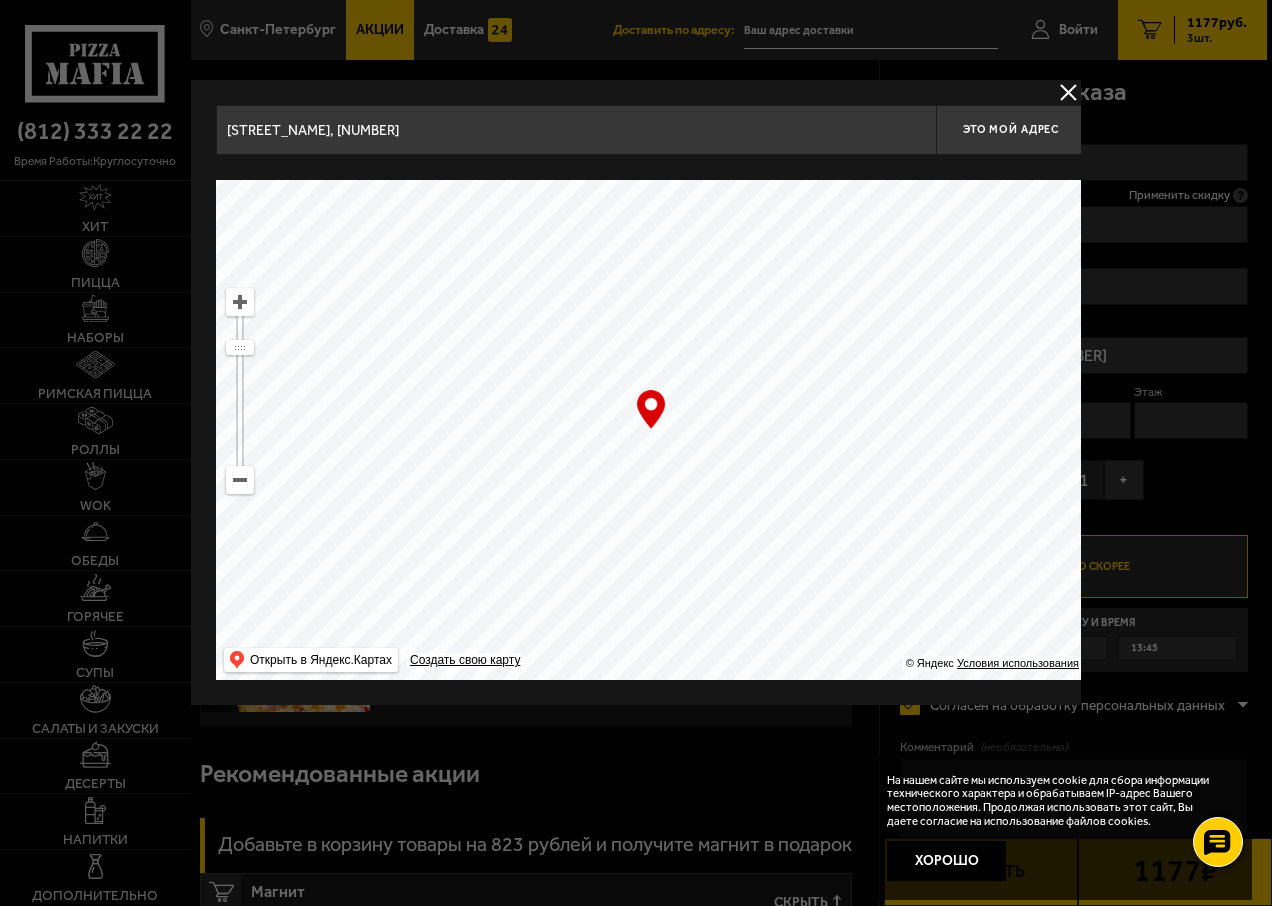 click at bounding box center (240, 480) 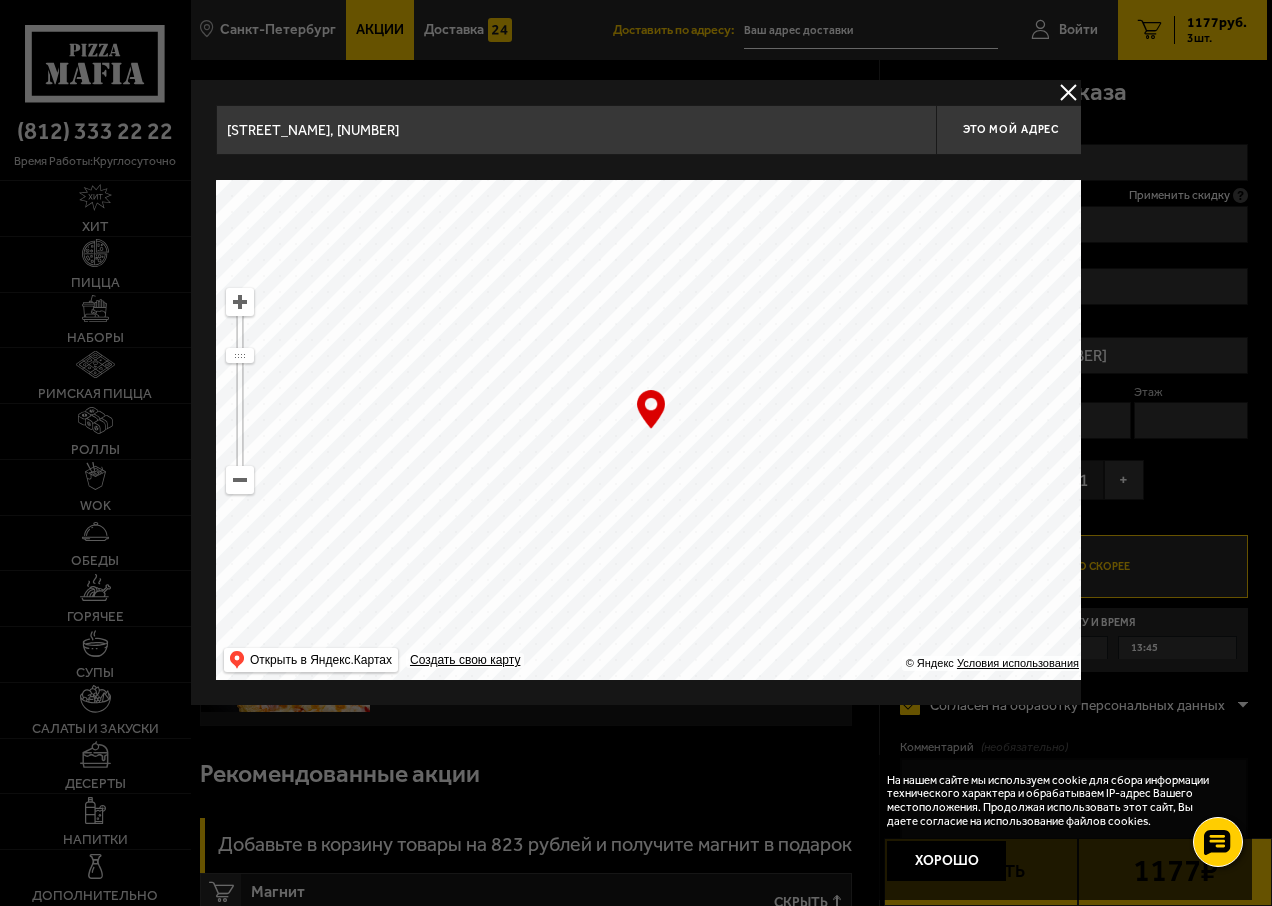 drag, startPoint x: 430, startPoint y: 512, endPoint x: 272, endPoint y: 539, distance: 160.29036 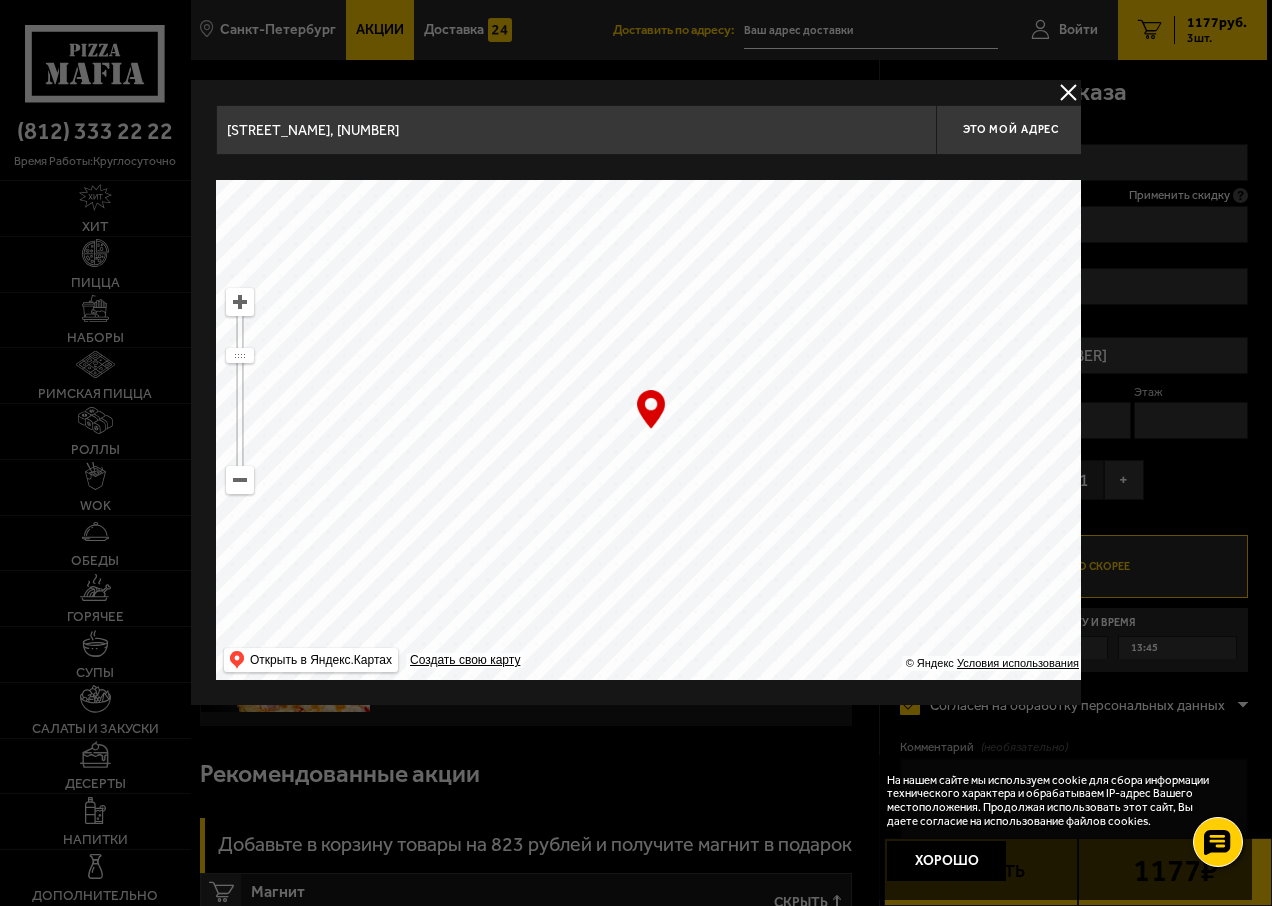 drag, startPoint x: 857, startPoint y: 475, endPoint x: 216, endPoint y: 352, distance: 652.6944 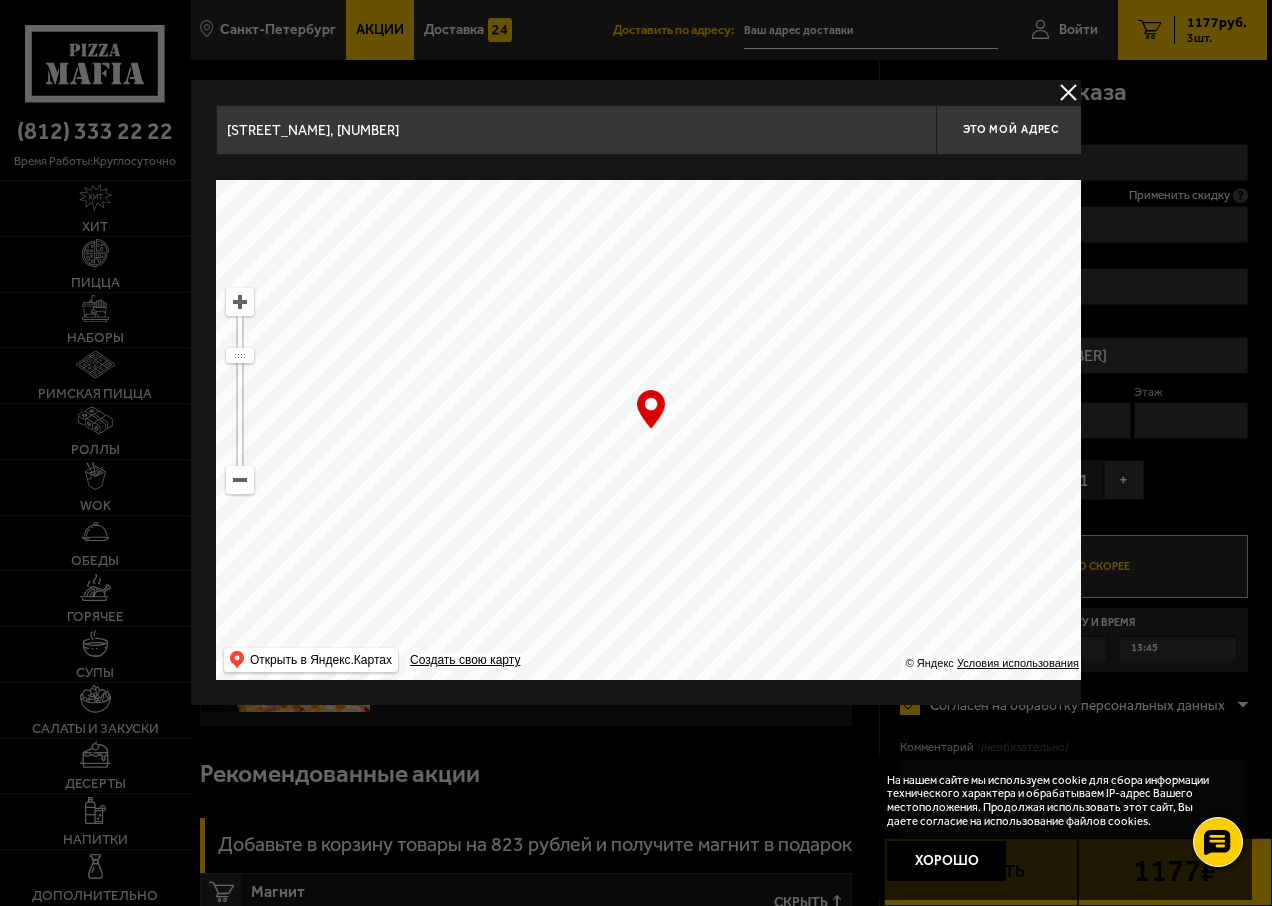 drag, startPoint x: 771, startPoint y: 554, endPoint x: 404, endPoint y: 249, distance: 477.19388 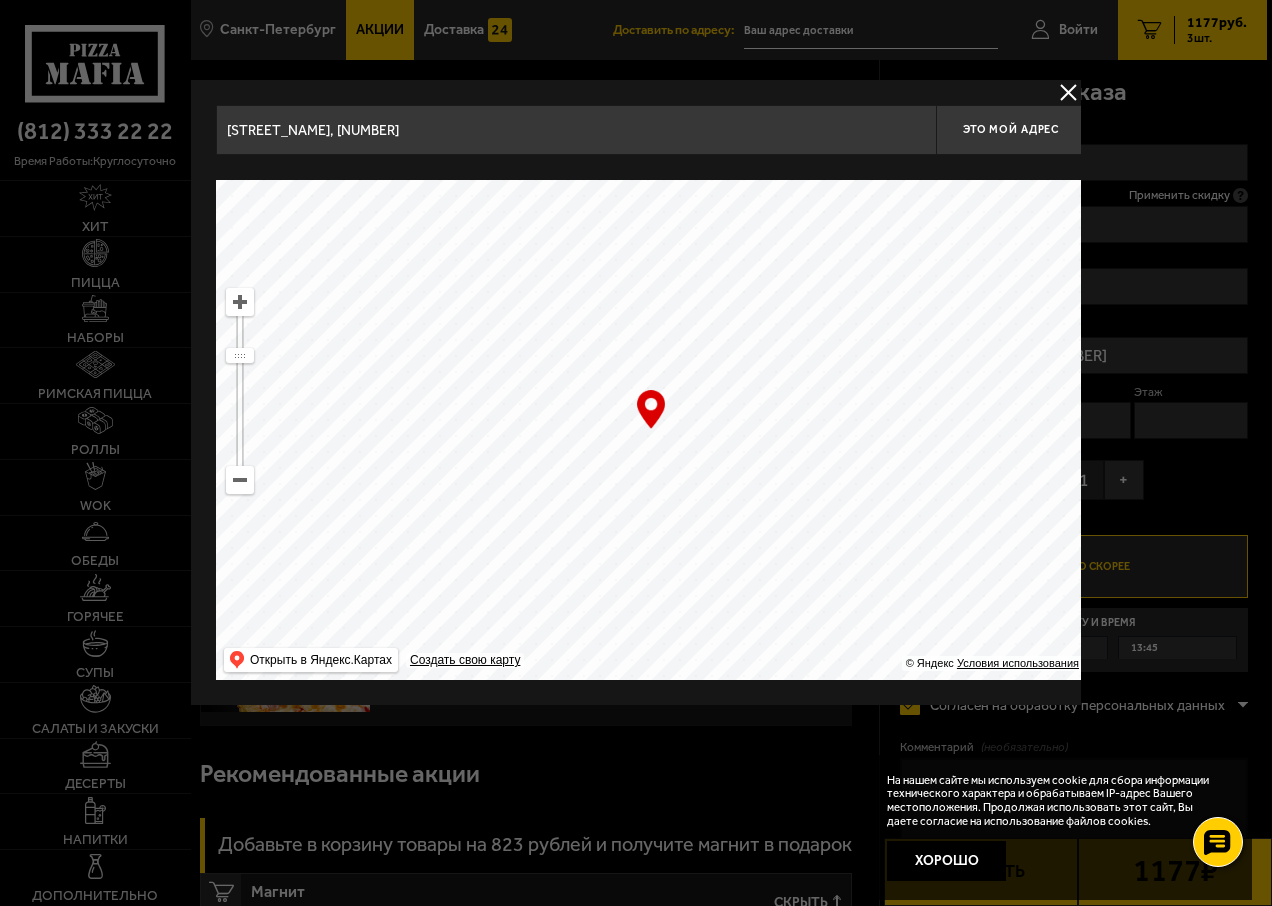 drag, startPoint x: 493, startPoint y: 563, endPoint x: 706, endPoint y: 309, distance: 331.48907 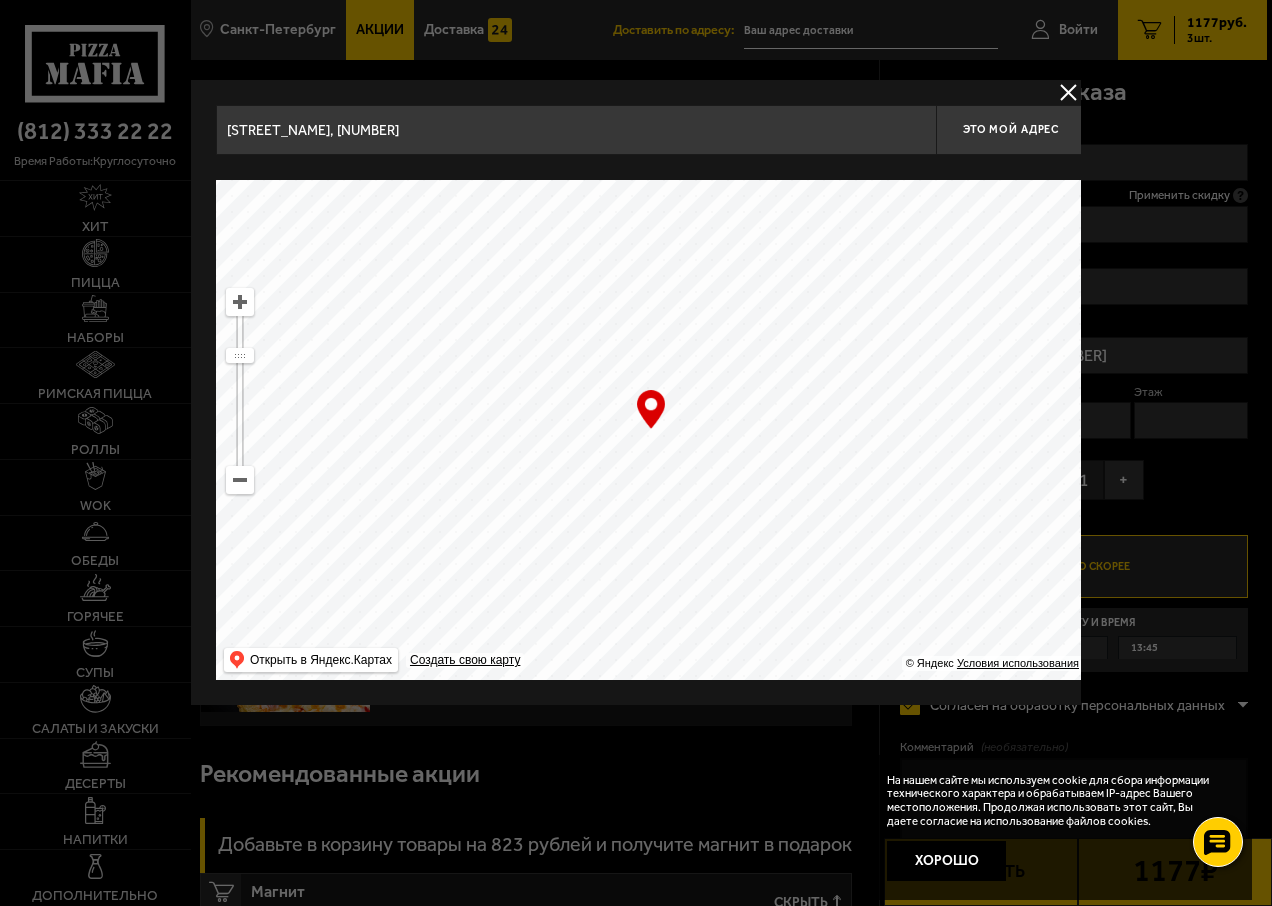 drag, startPoint x: 638, startPoint y: 596, endPoint x: 691, endPoint y: 342, distance: 259.4706 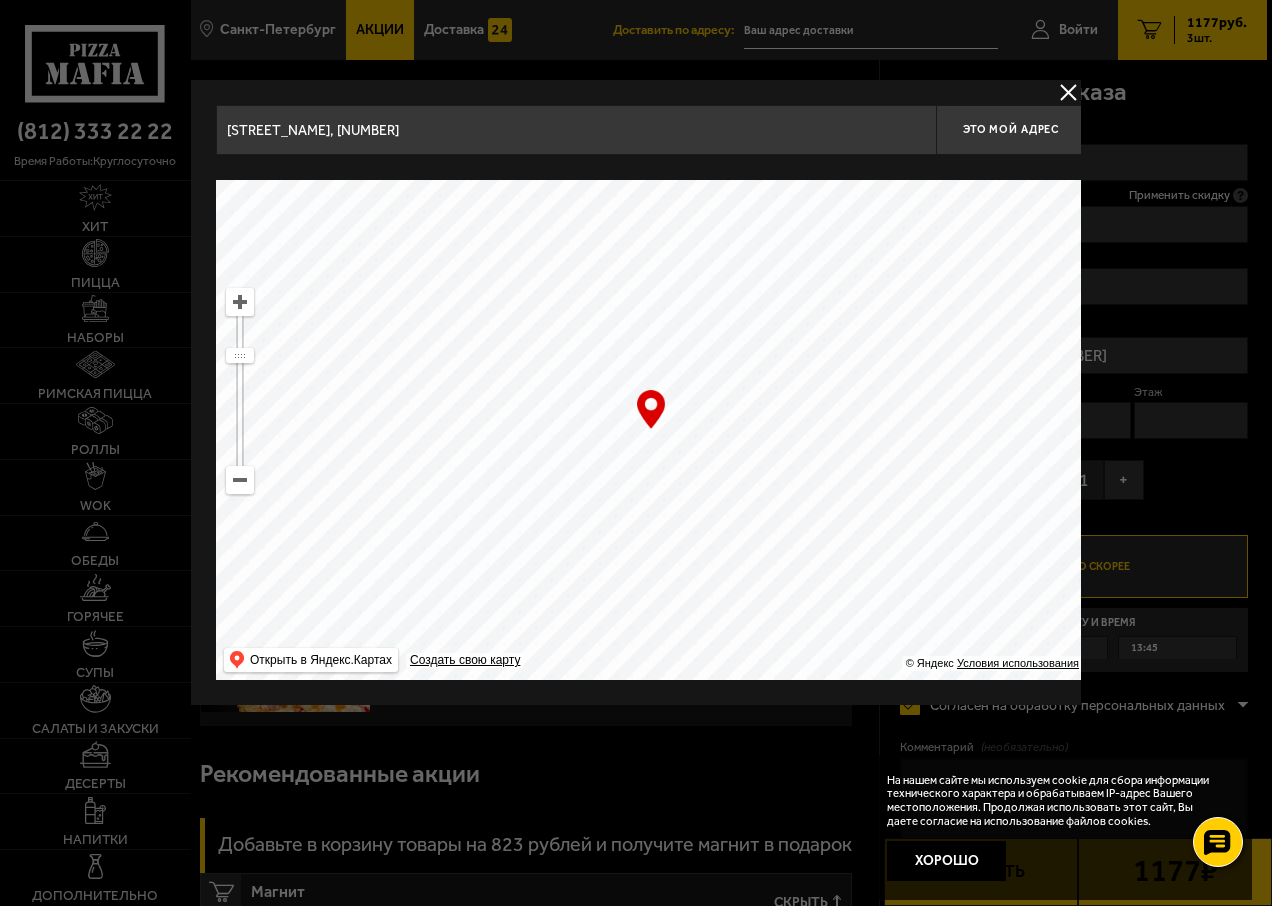 type on "[STREET_NAME], [NUMBER]" 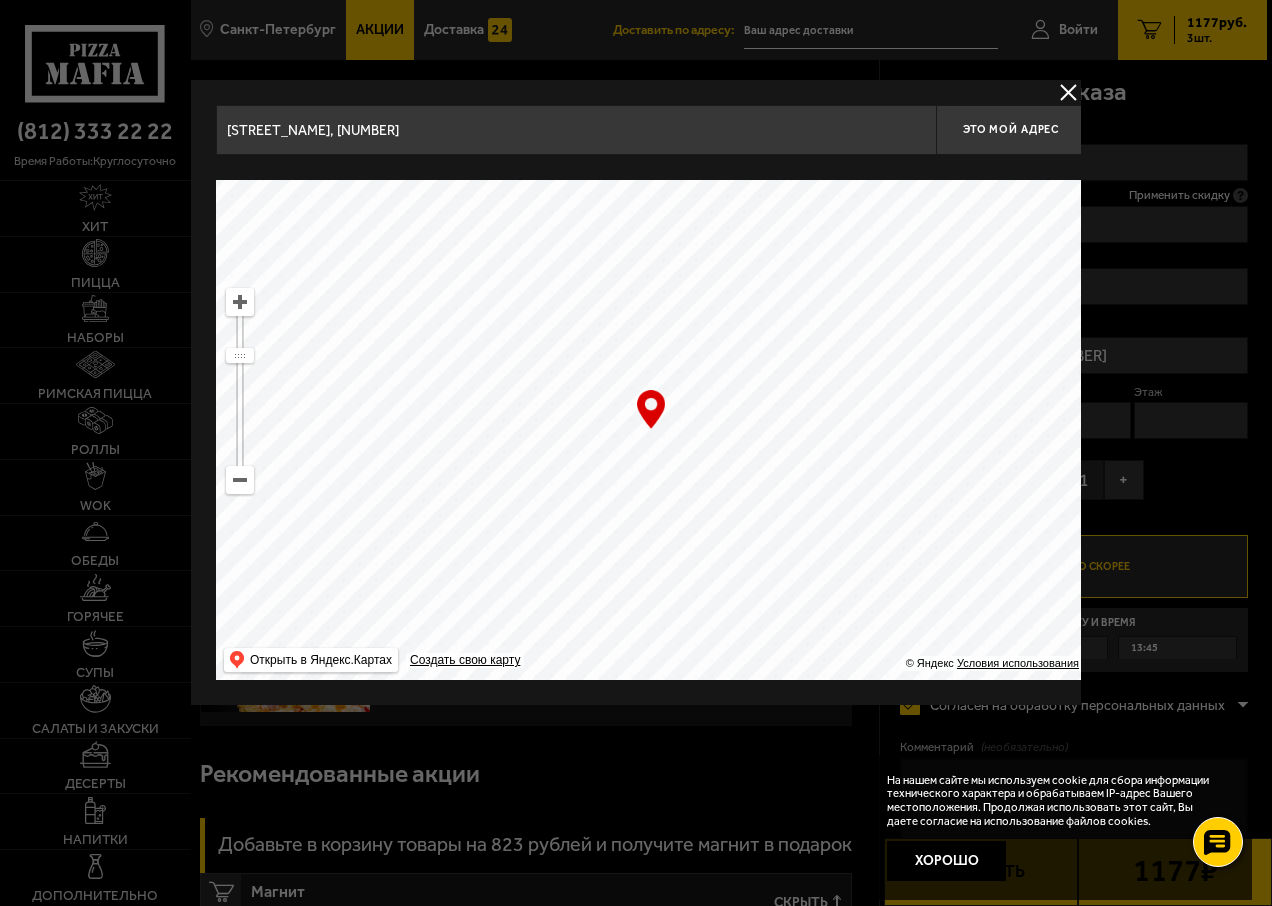 drag, startPoint x: 646, startPoint y: 594, endPoint x: 184, endPoint y: 328, distance: 533.1041 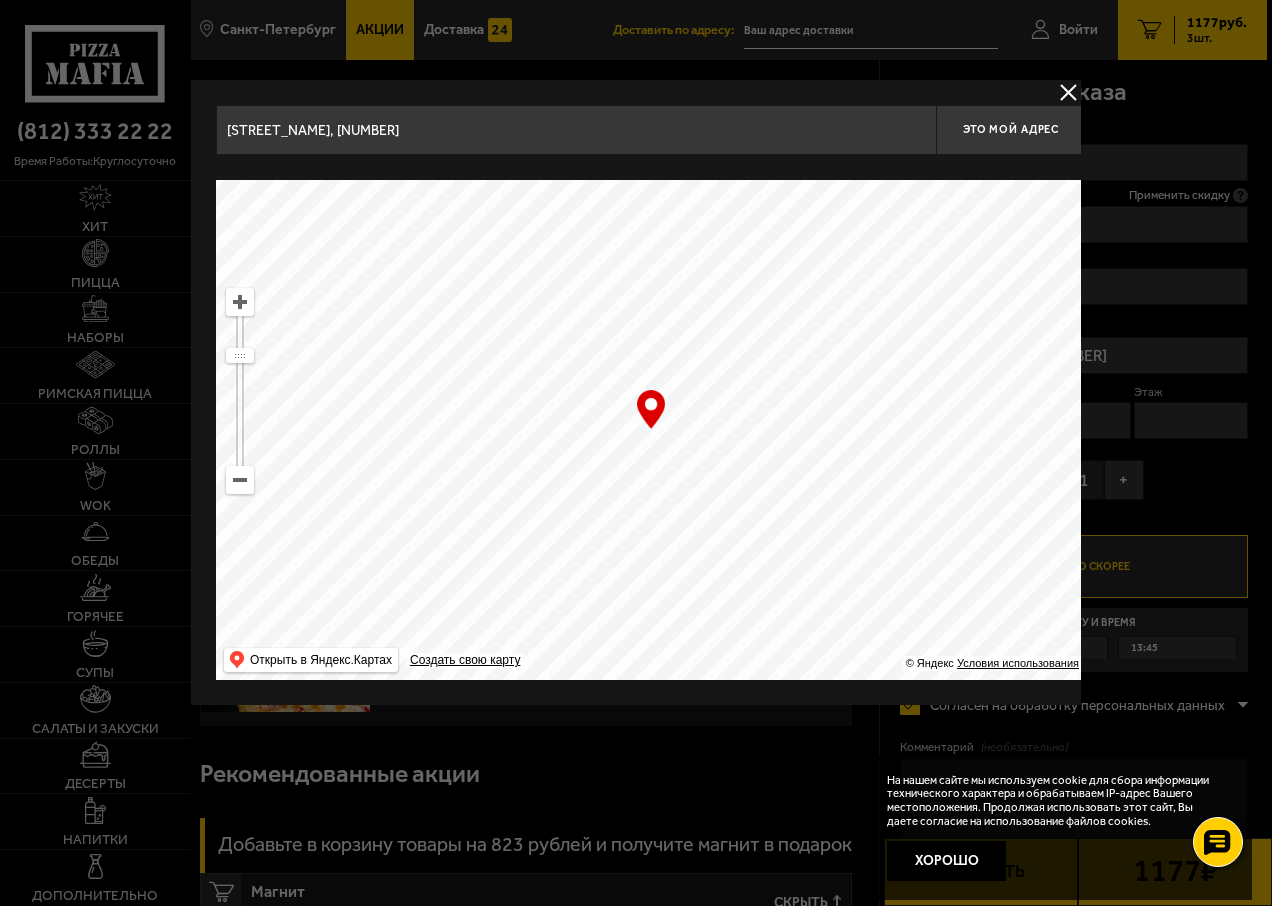 type on "[STREET_NAME], [NUMBER]" 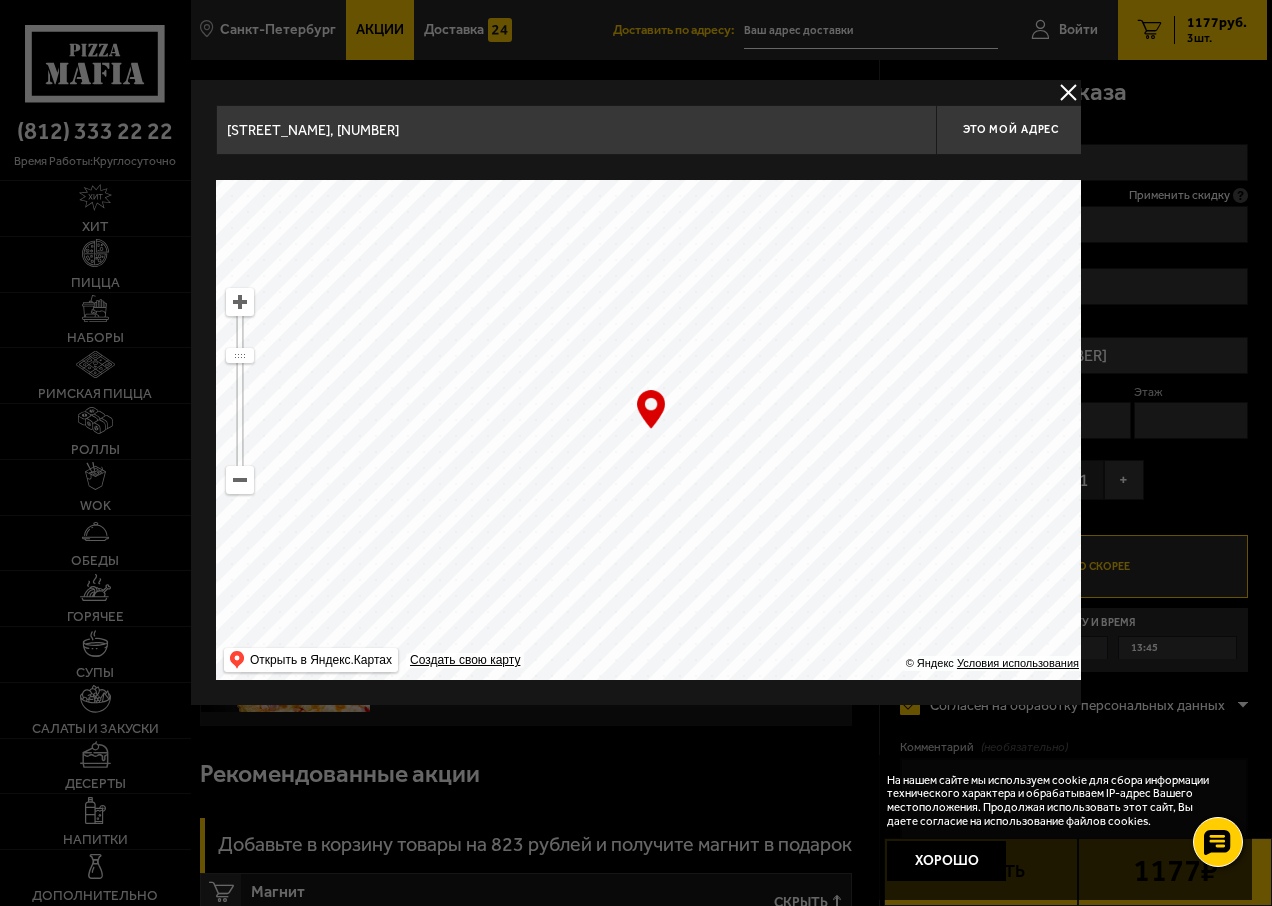 drag, startPoint x: 518, startPoint y: 522, endPoint x: 770, endPoint y: 607, distance: 265.94925 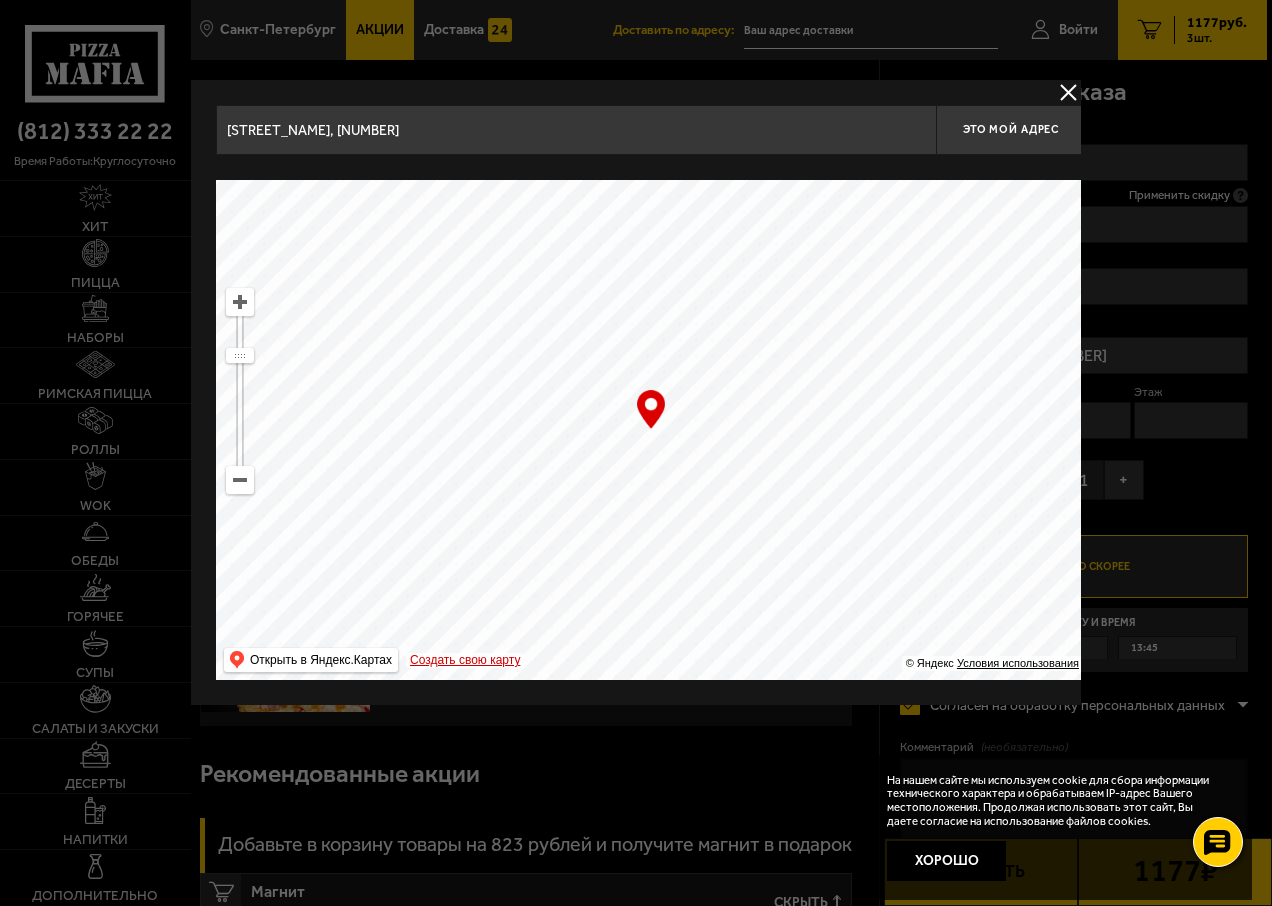 drag, startPoint x: 760, startPoint y: 546, endPoint x: 486, endPoint y: 653, distance: 294.15134 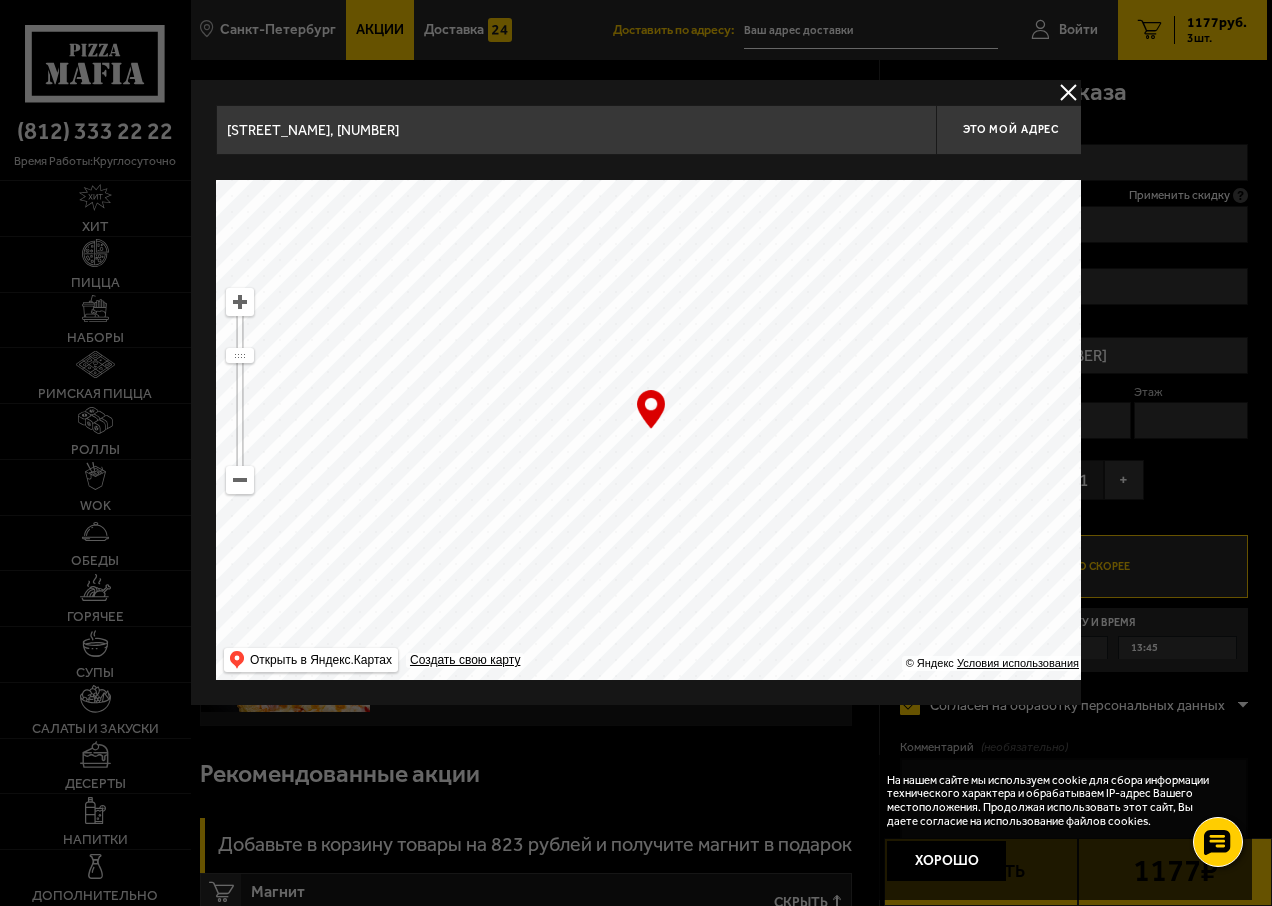 drag, startPoint x: 687, startPoint y: 571, endPoint x: 664, endPoint y: 458, distance: 115.316956 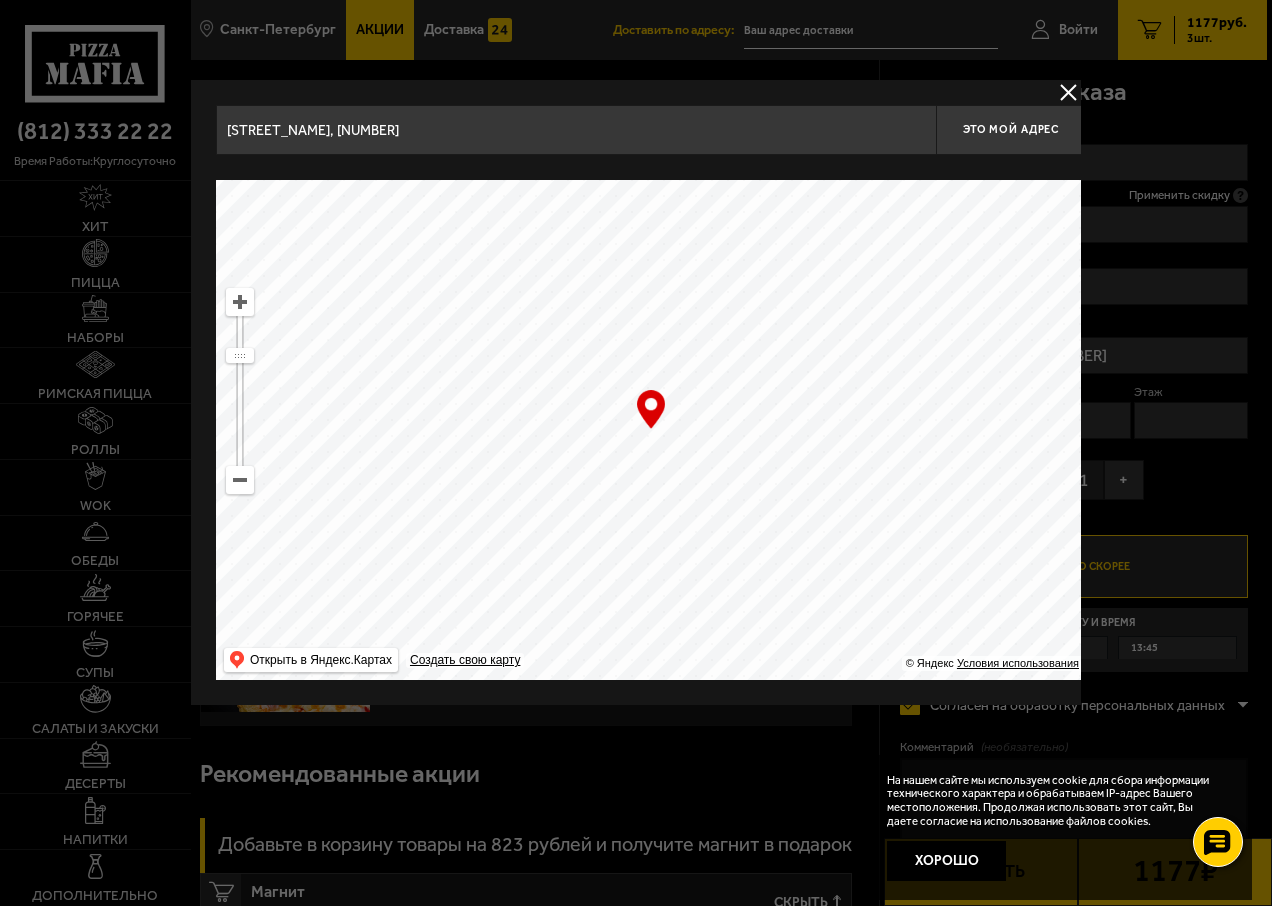 click at bounding box center [240, 302] 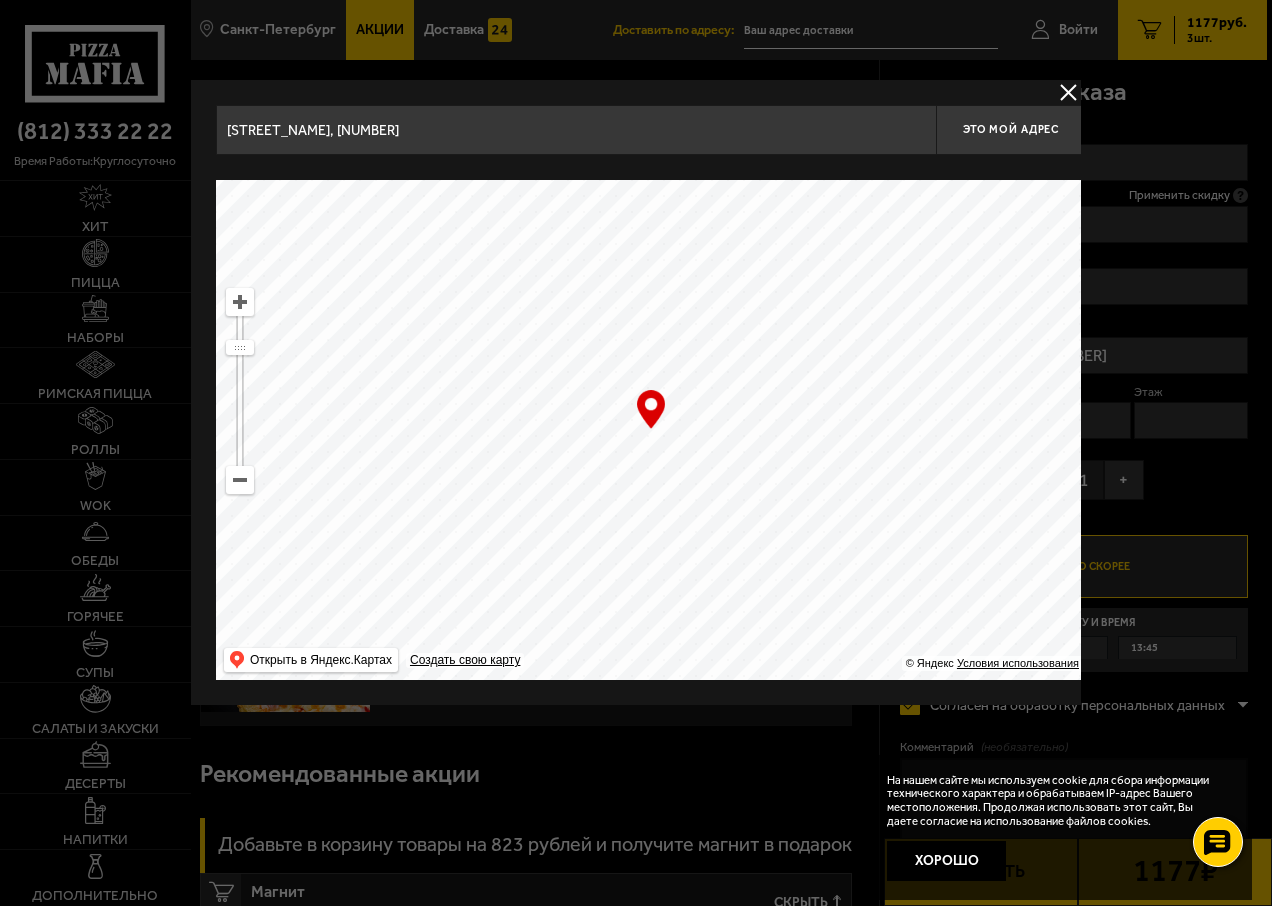 click at bounding box center (240, 302) 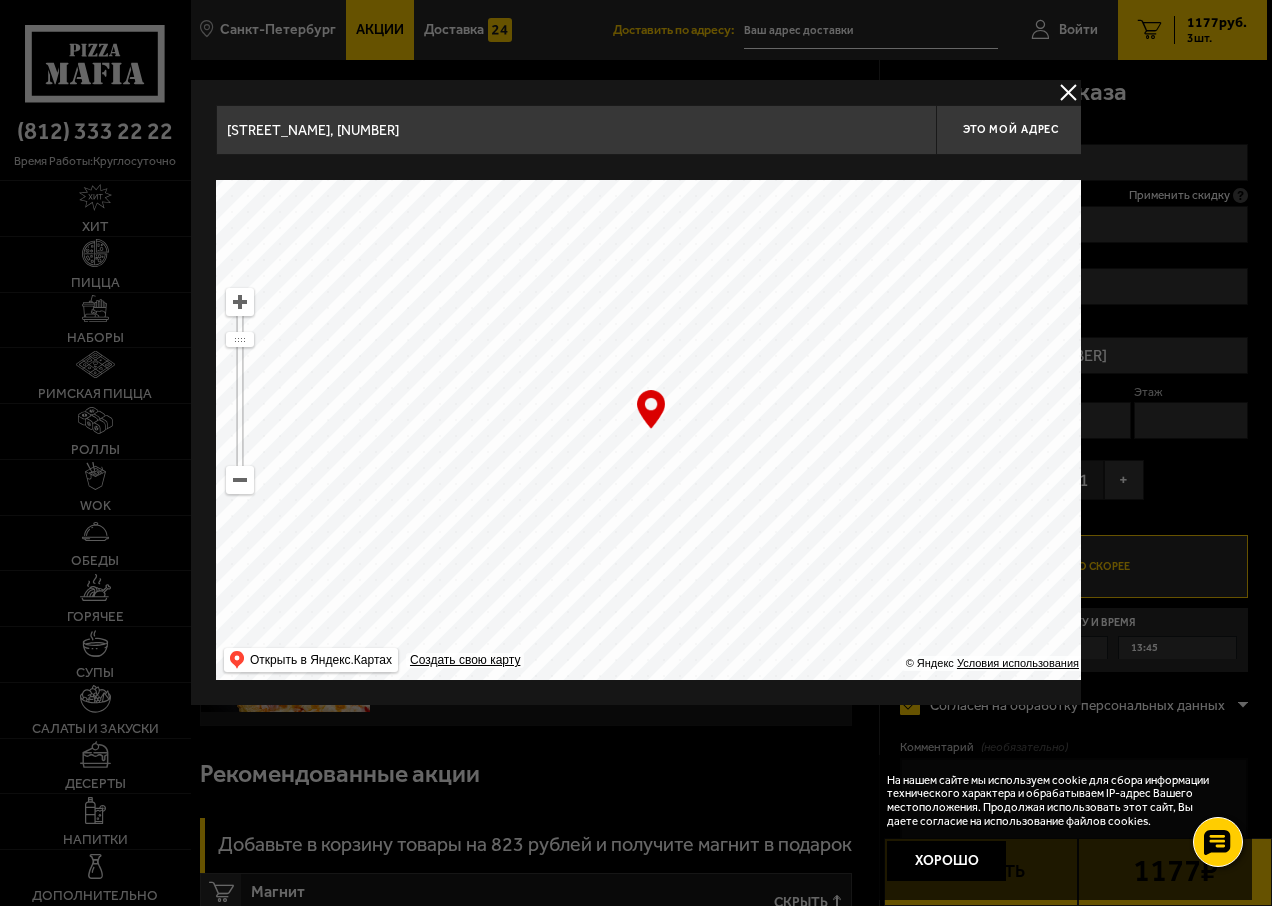 drag, startPoint x: 502, startPoint y: 573, endPoint x: 524, endPoint y: 399, distance: 175.38528 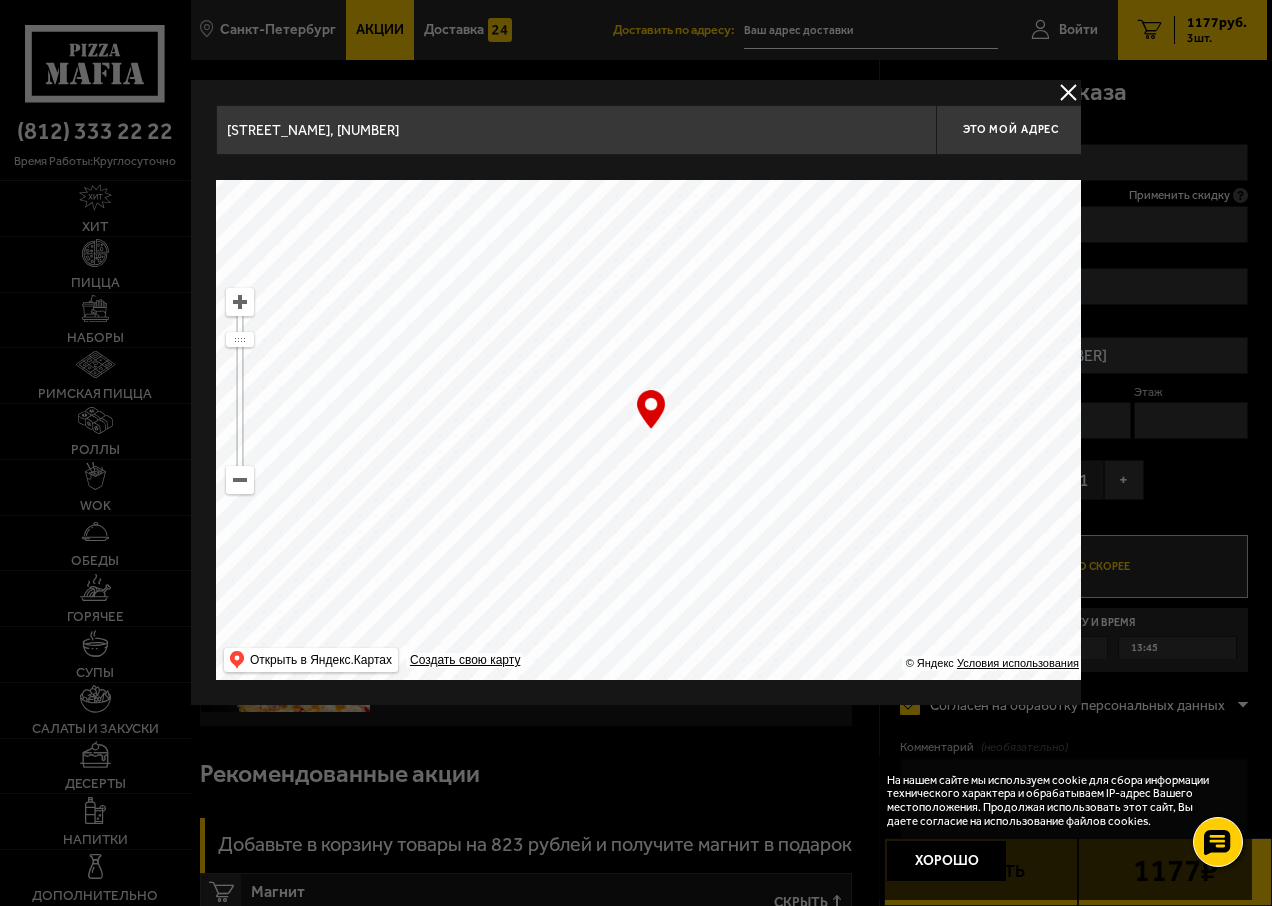click at bounding box center (240, 302) 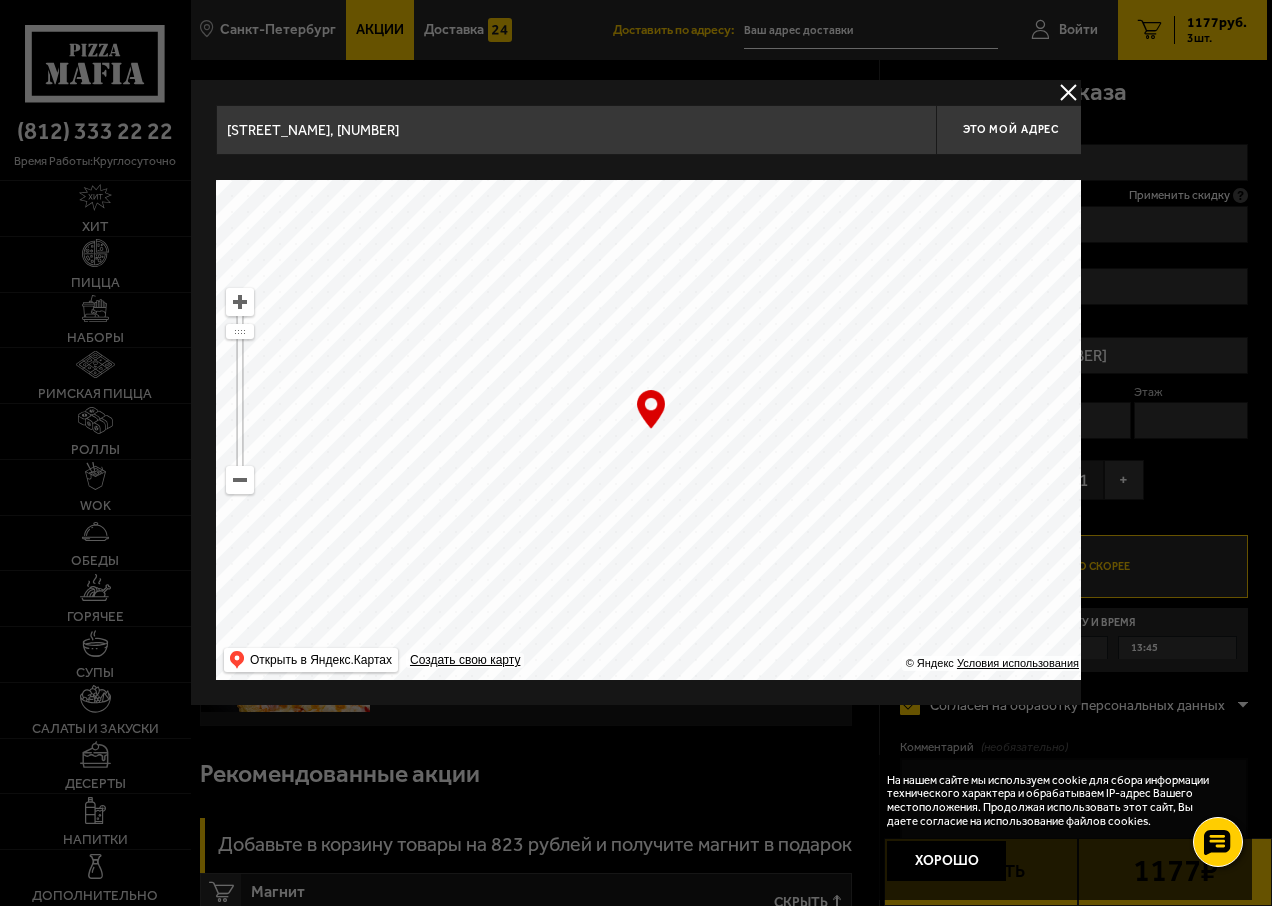 drag, startPoint x: 398, startPoint y: 385, endPoint x: 431, endPoint y: 523, distance: 141.89081 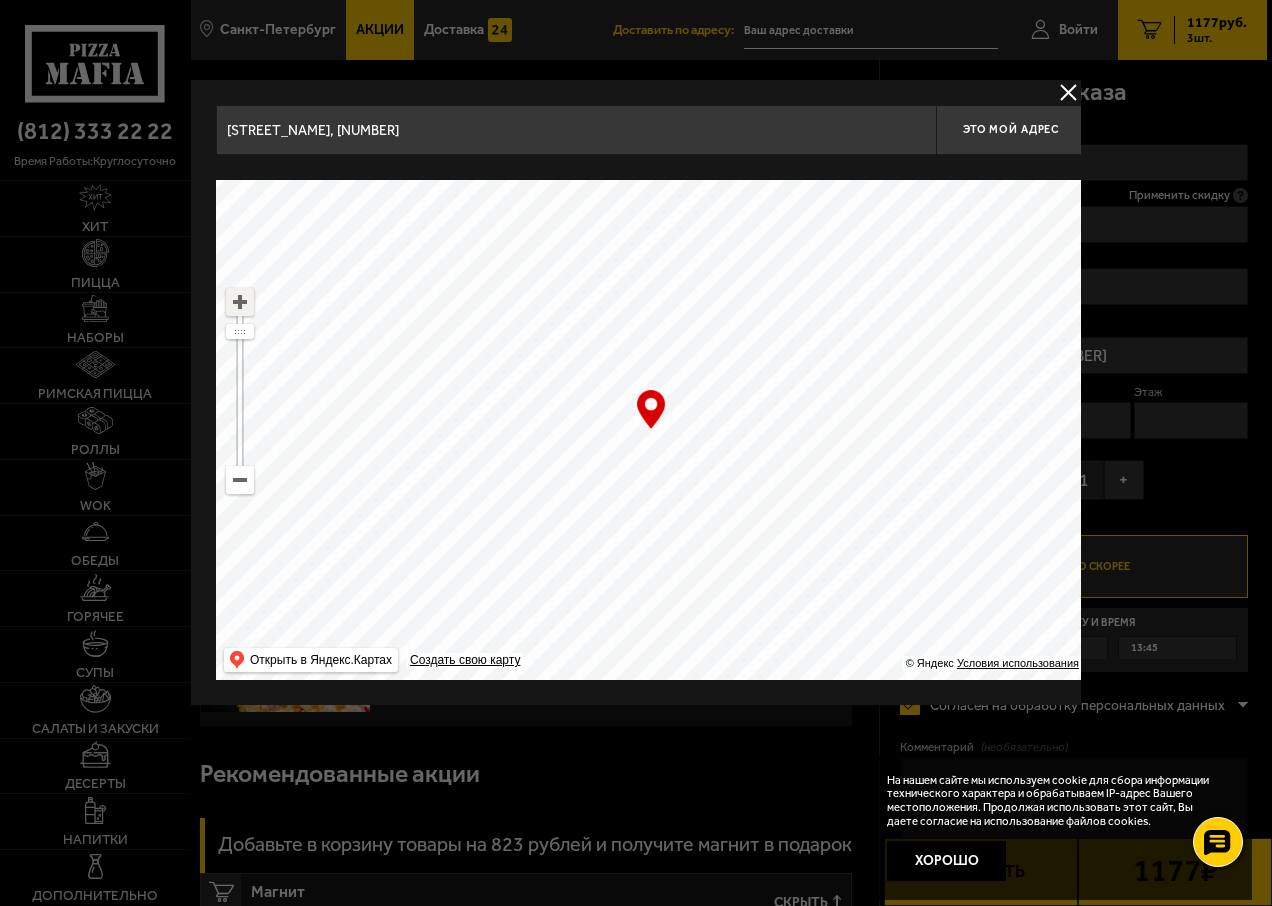 click at bounding box center (240, 302) 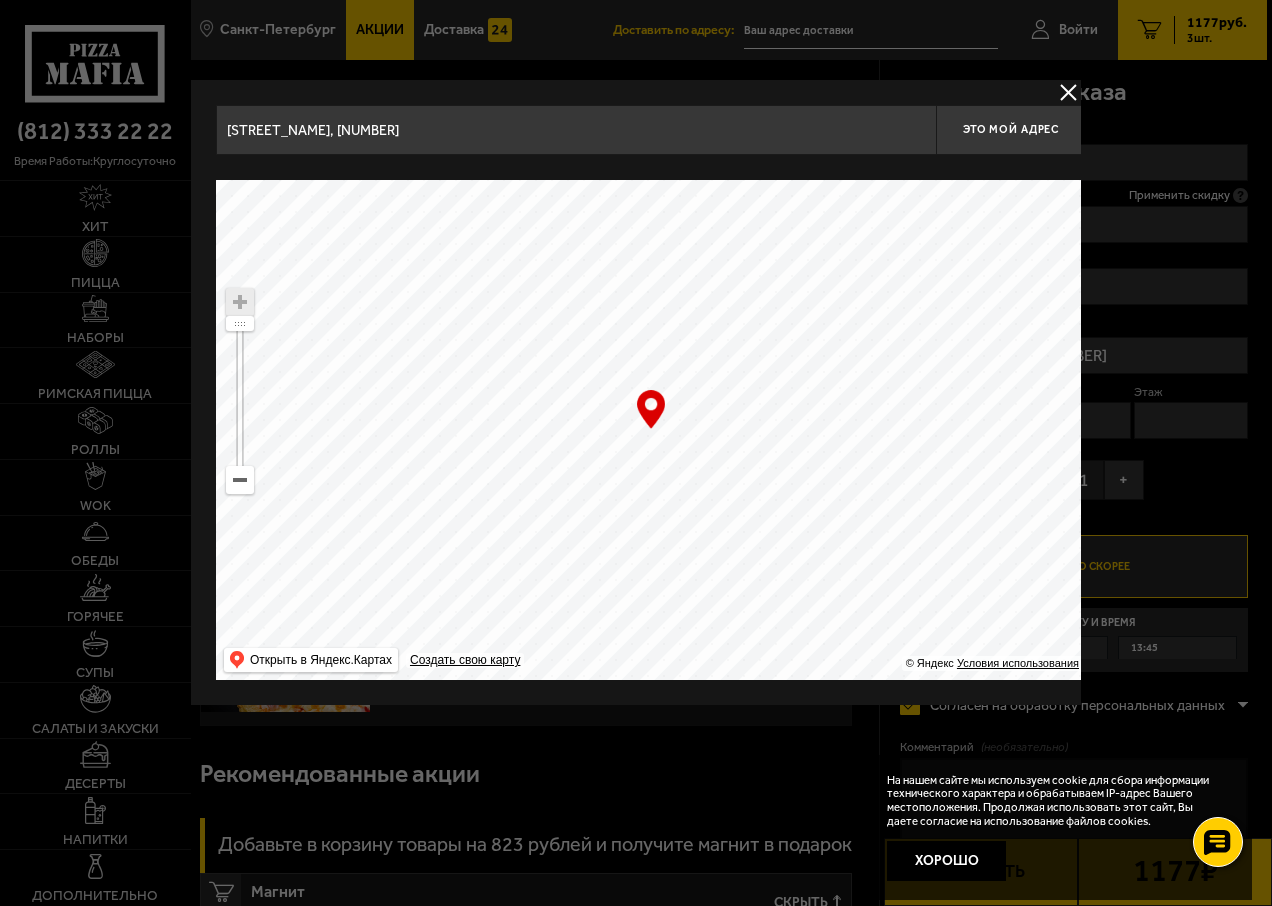 drag, startPoint x: 403, startPoint y: 349, endPoint x: 449, endPoint y: 443, distance: 104.6518 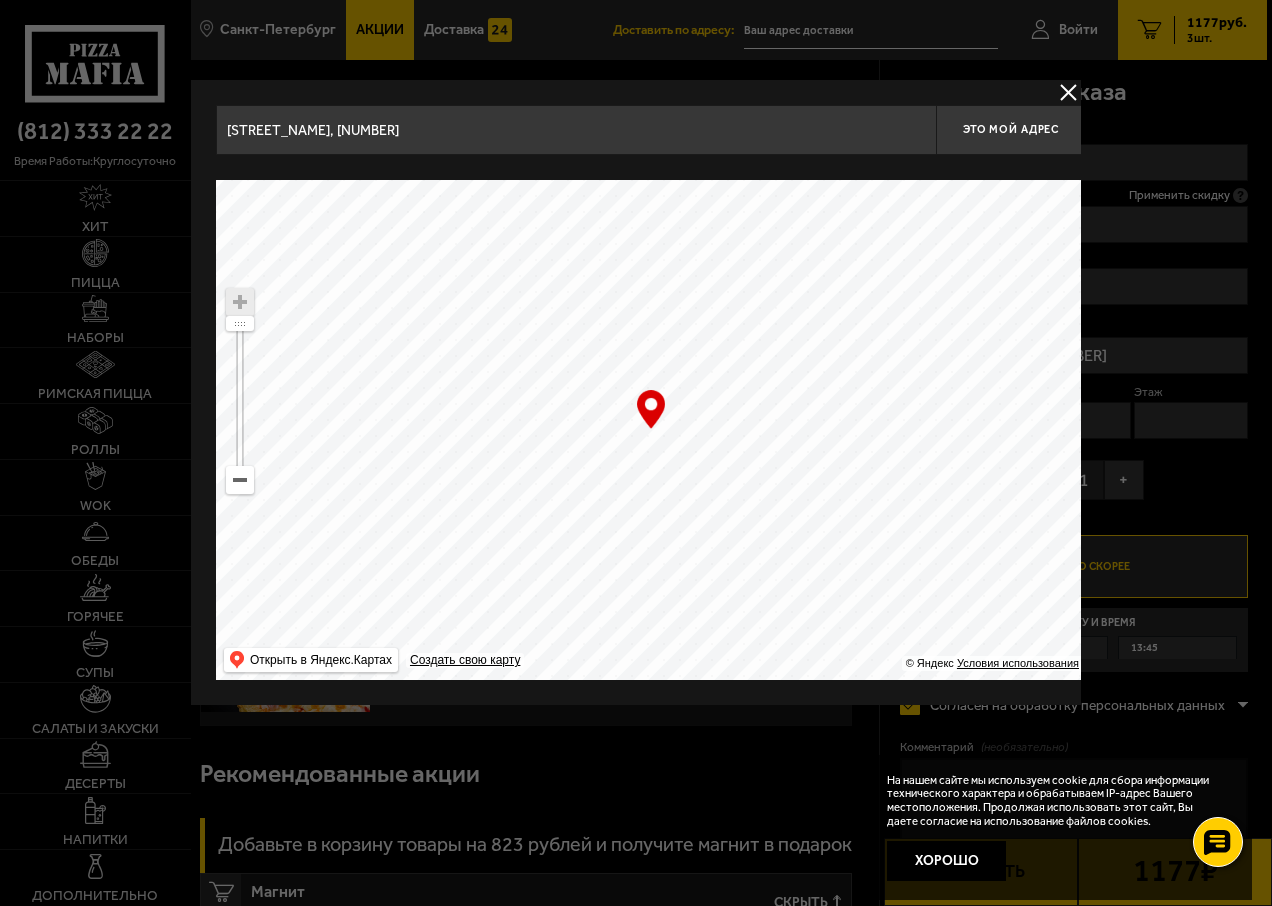 click at bounding box center (240, 302) 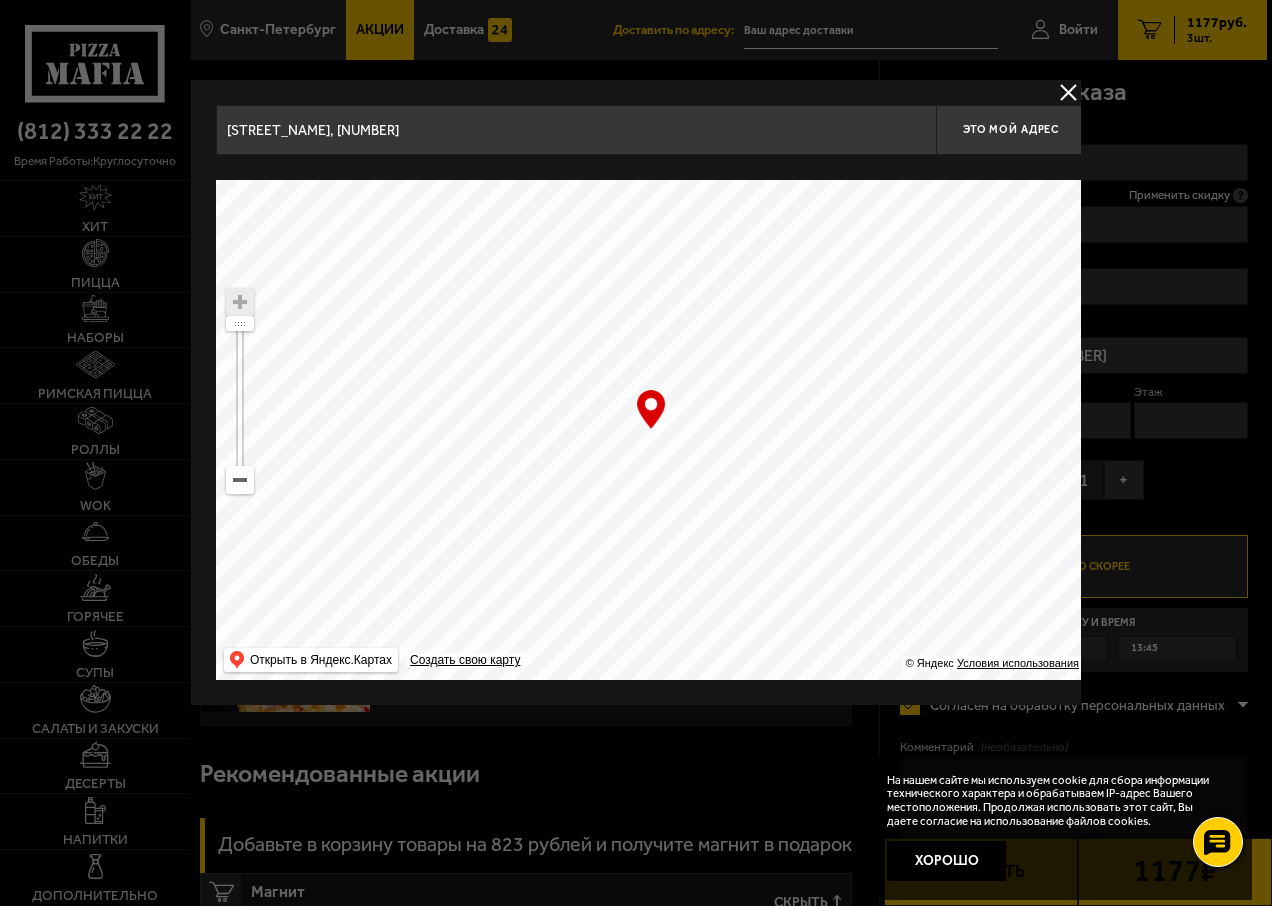 type on "[STREET_NAME], [NUMBER]" 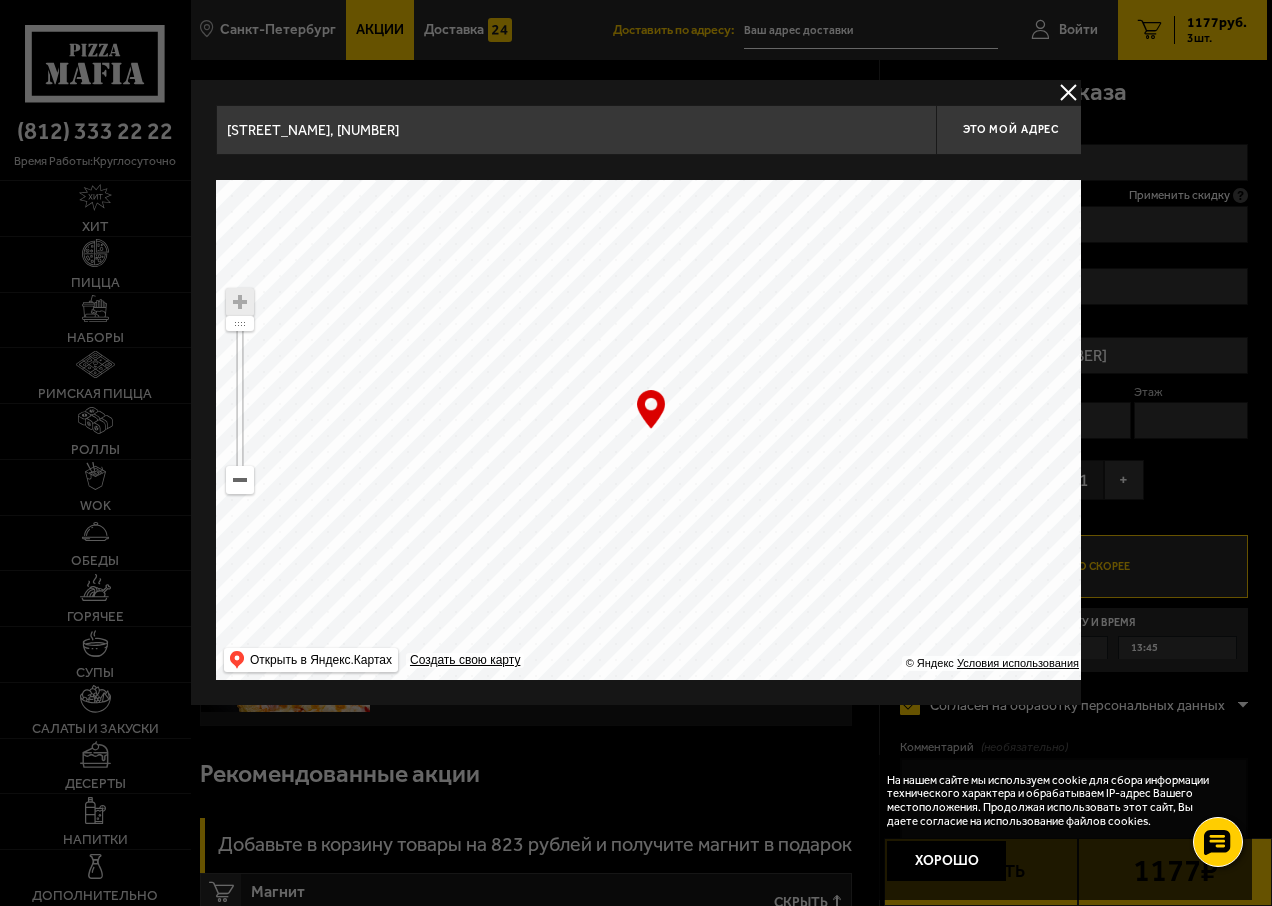 drag, startPoint x: 573, startPoint y: 467, endPoint x: 615, endPoint y: 436, distance: 52.201534 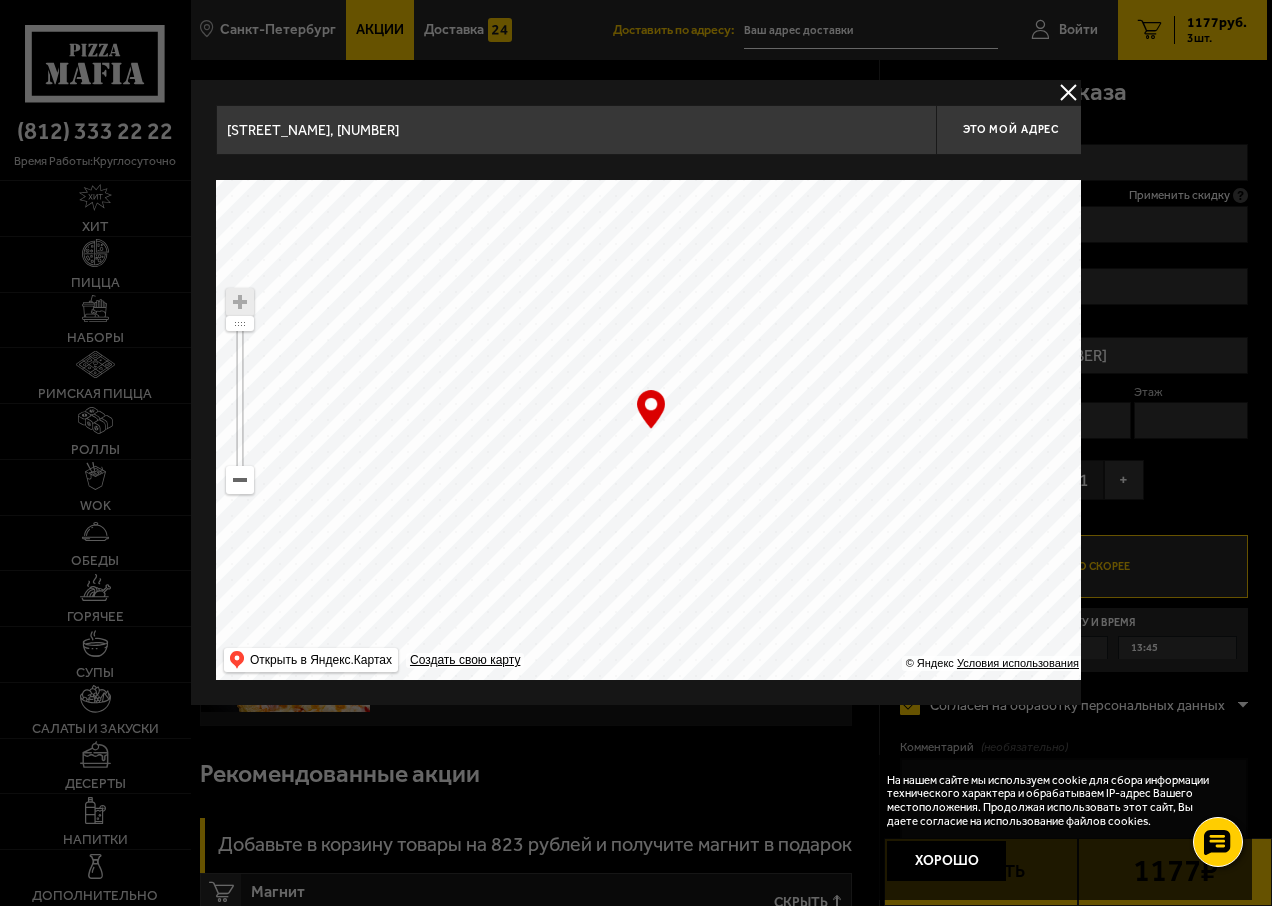 click at bounding box center [651, 430] 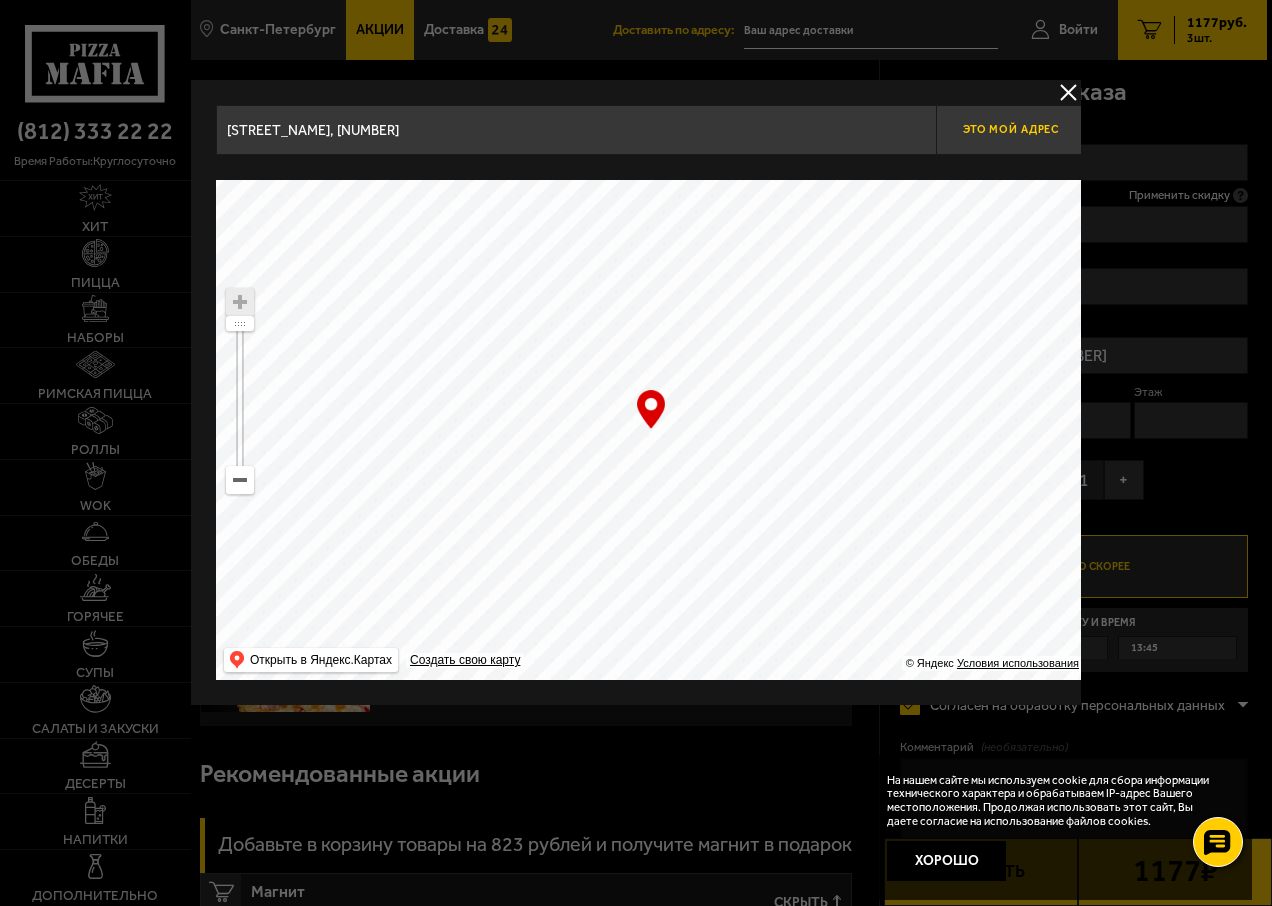 click on "Это мой адрес" at bounding box center [1011, 129] 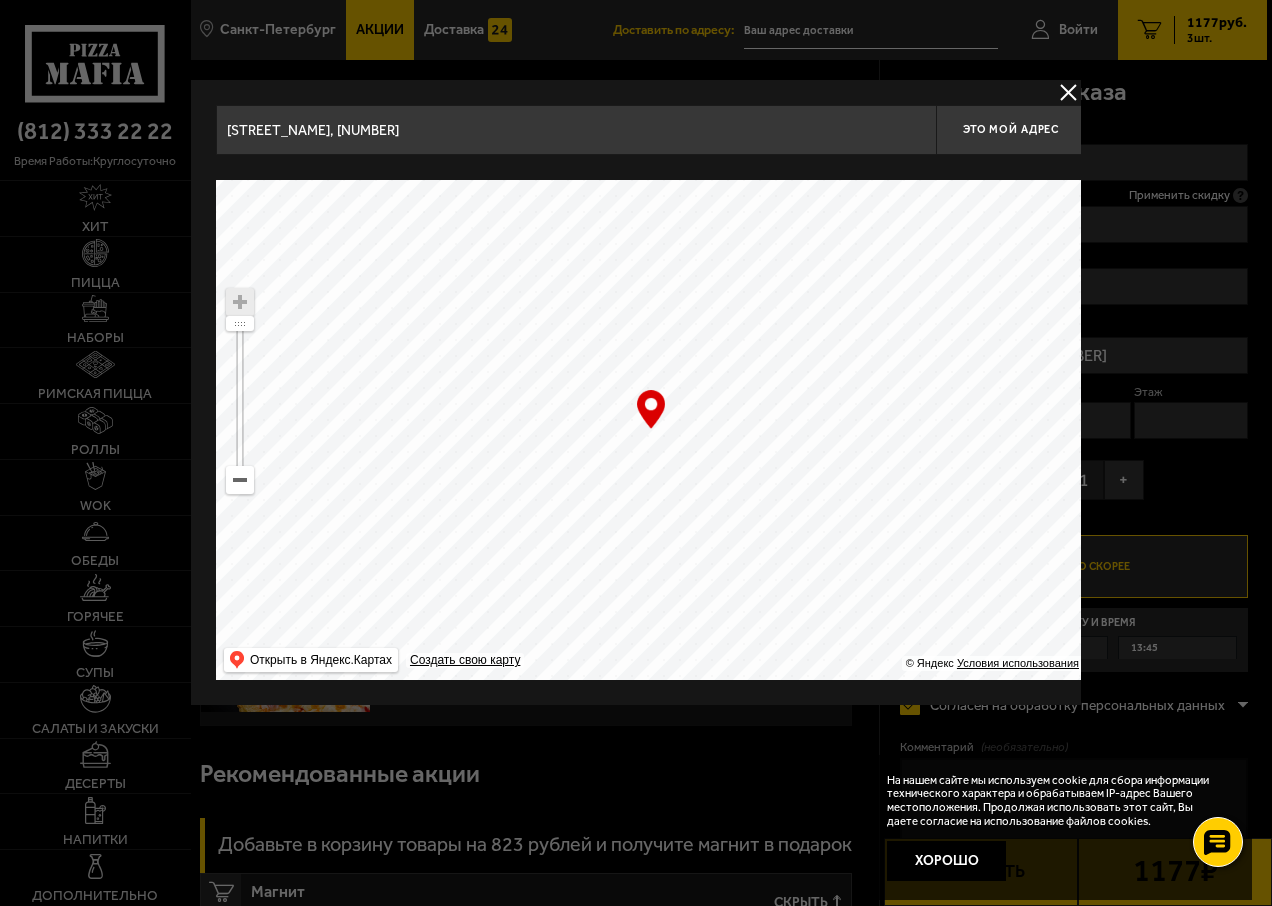 type on "[STREET_NAME], [NUMBER]" 